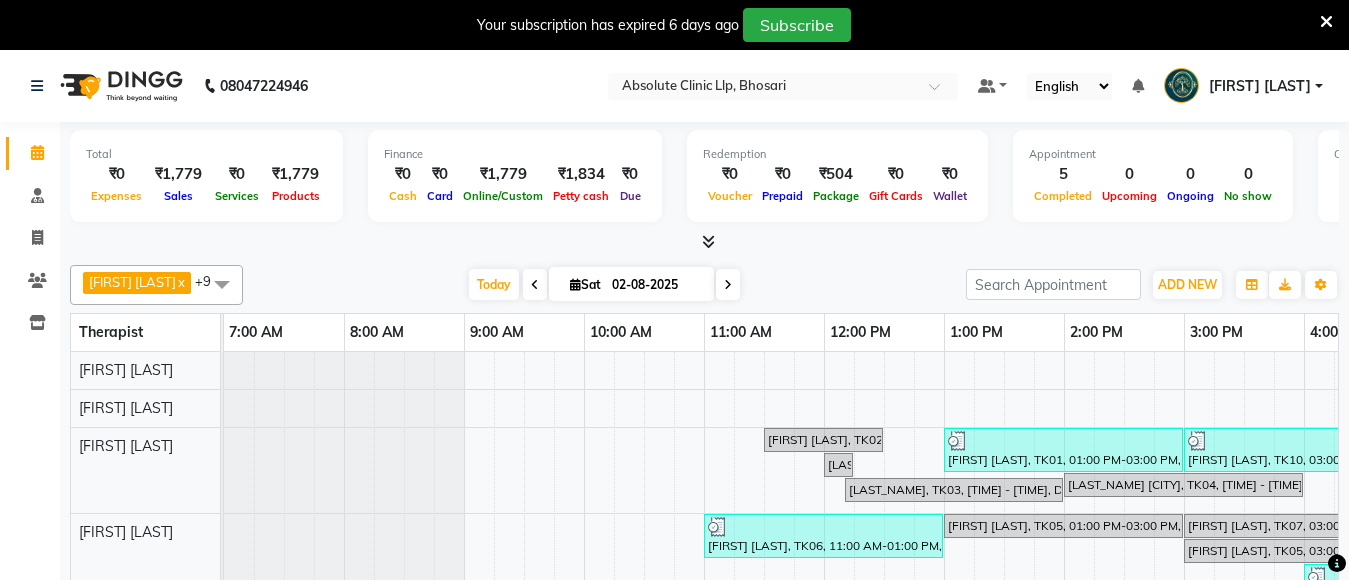 scroll, scrollTop: 0, scrollLeft: 0, axis: both 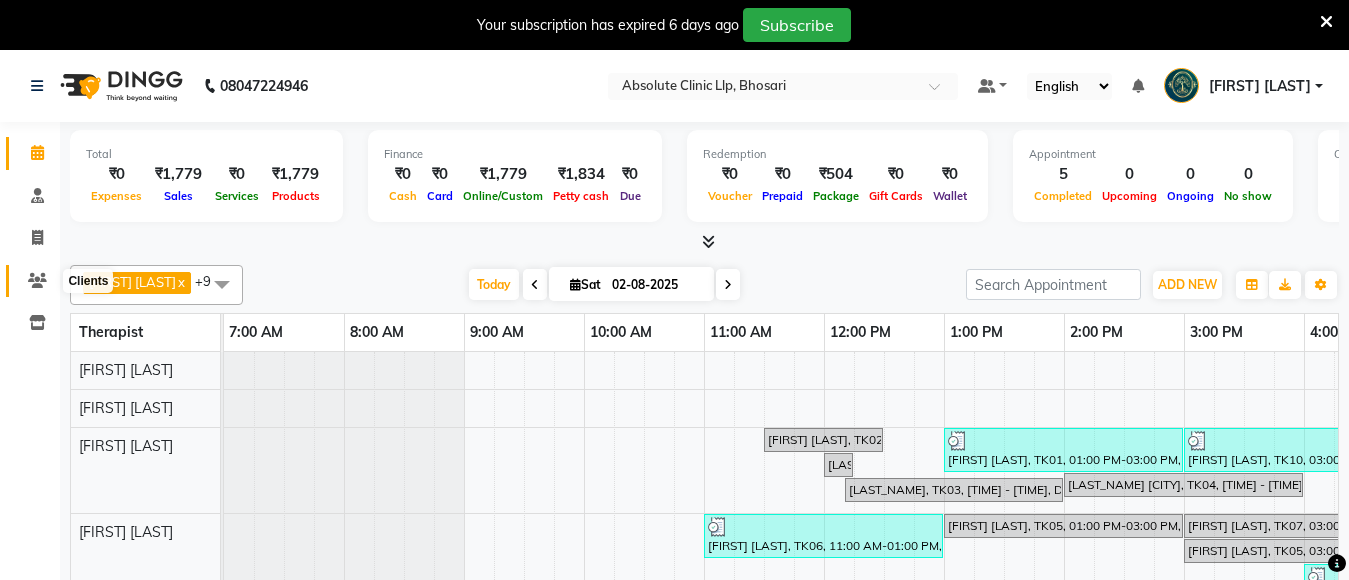click 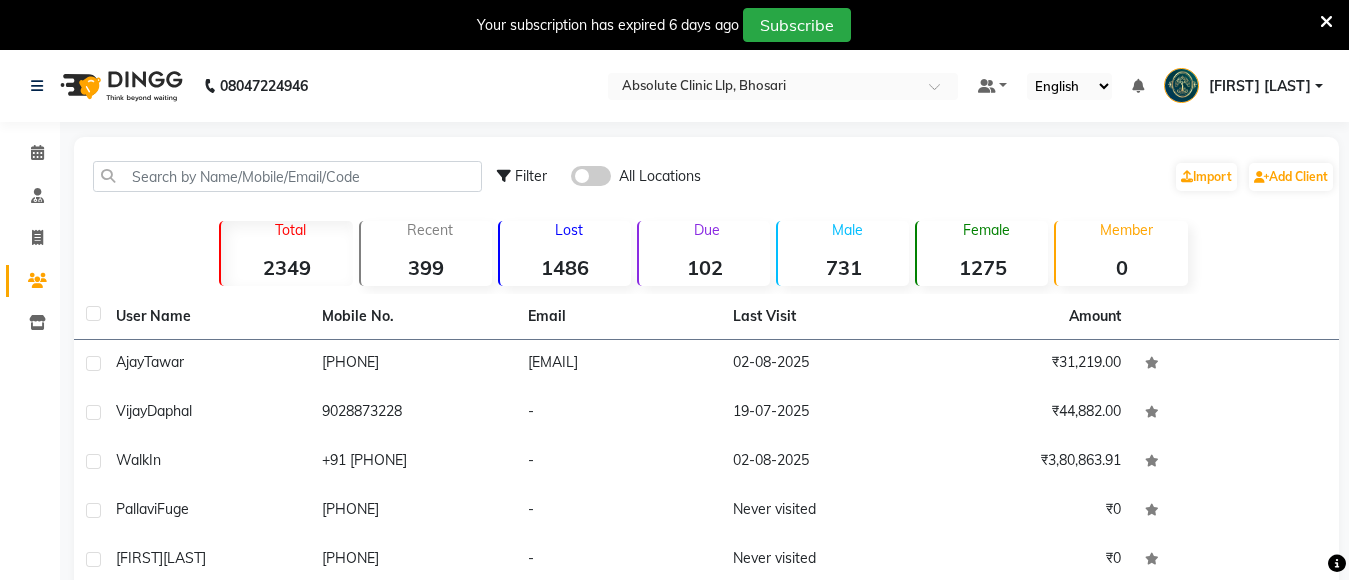 scroll, scrollTop: 200, scrollLeft: 0, axis: vertical 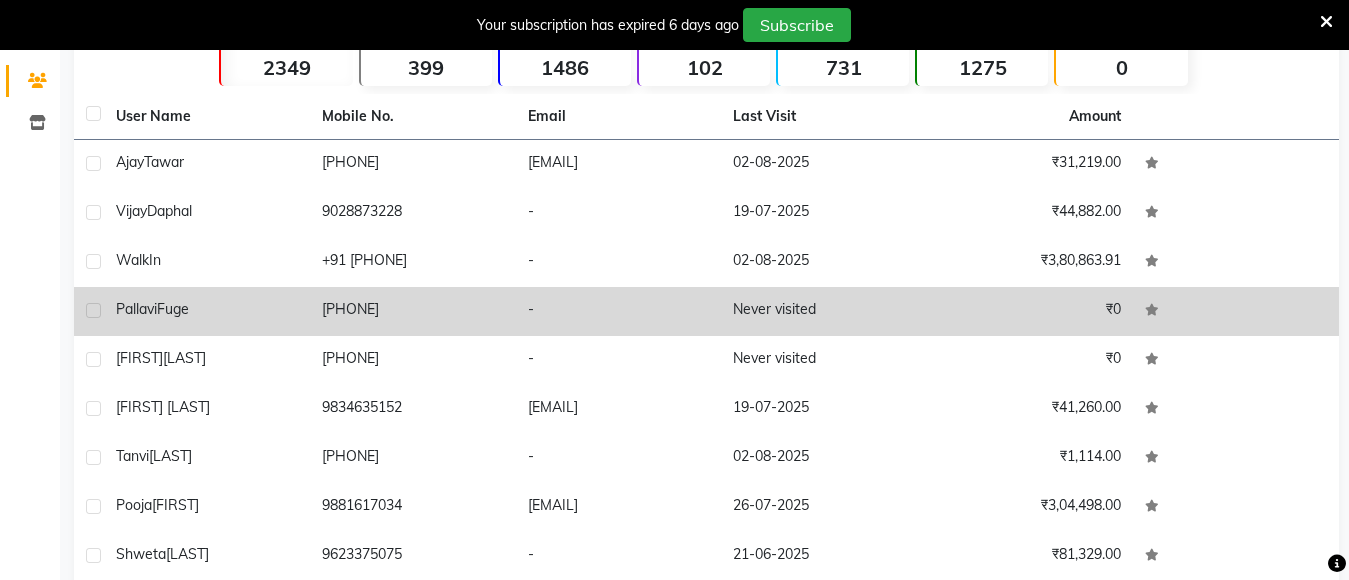 click on "[FIRST] [LAST]" 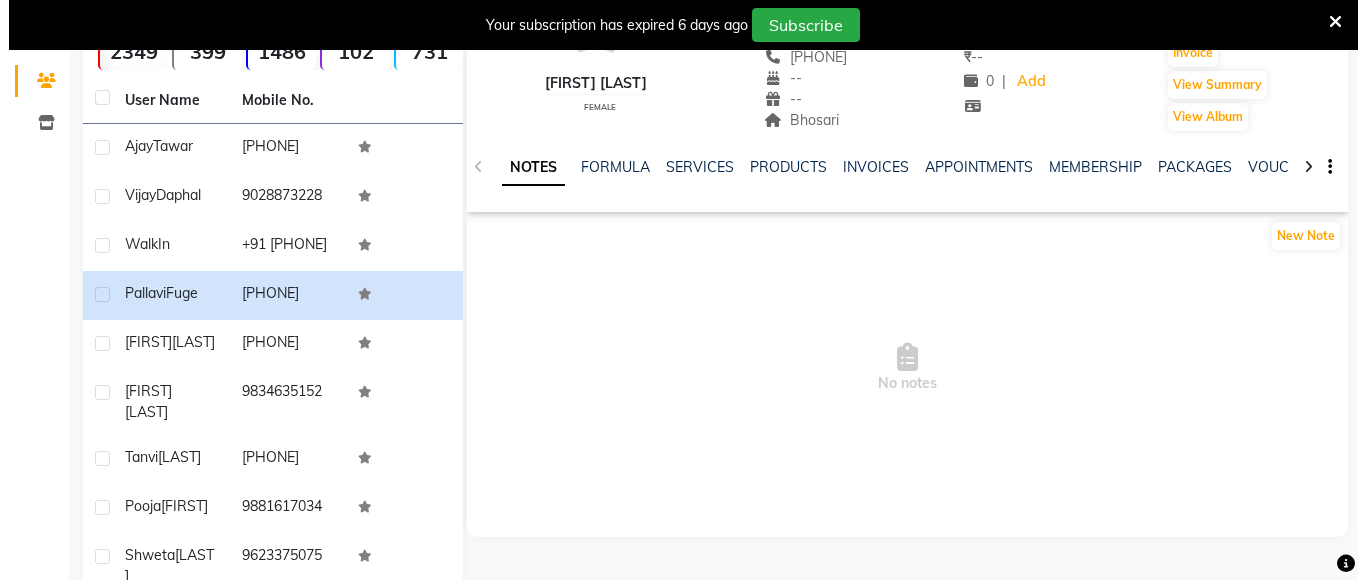 scroll, scrollTop: 0, scrollLeft: 0, axis: both 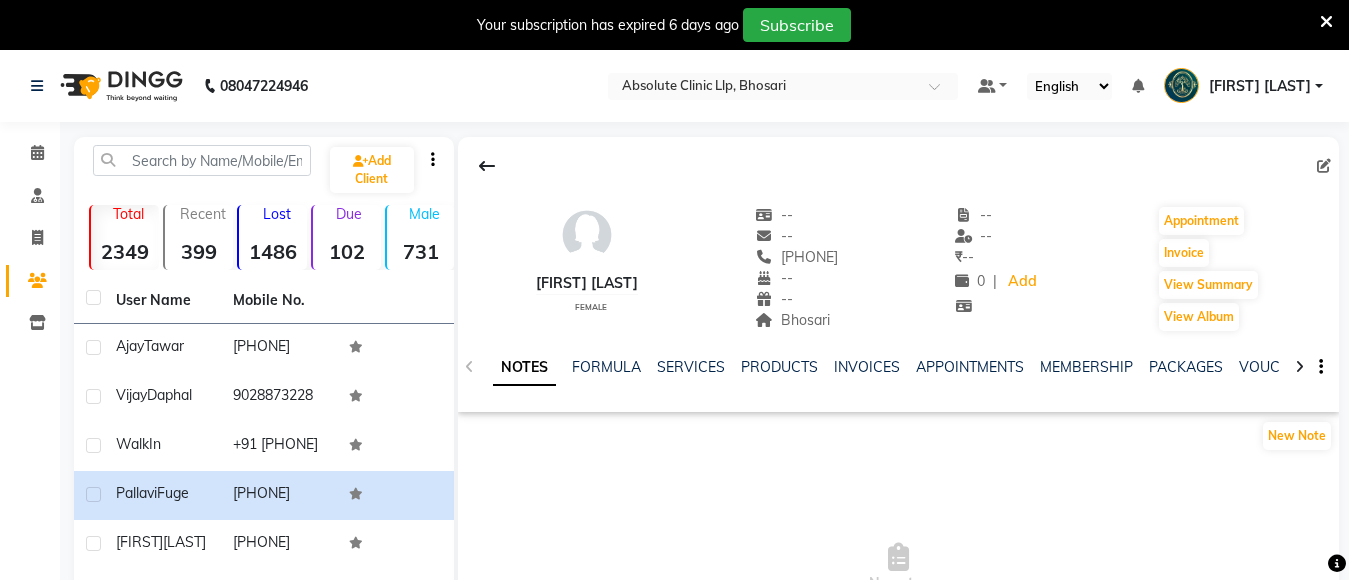 click 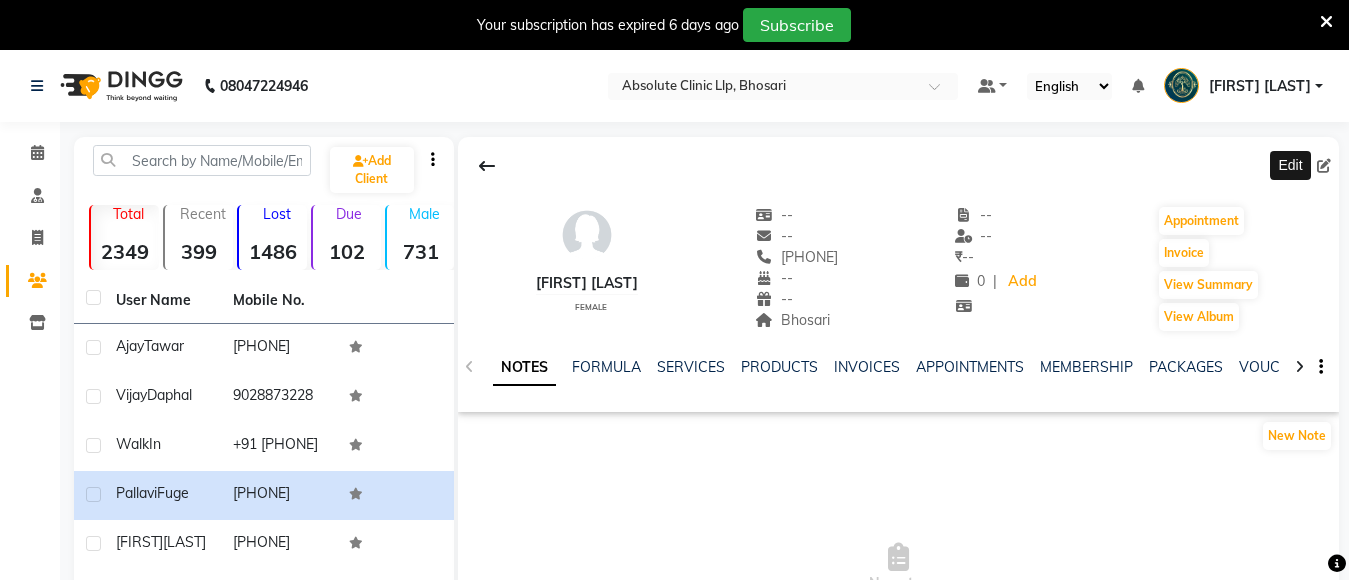 click 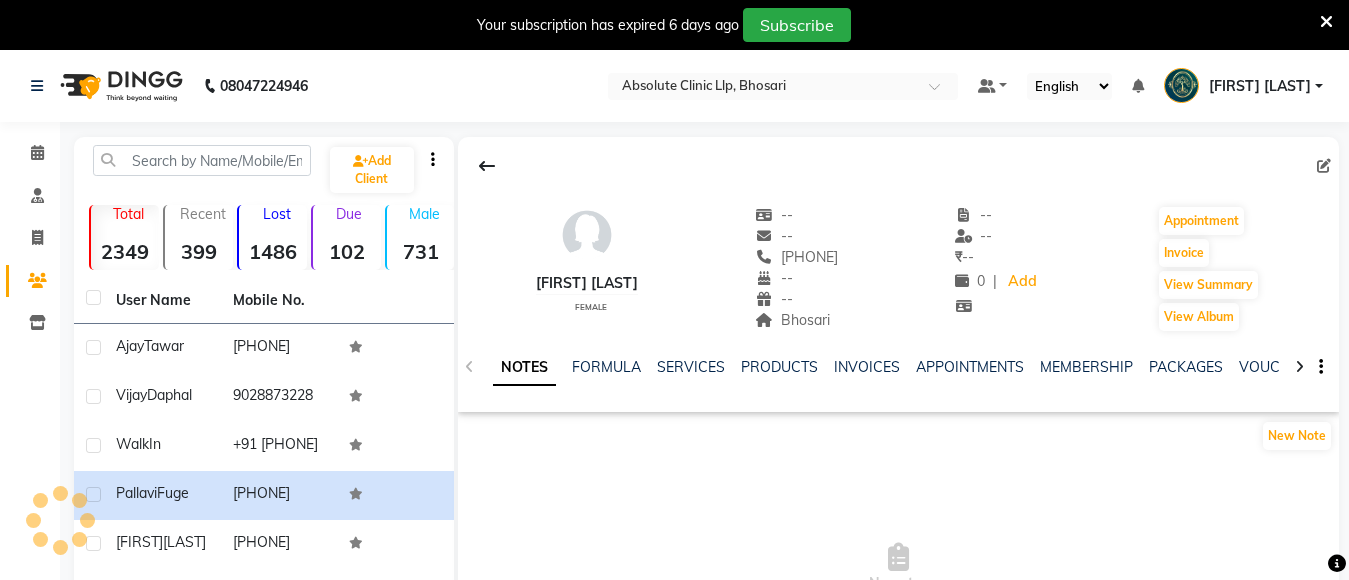 select on "female" 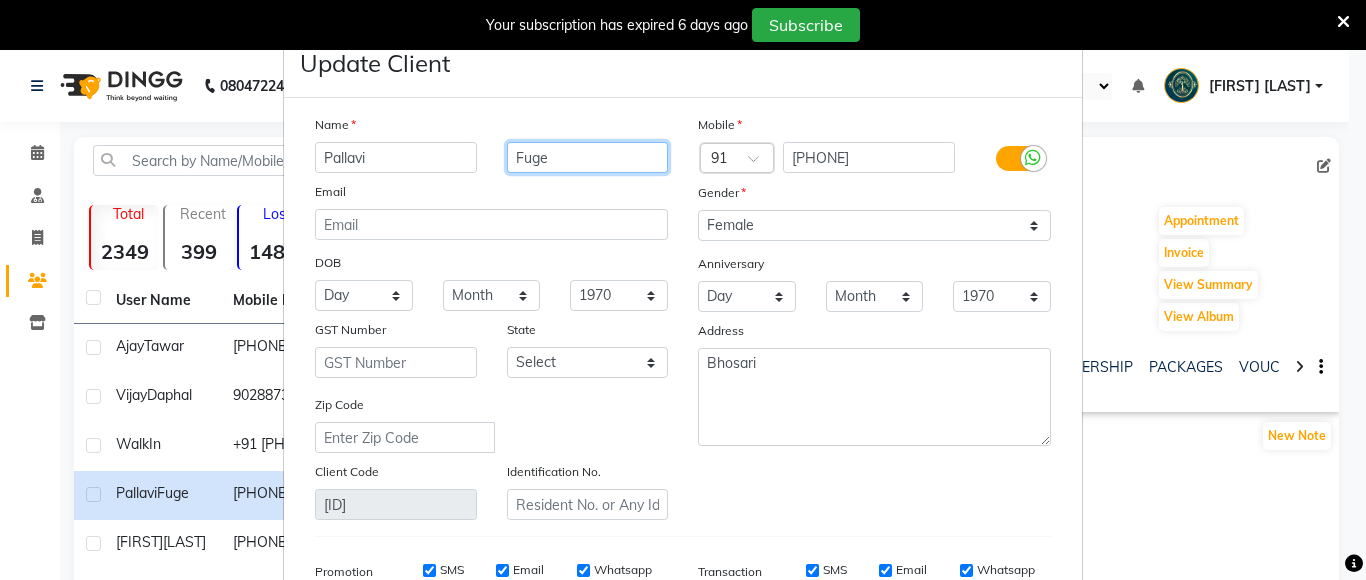 click on "Fuge" at bounding box center [588, 157] 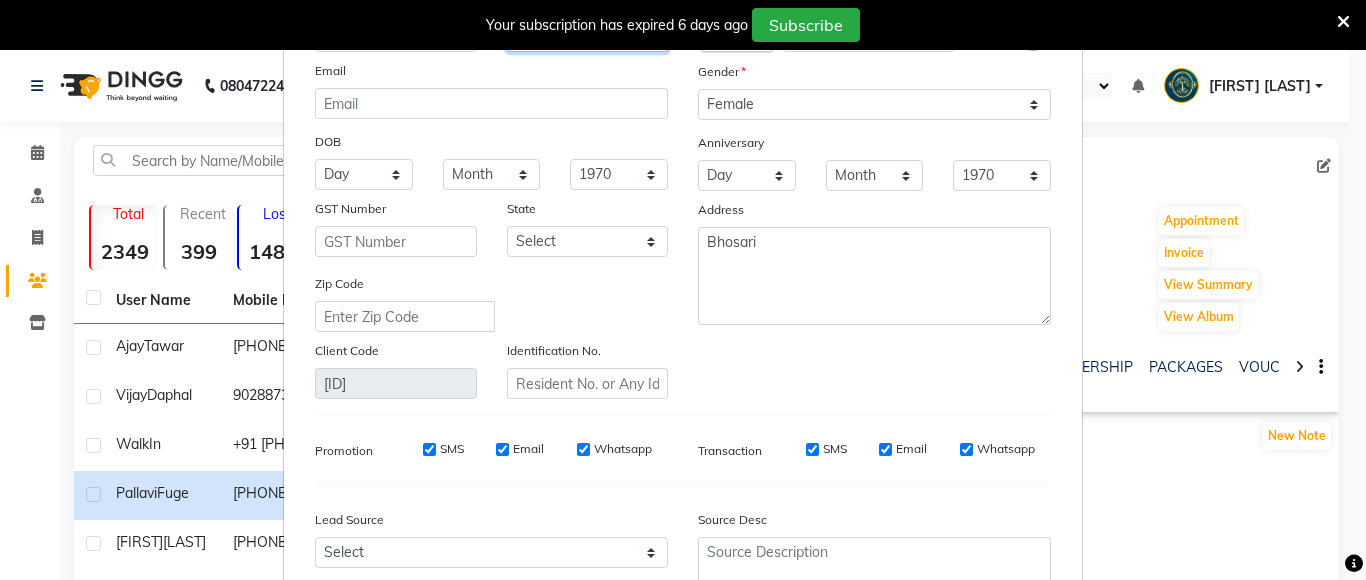 scroll, scrollTop: 307, scrollLeft: 0, axis: vertical 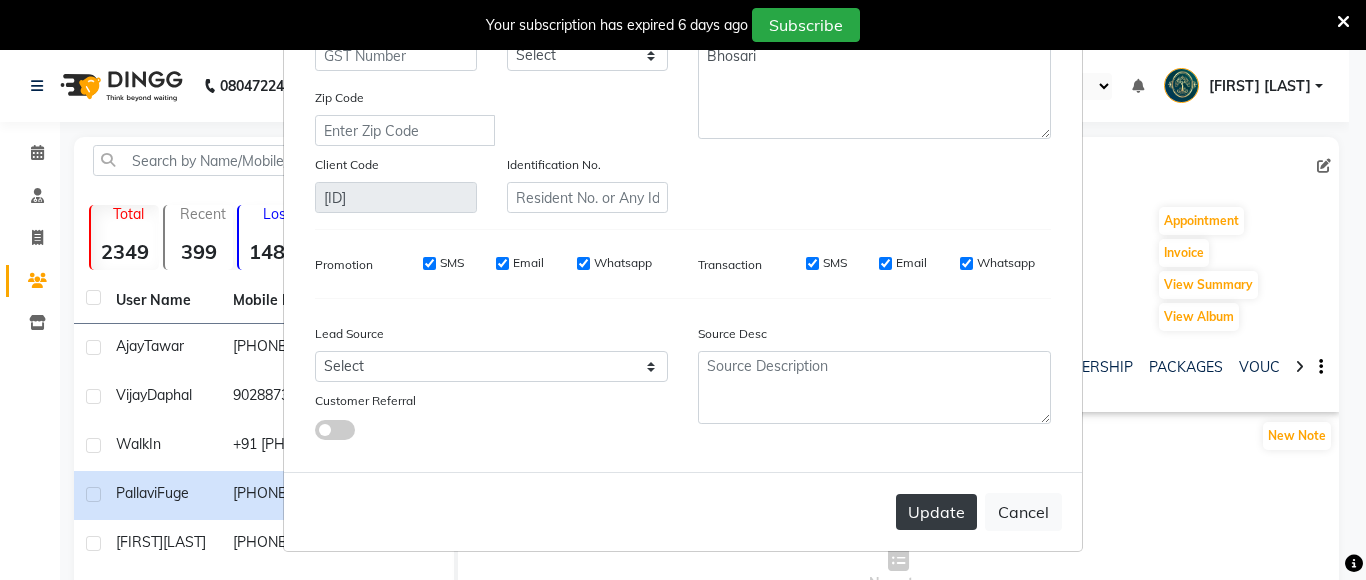 type on "[LAST]" 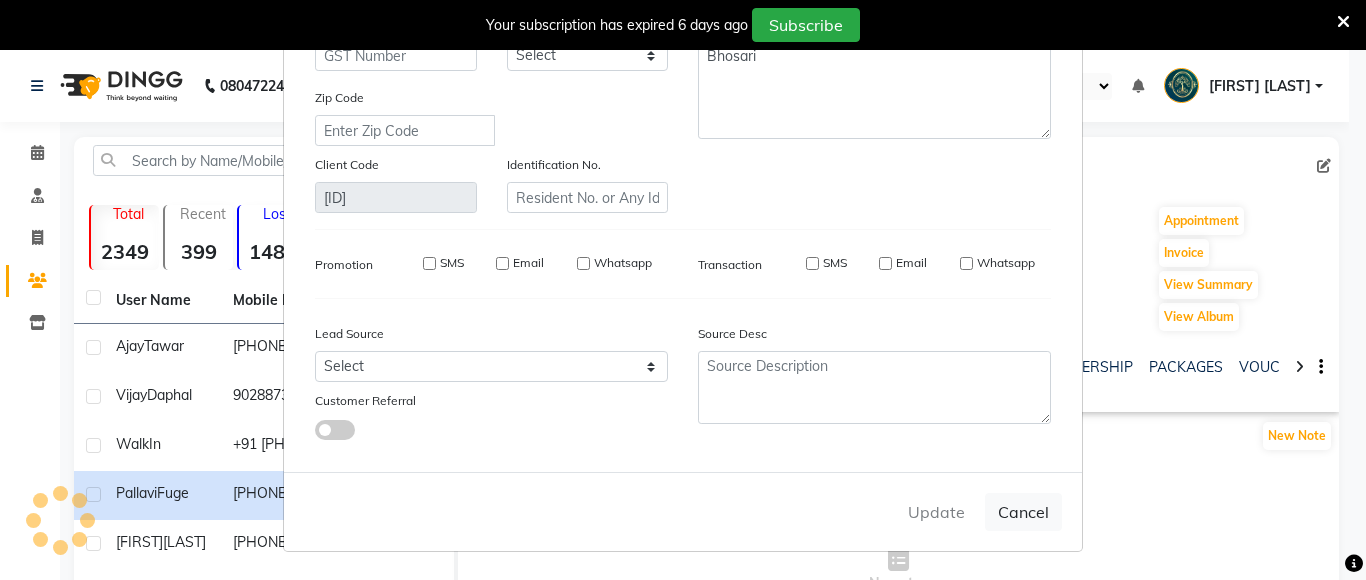 type 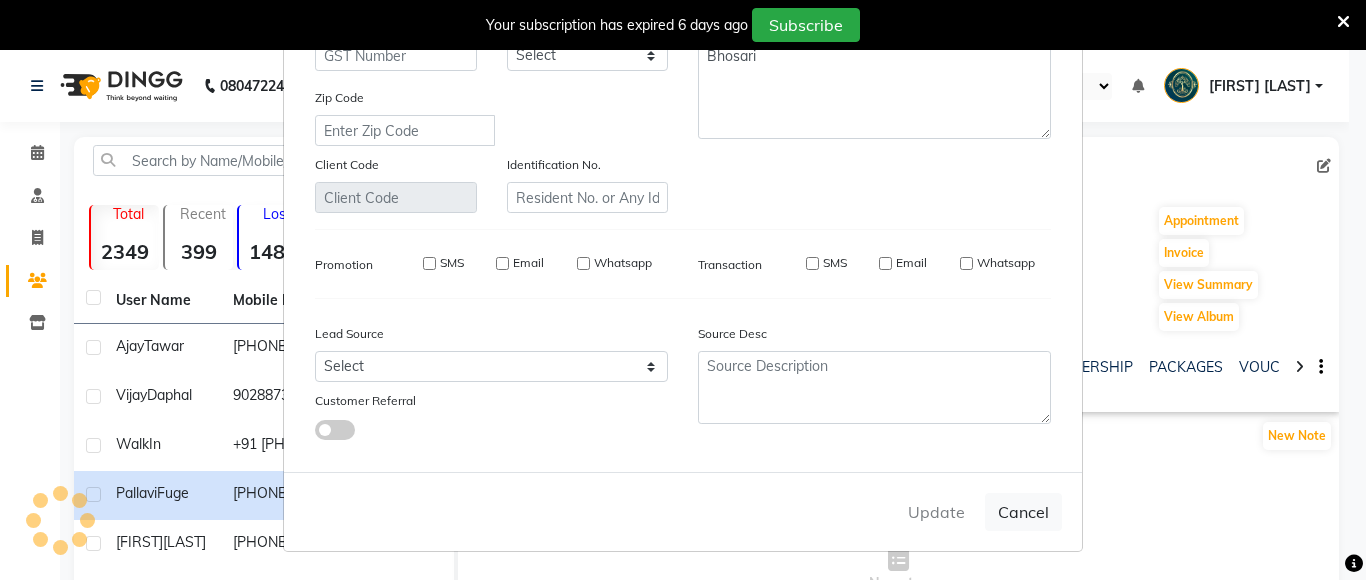 select 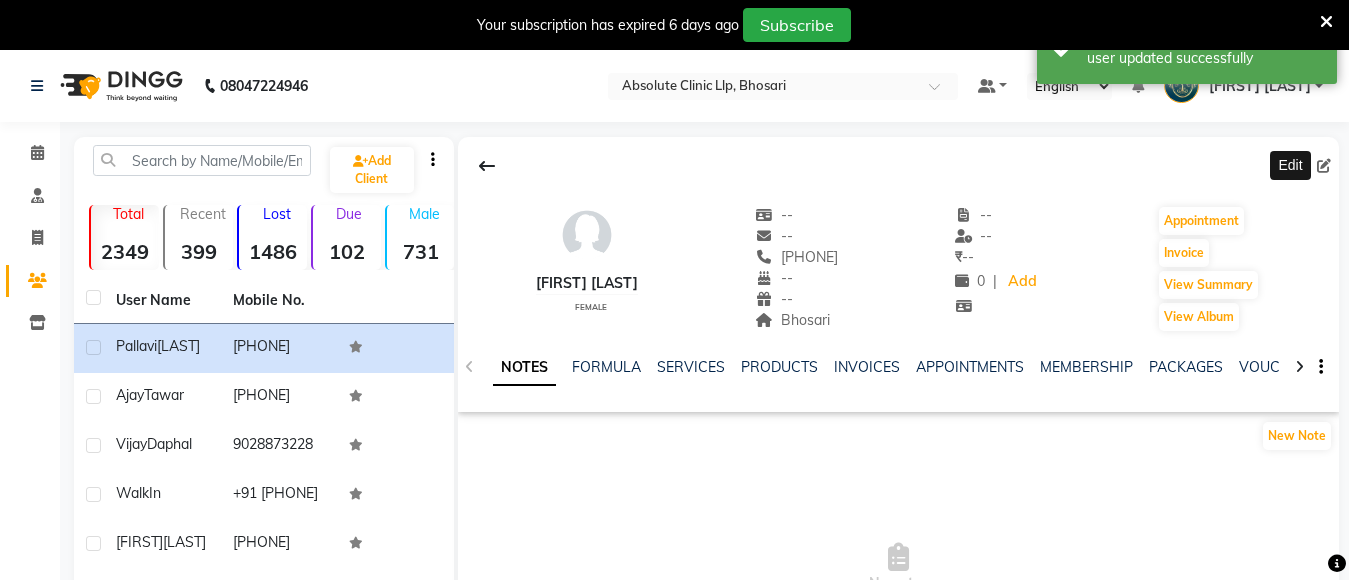 click 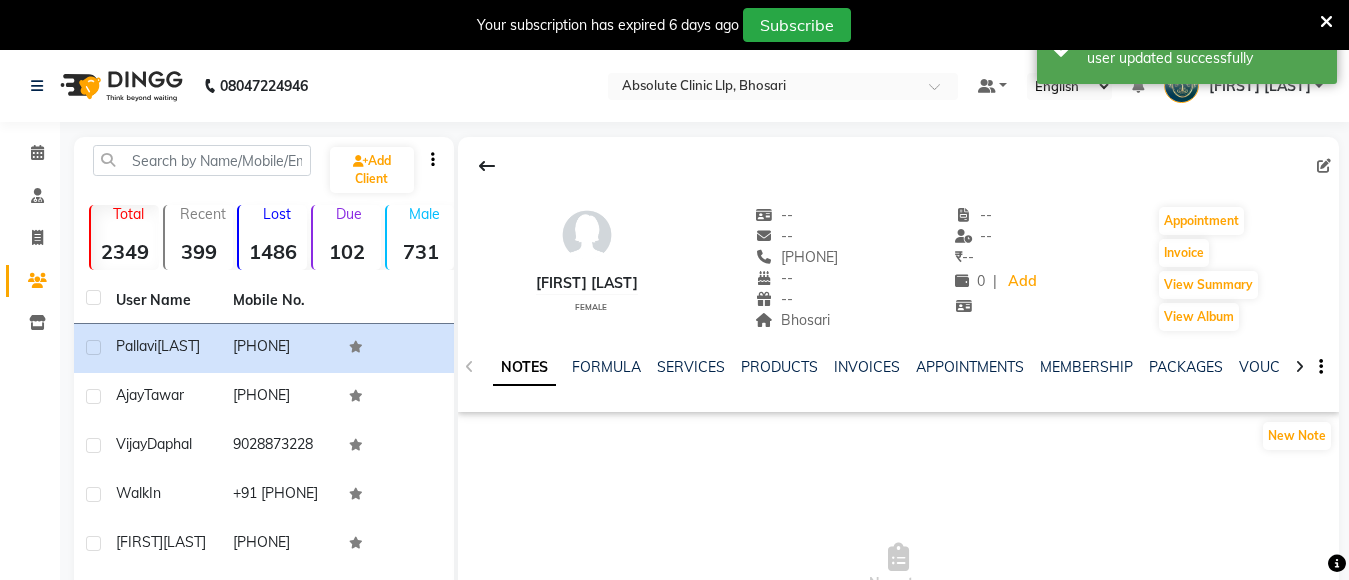select on "female" 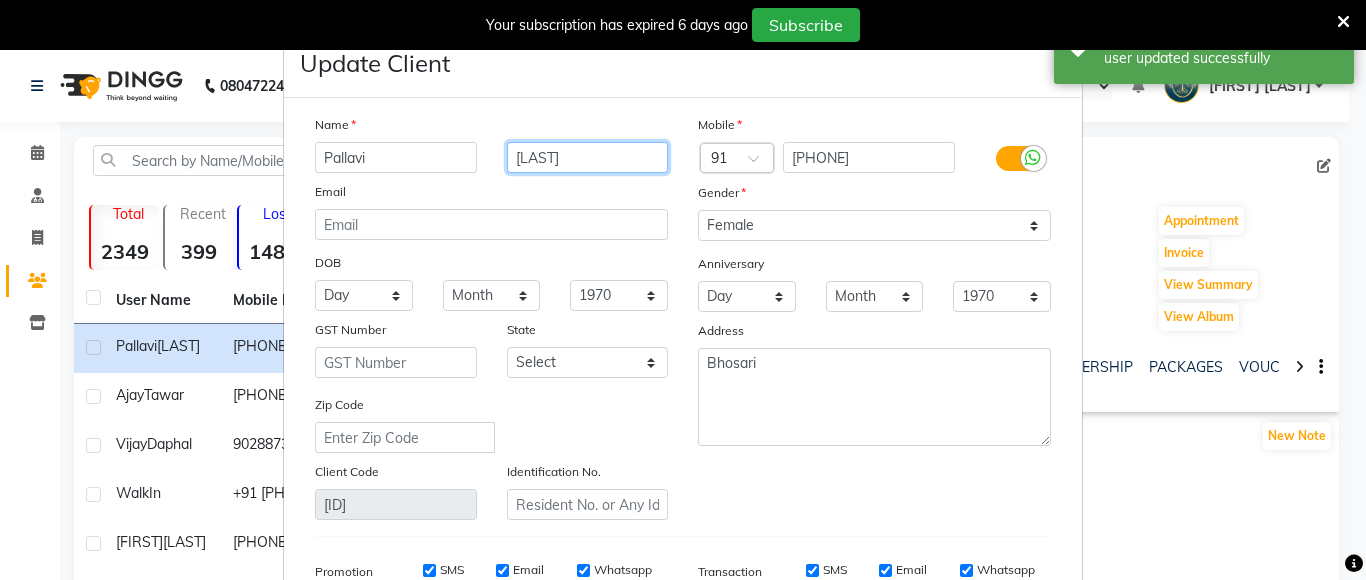 click on "[LAST]" at bounding box center [588, 157] 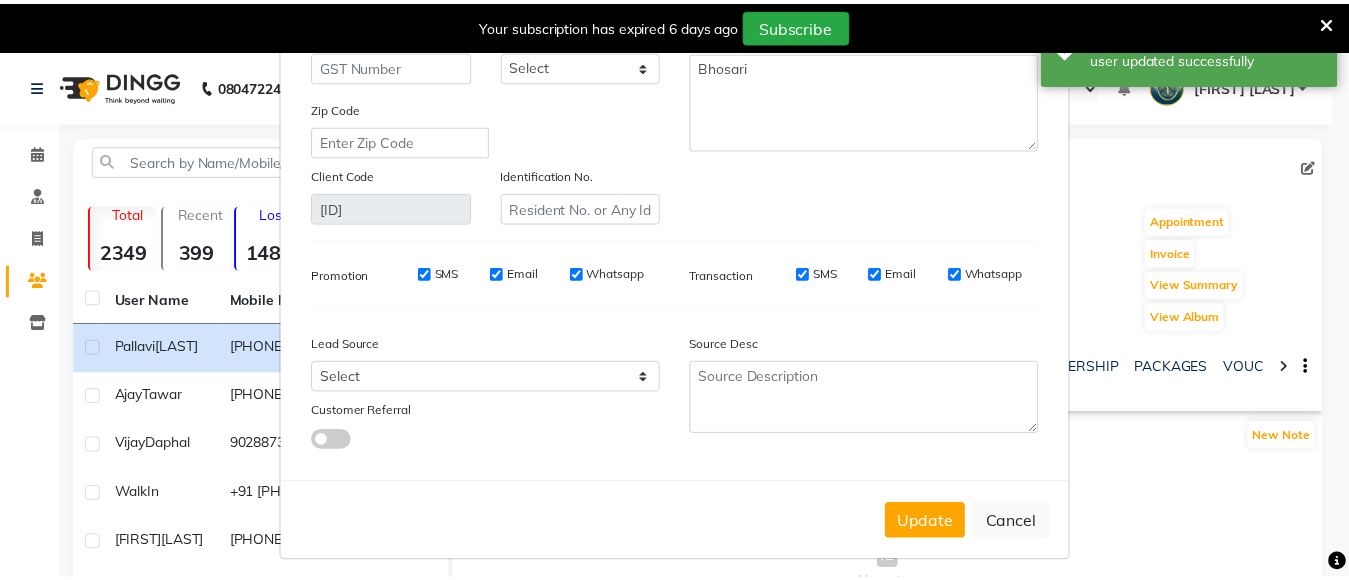 scroll, scrollTop: 307, scrollLeft: 0, axis: vertical 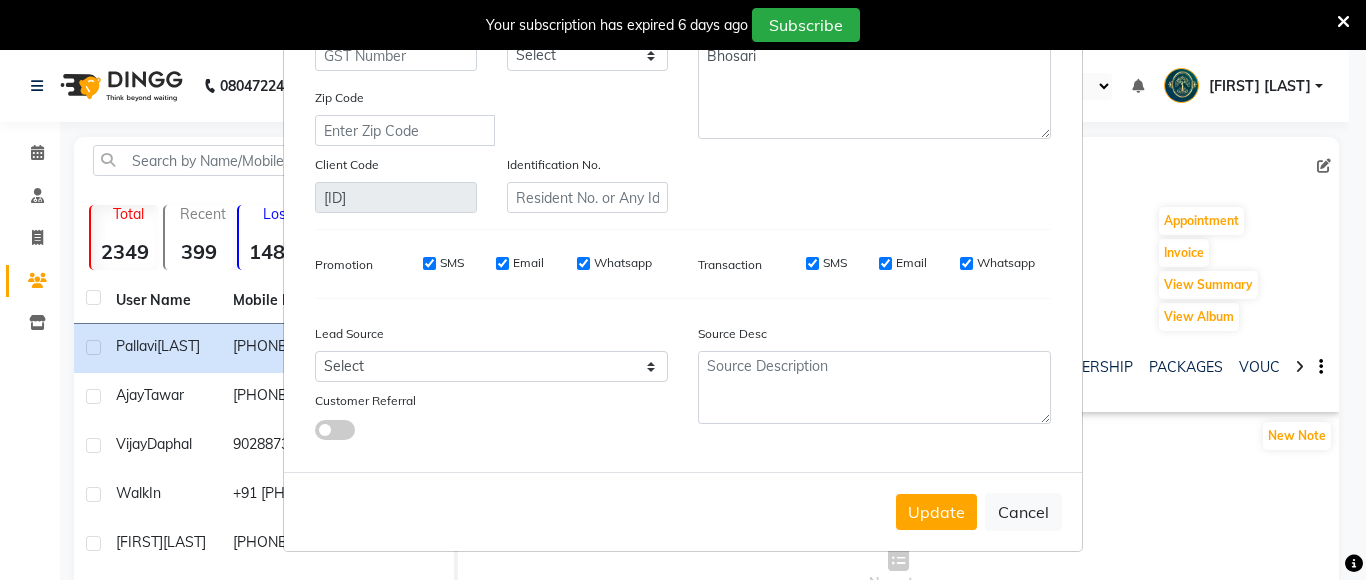 type on "phuge" 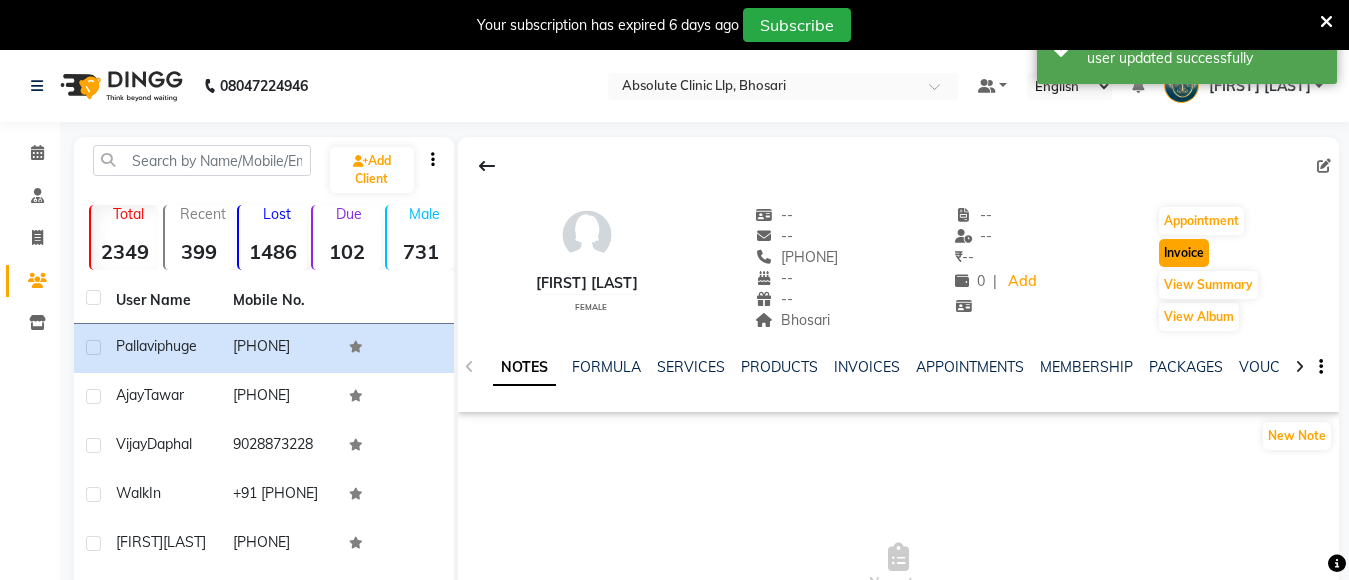 click on "Invoice" 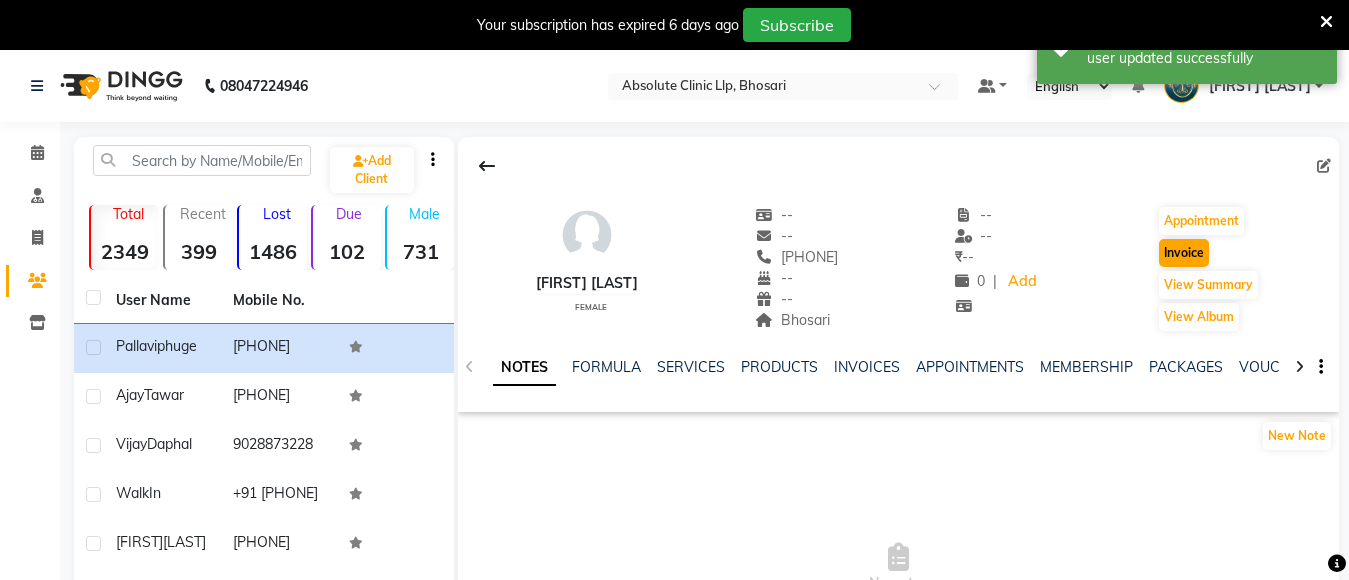 select on "service" 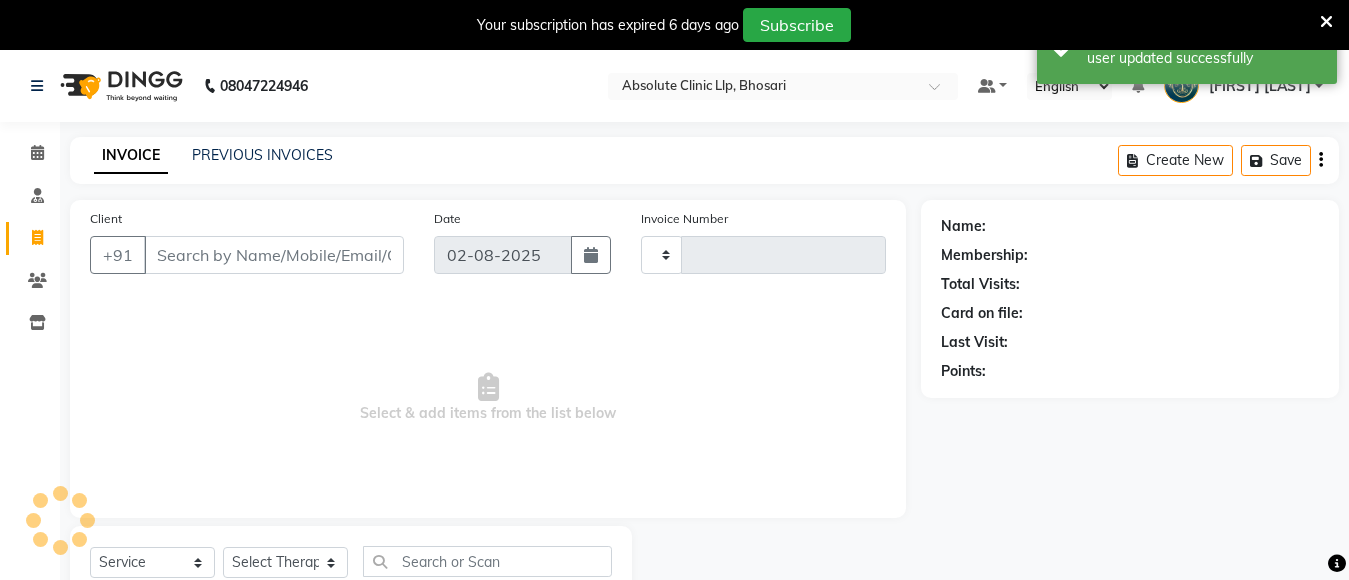 scroll, scrollTop: 71, scrollLeft: 0, axis: vertical 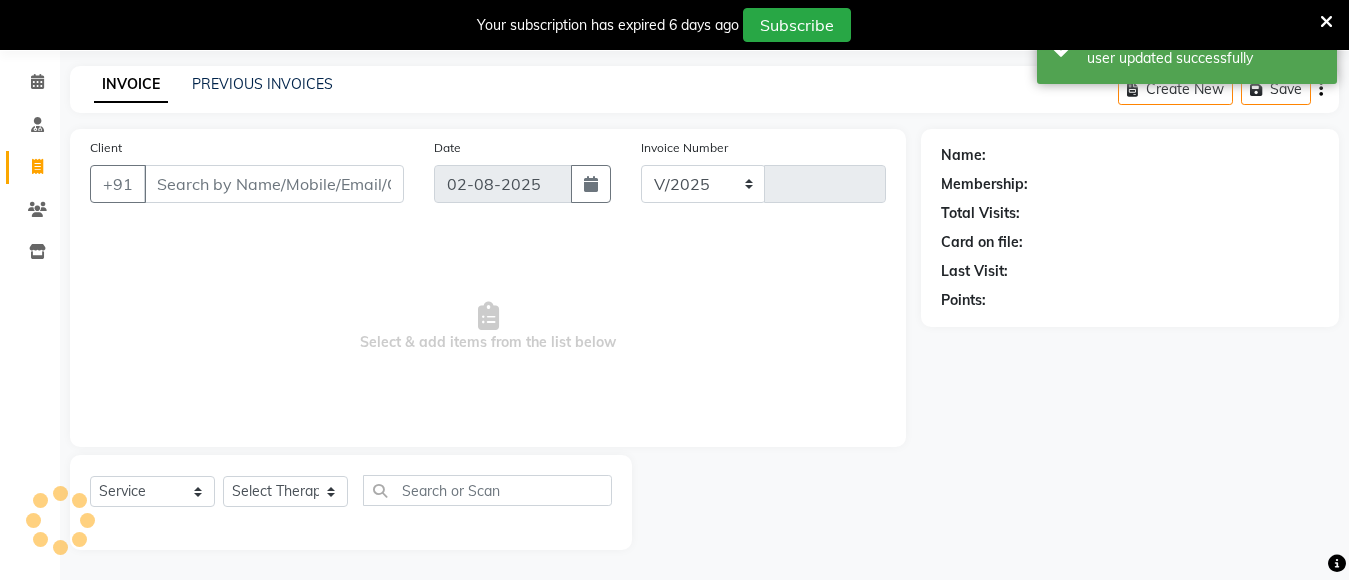 select on "4706" 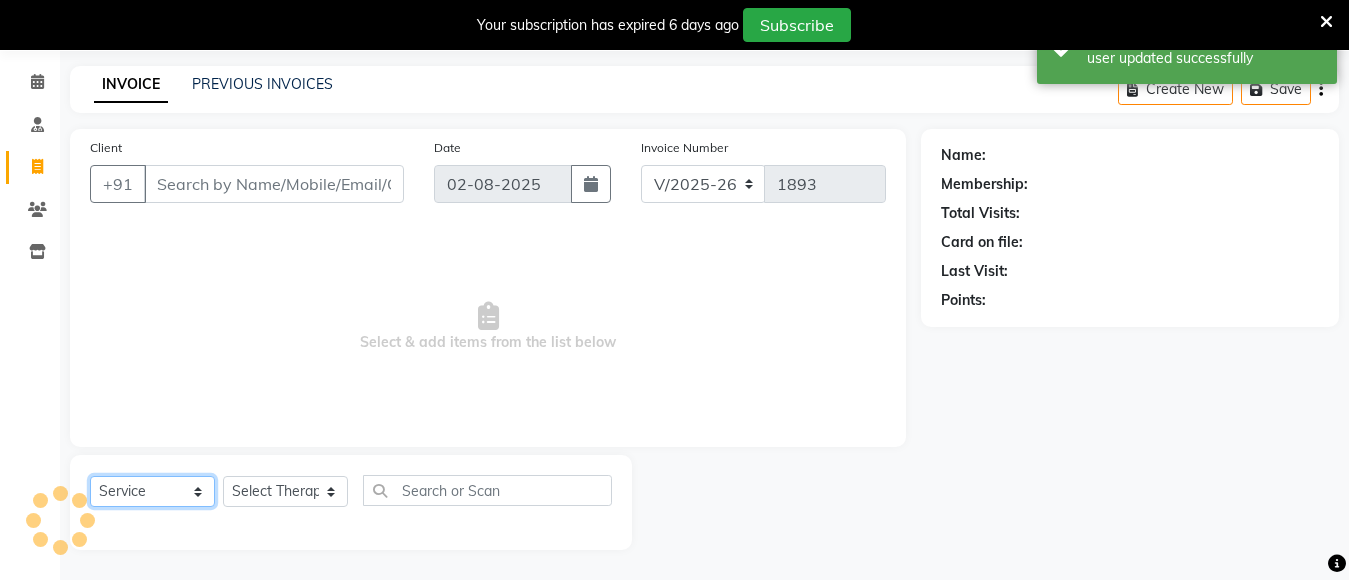 click on "Select  Service  Product  Membership  Package Voucher Prepaid Gift Card" 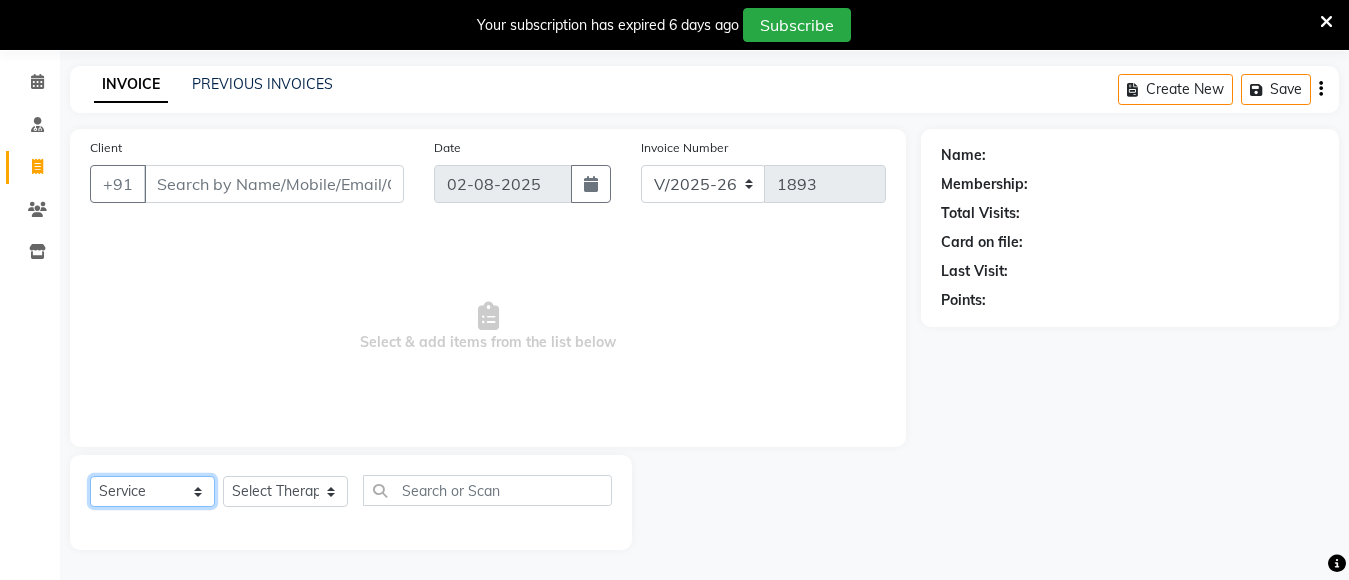 select on "product" 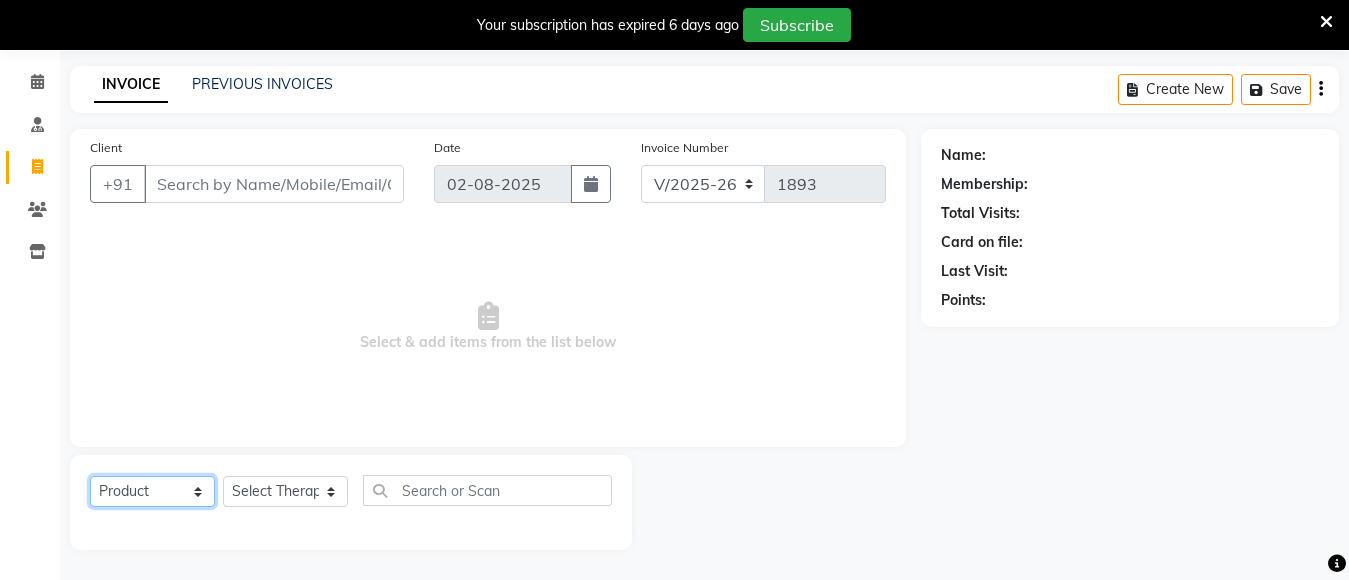 click on "Select  Service  Product  Membership  Package Voucher Prepaid Gift Card" 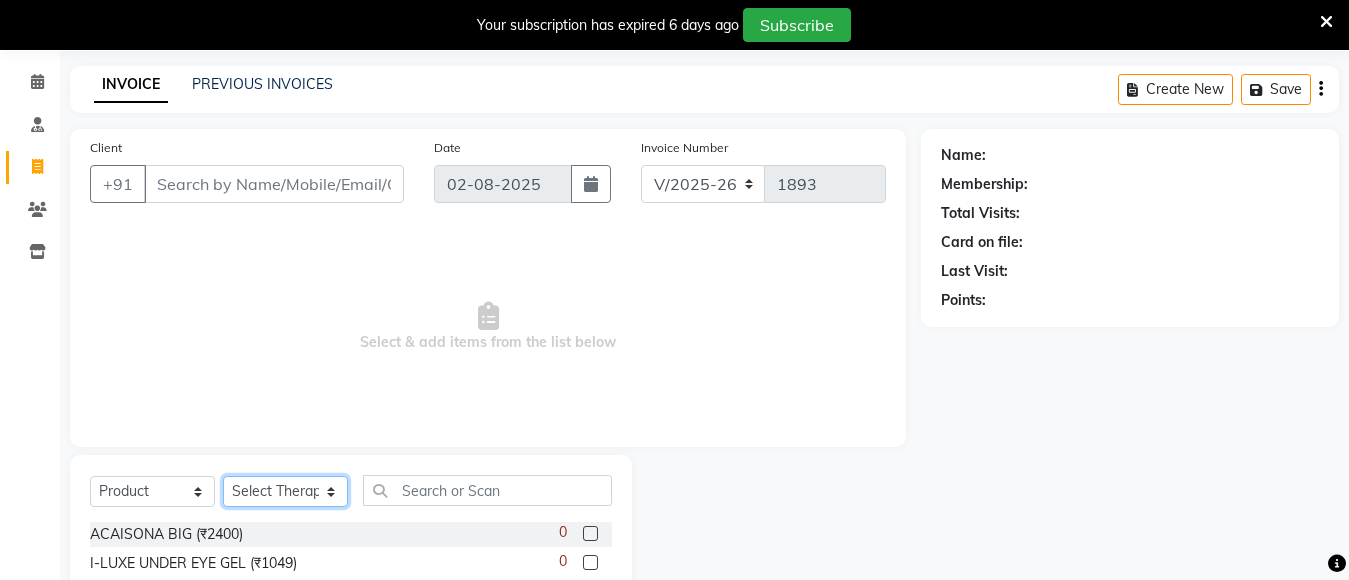 click on "Select Therapist" 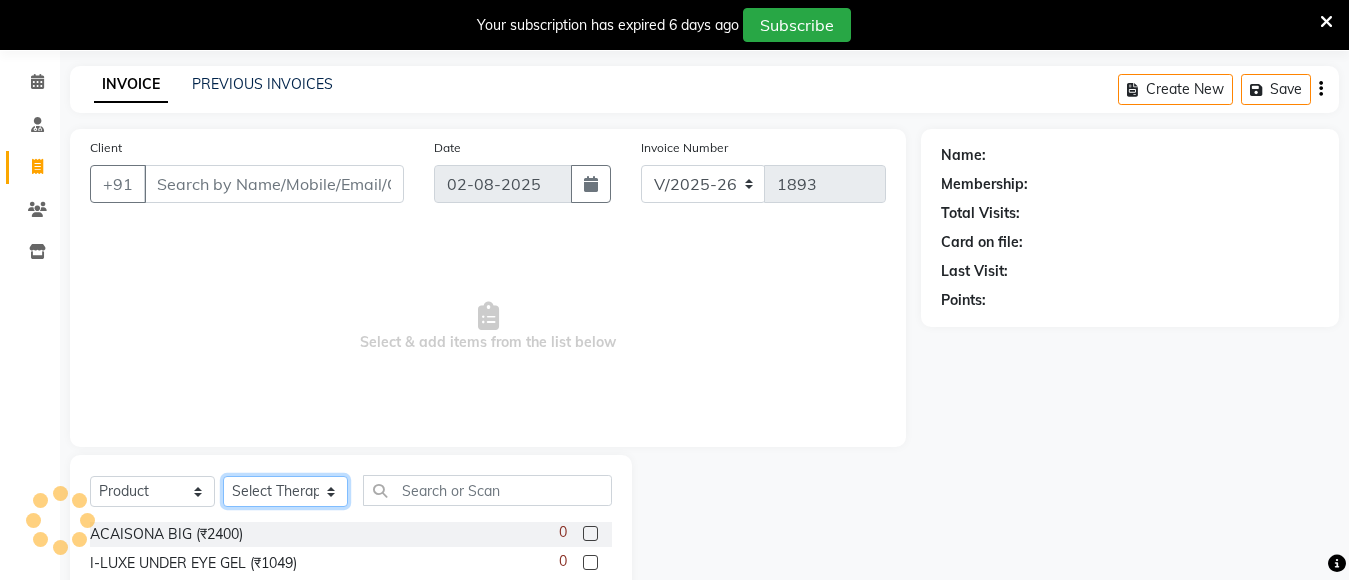 click on "Select Therapist" 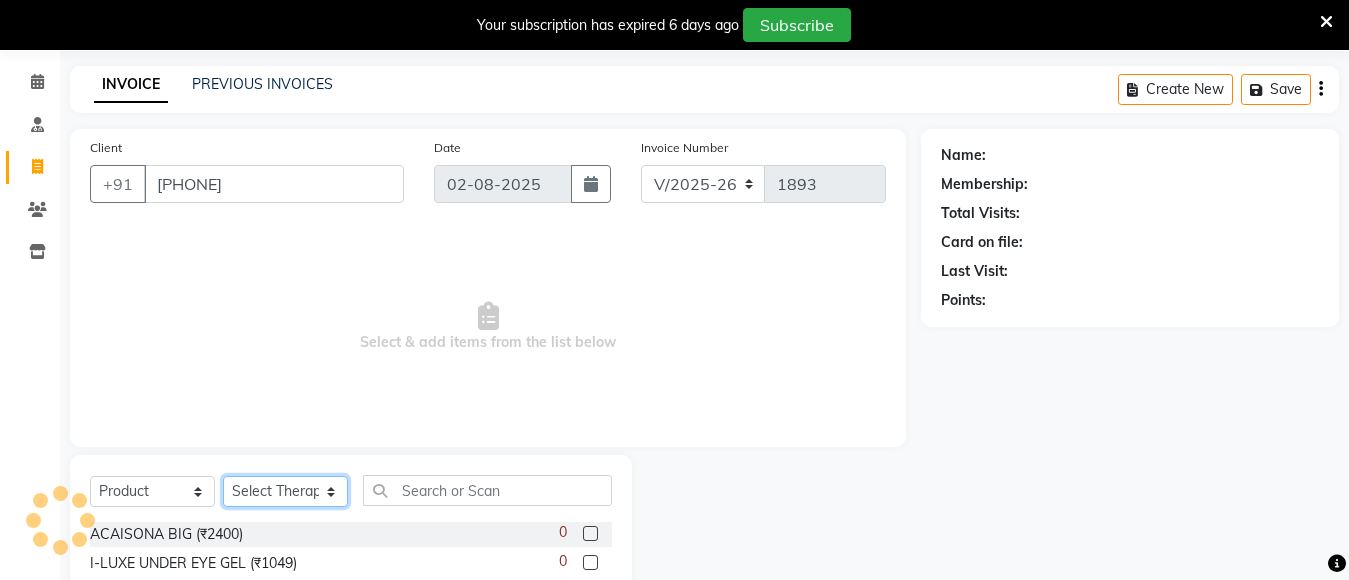 drag, startPoint x: 311, startPoint y: 492, endPoint x: 313, endPoint y: 476, distance: 16.124516 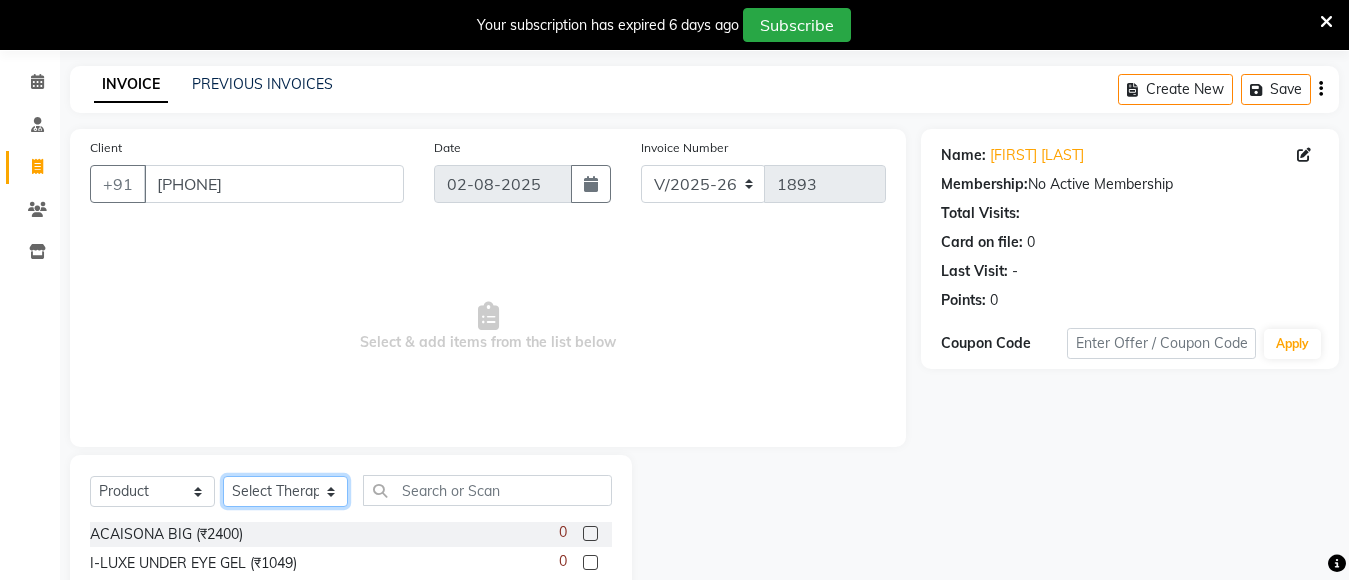 select on "28317" 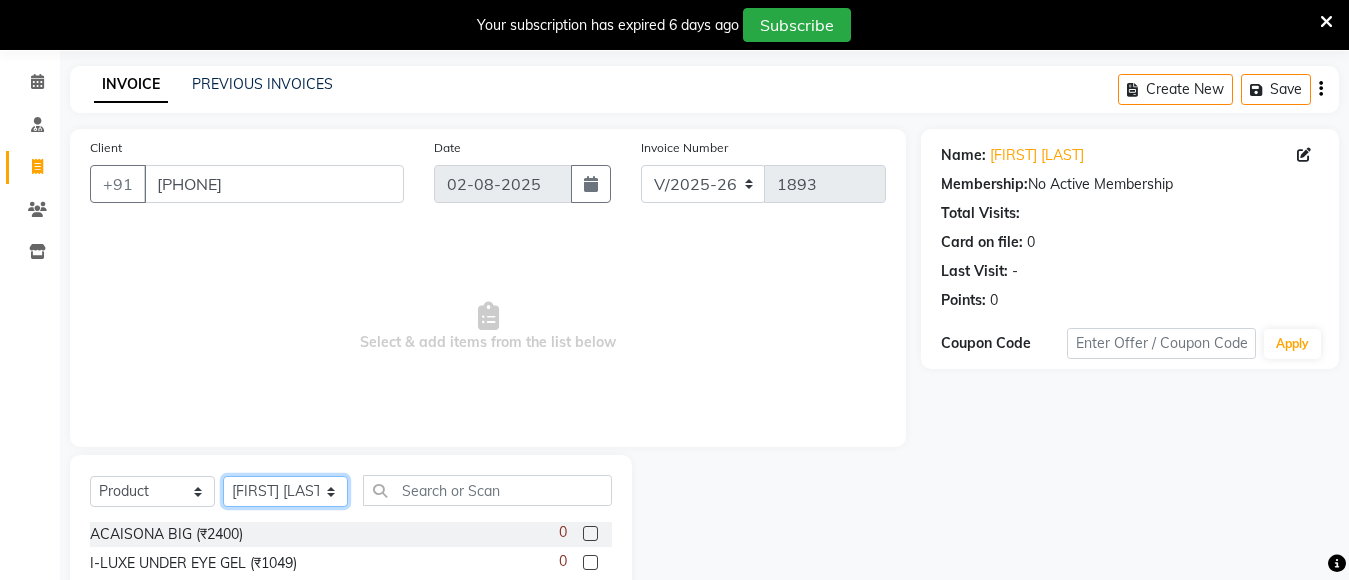 click on "Select Therapist Anita Gawli	 Dr.Bharati Patil Dr.Dhananjay Patil Dr.Rachana Hivarkar Gaurav Raaj Neha Rokde Priyanka  More RECEPTION-phuge prima Sachin Kale	 Sanjivni Kale	 Shekhar Chavan Sonali Naikre	 Vaishali Chowgule" 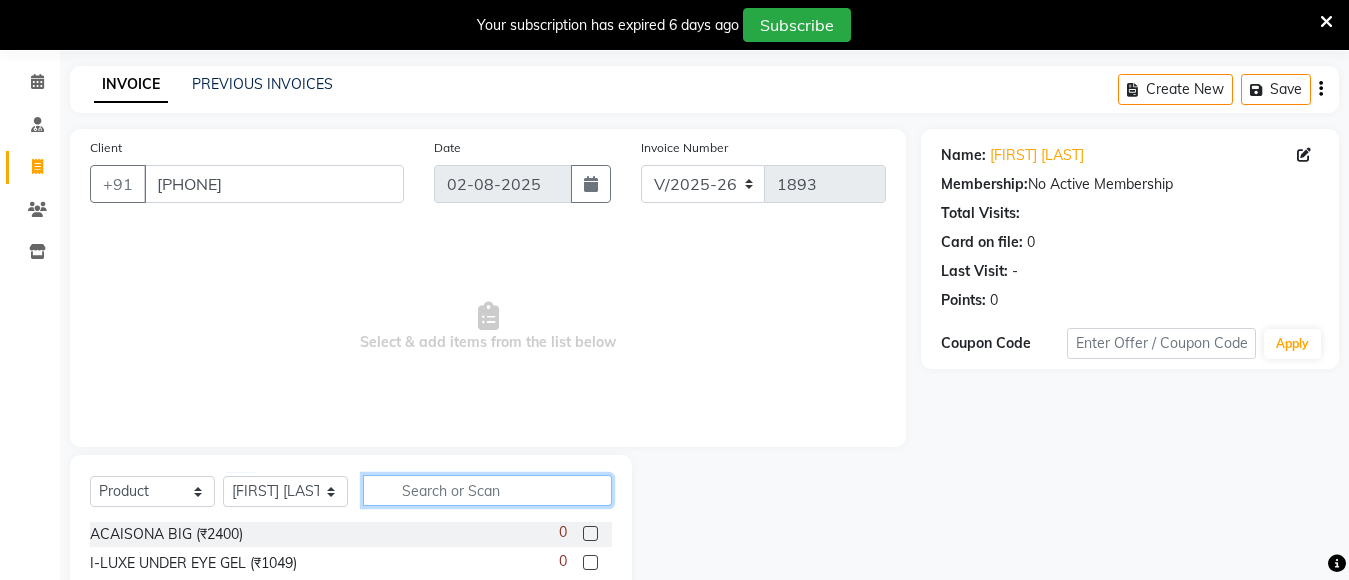 click 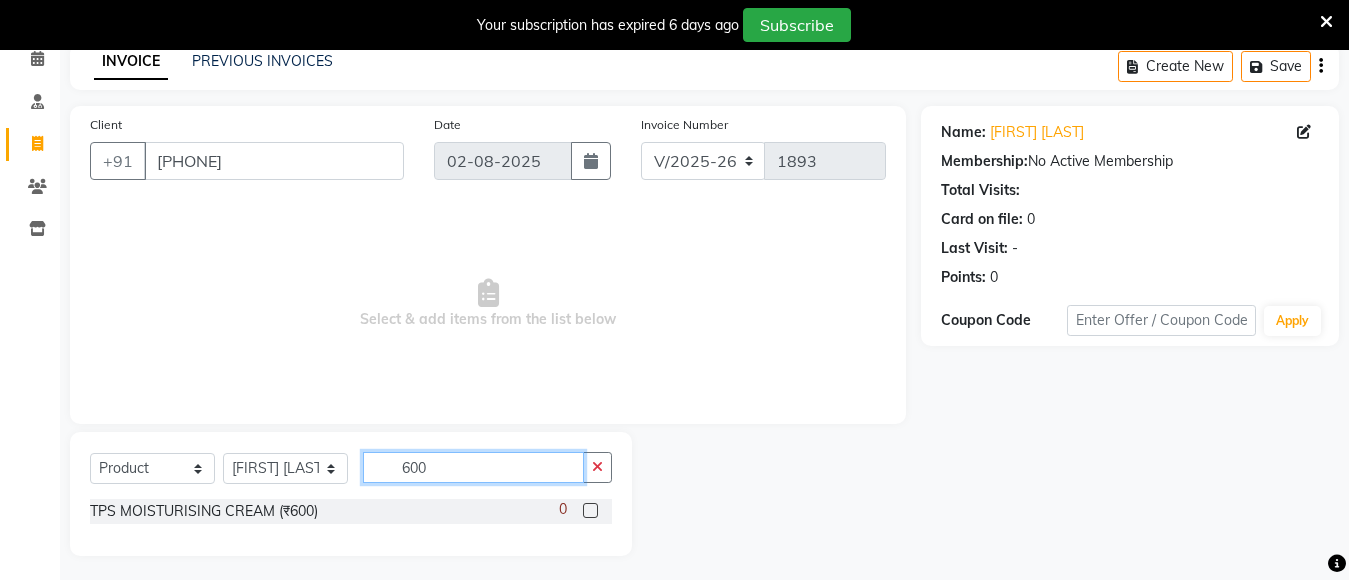 scroll, scrollTop: 100, scrollLeft: 0, axis: vertical 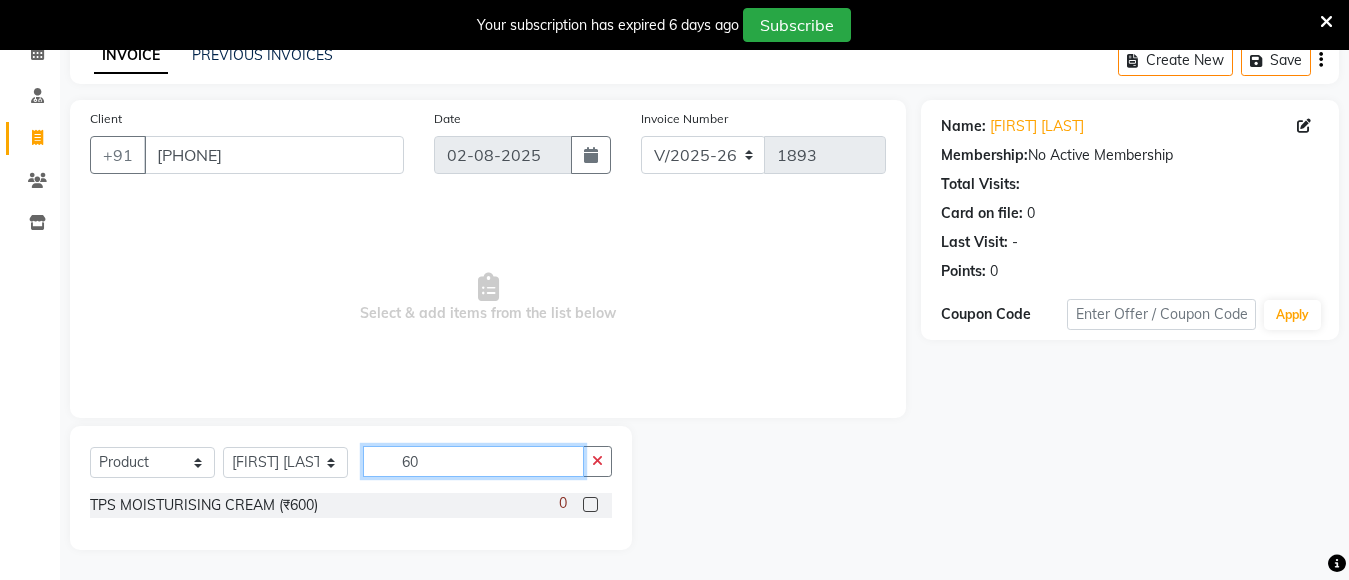 type on "6" 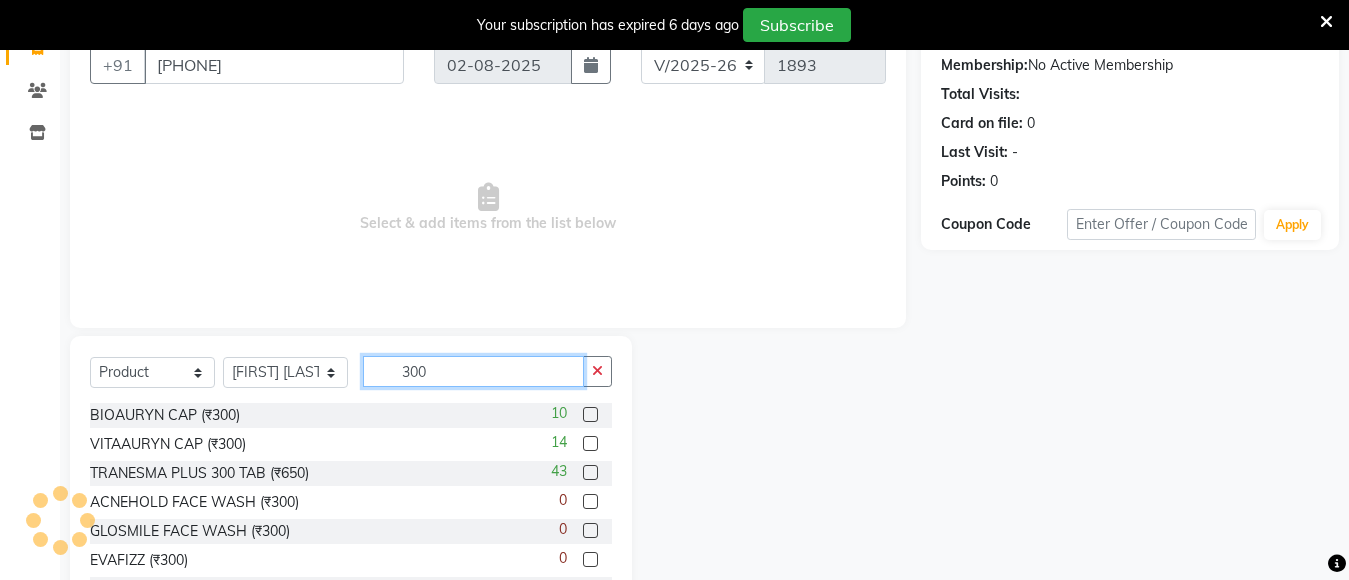 scroll, scrollTop: 271, scrollLeft: 0, axis: vertical 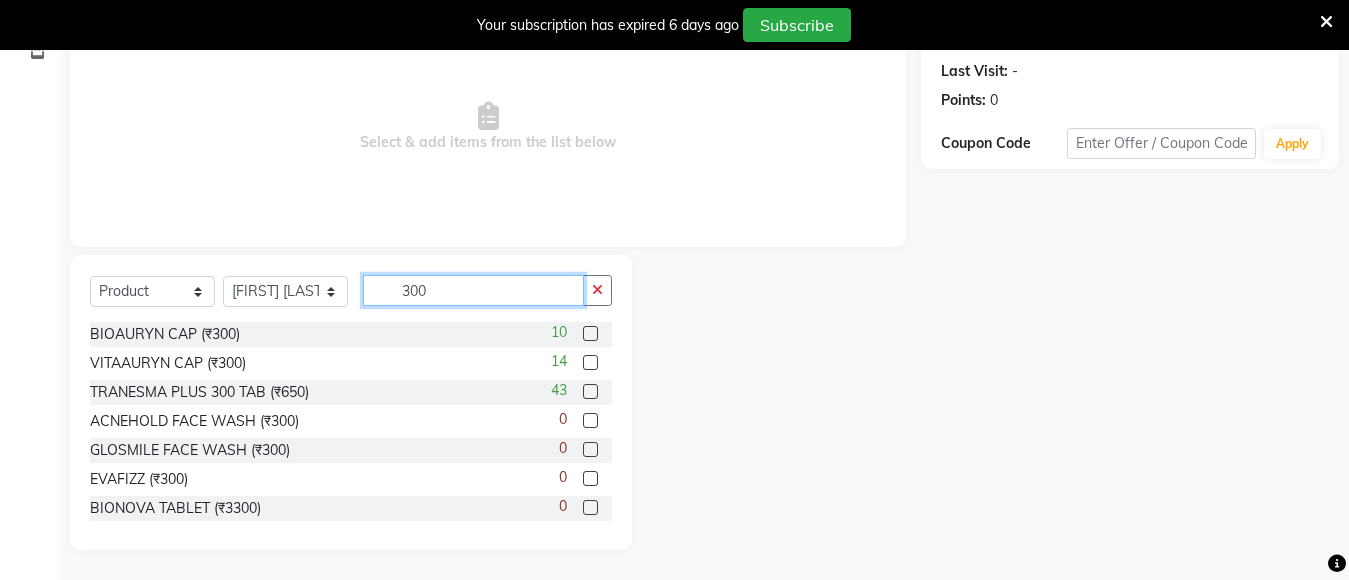 type on "300" 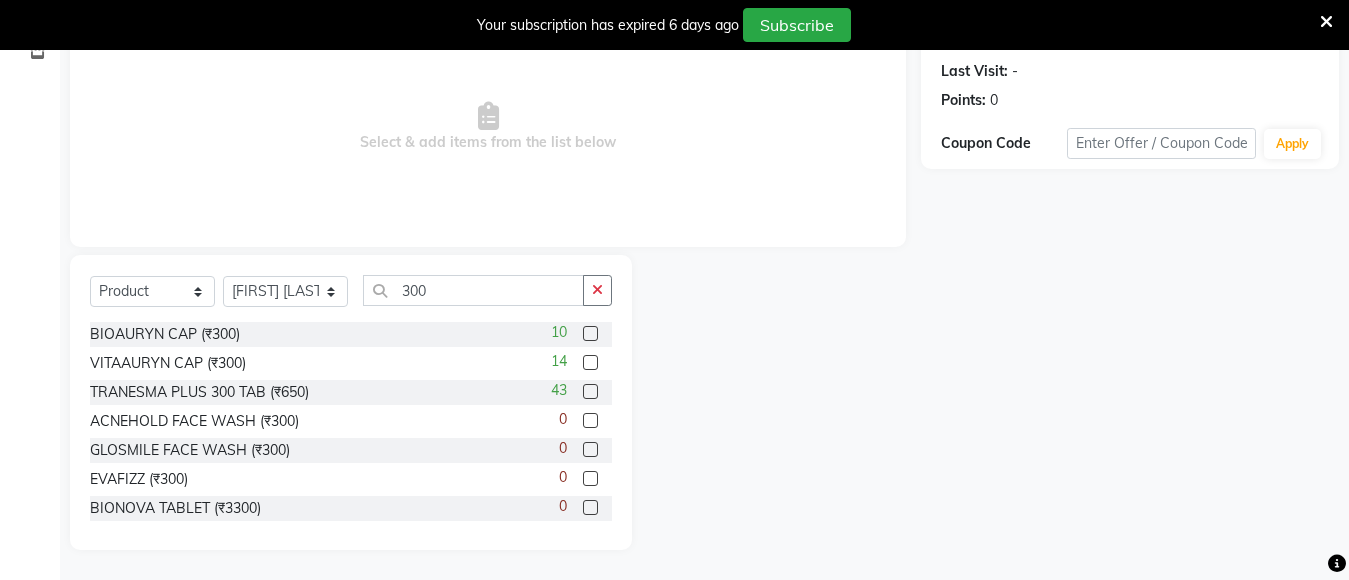 click 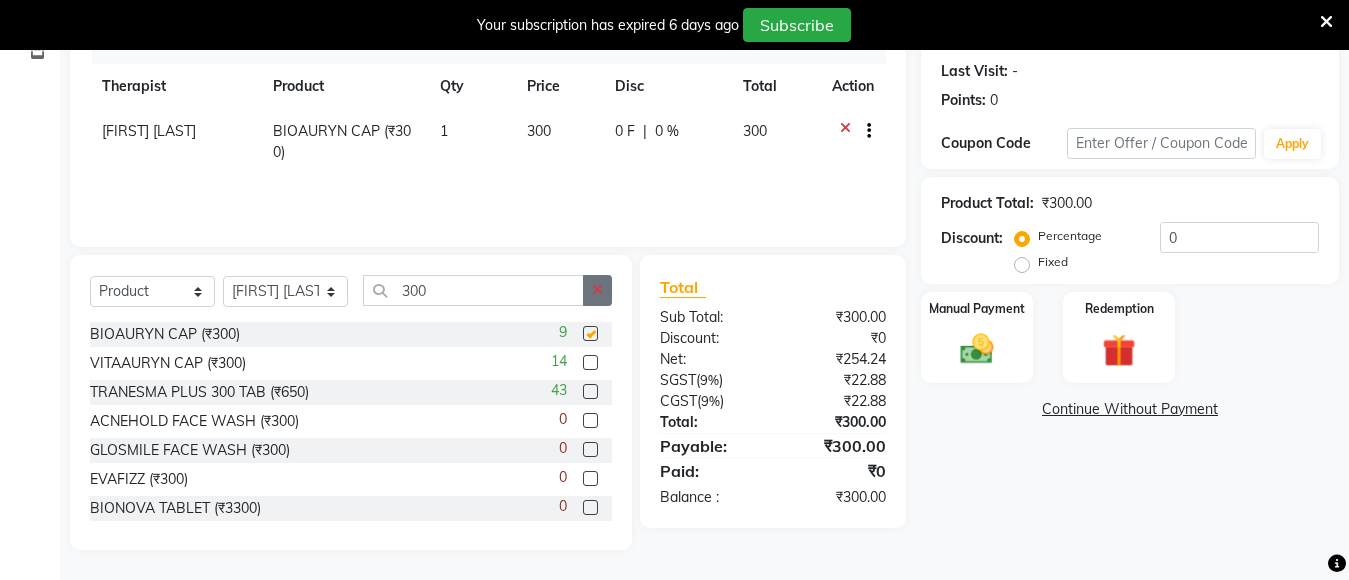 checkbox on "false" 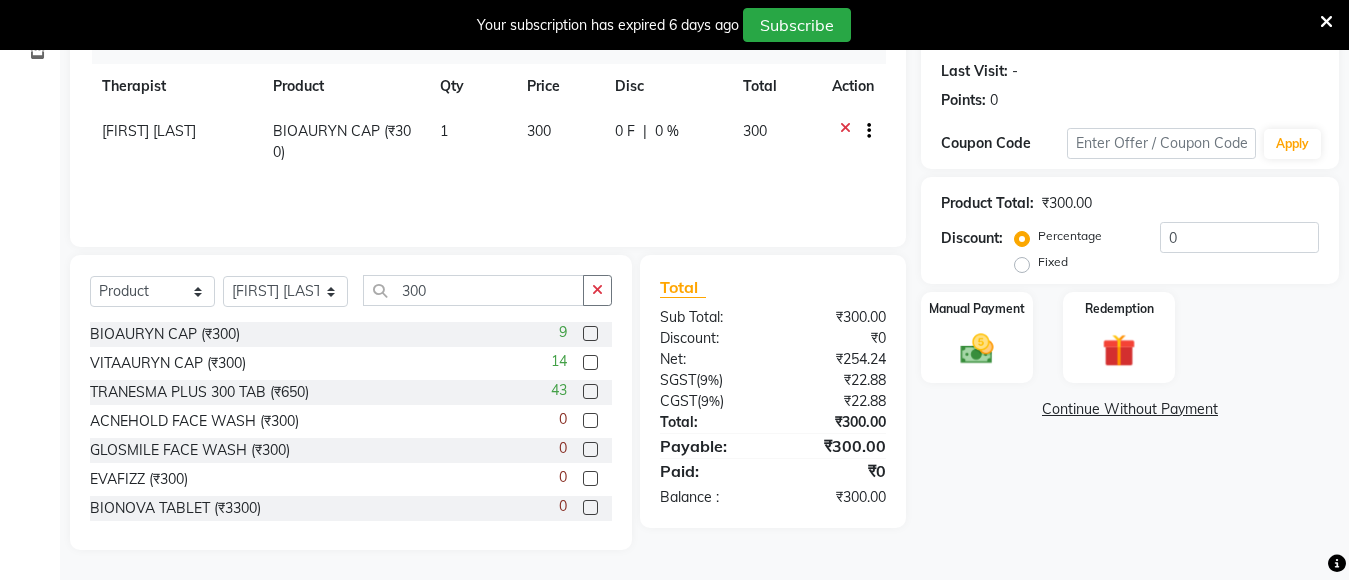 click on "1" 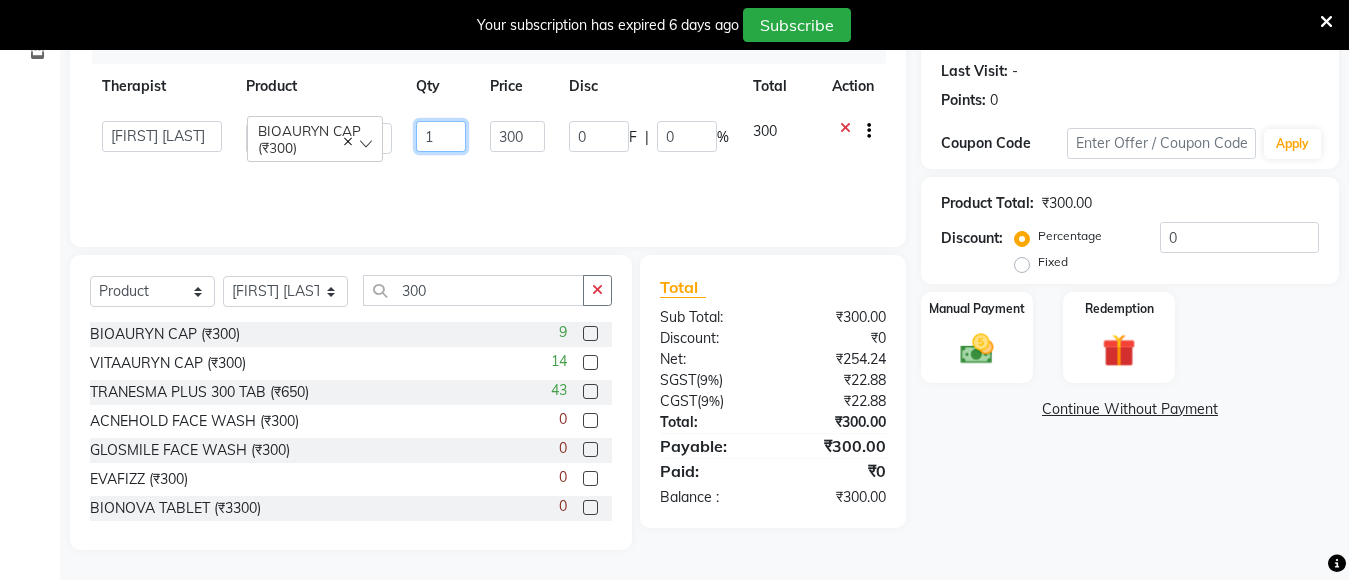 click on "1" 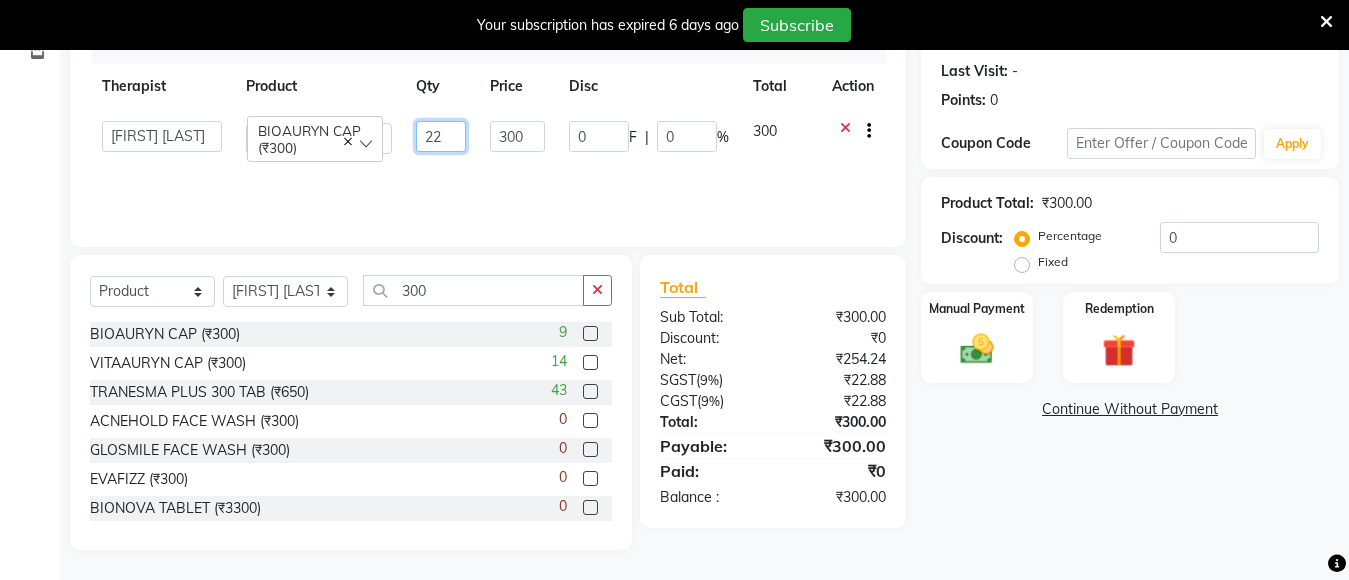 type on "2" 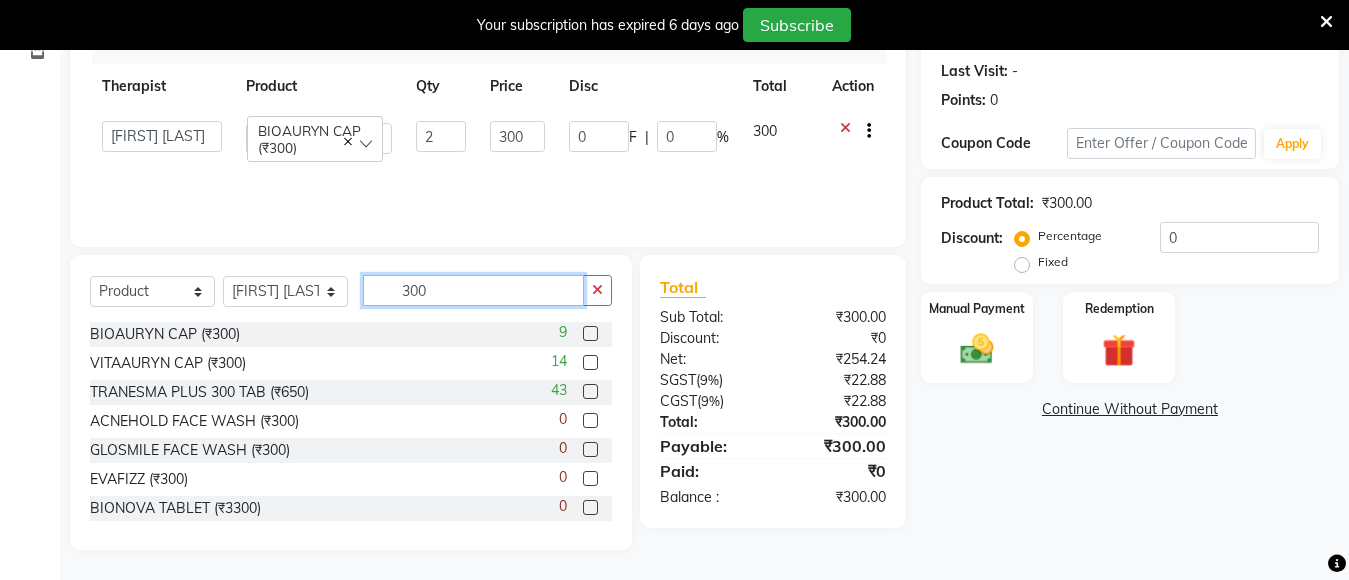 click on "300" 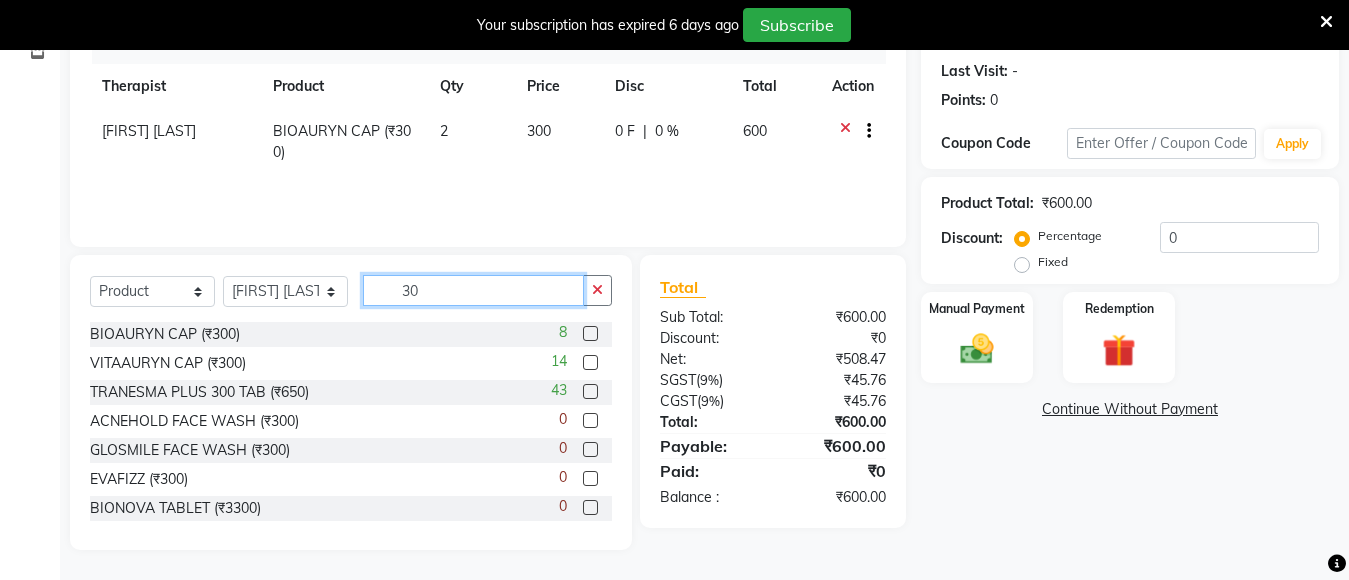 type on "3" 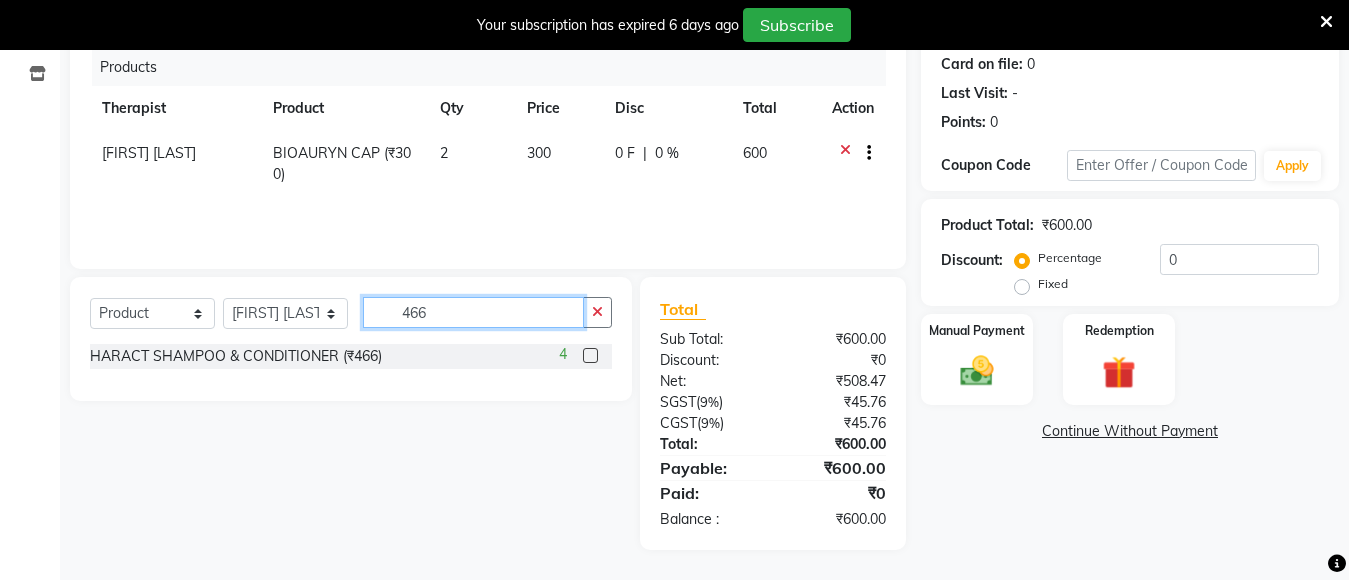 scroll, scrollTop: 249, scrollLeft: 0, axis: vertical 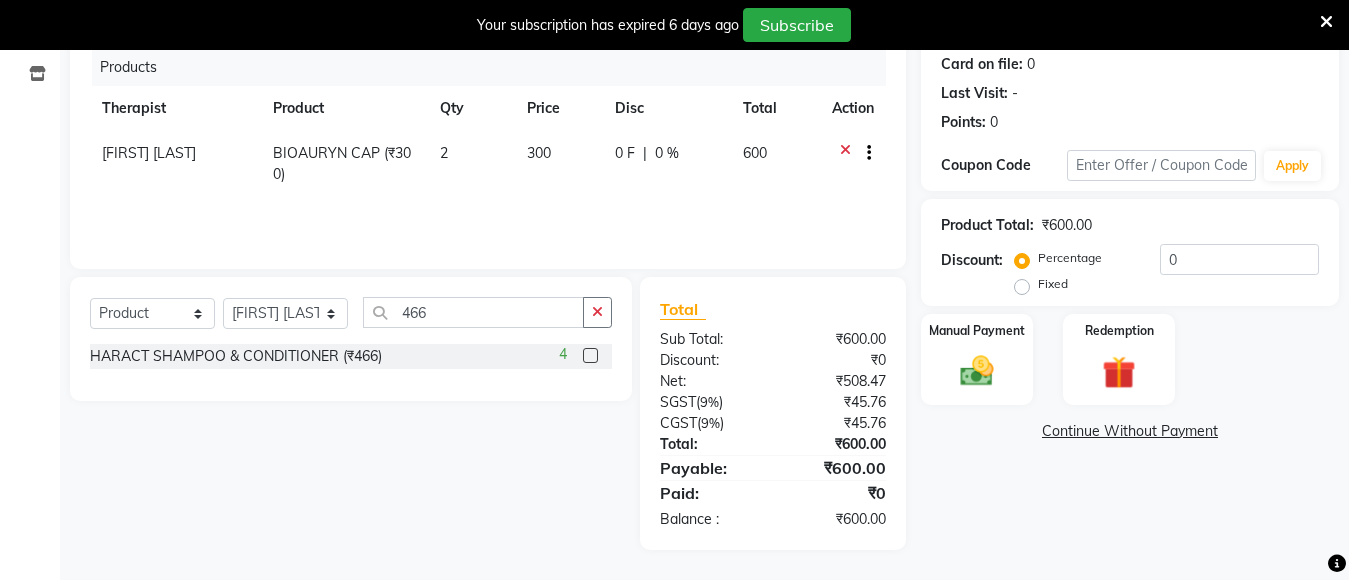 click 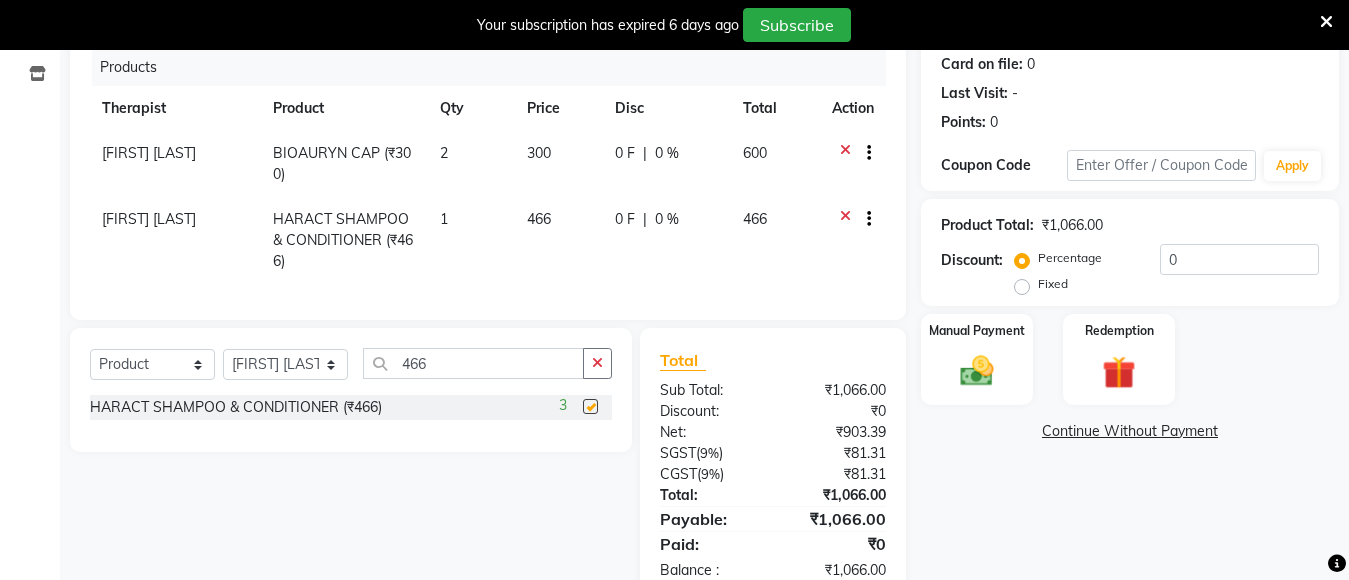 checkbox on "false" 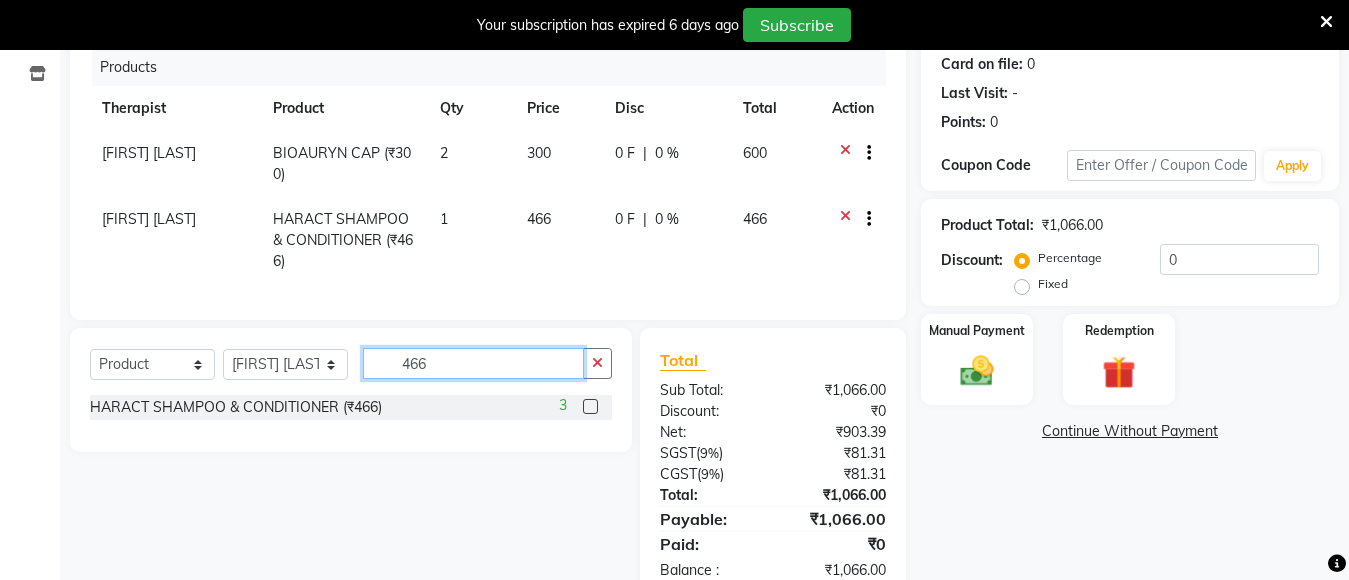 click on "466" 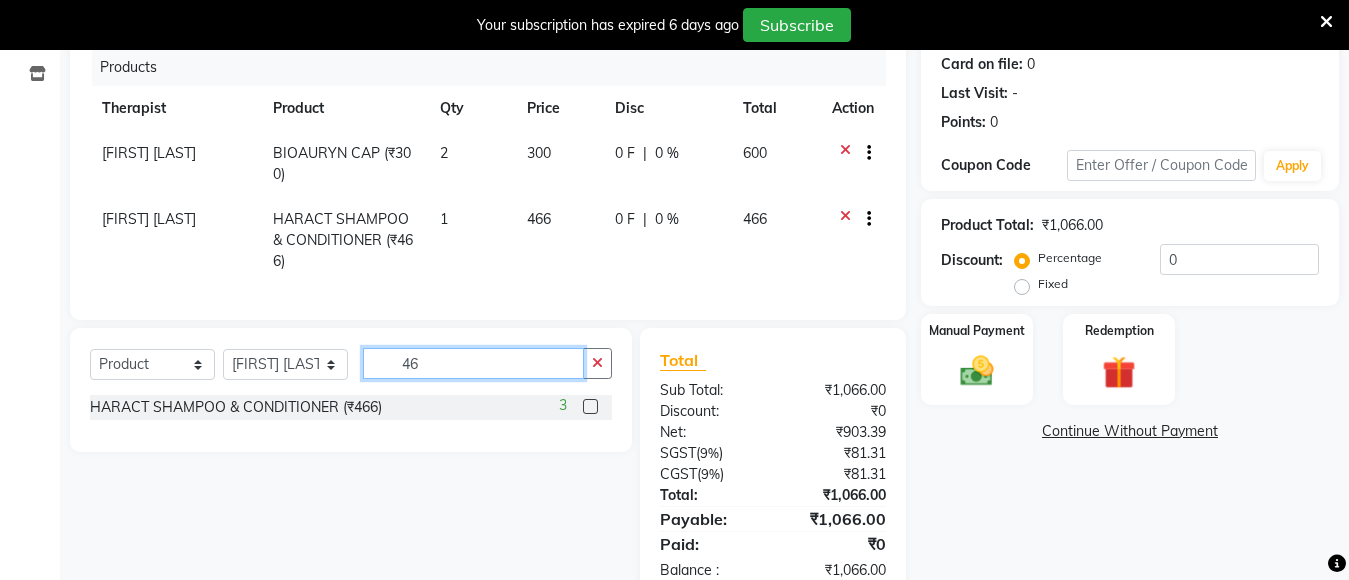 type on "4" 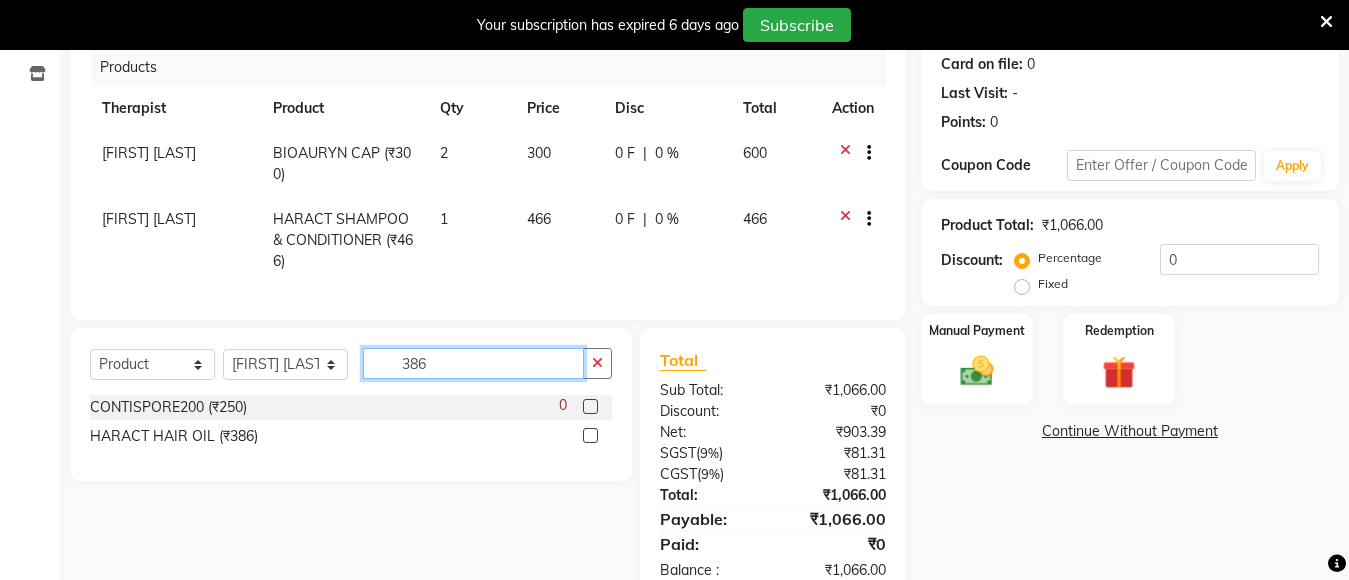 type on "386" 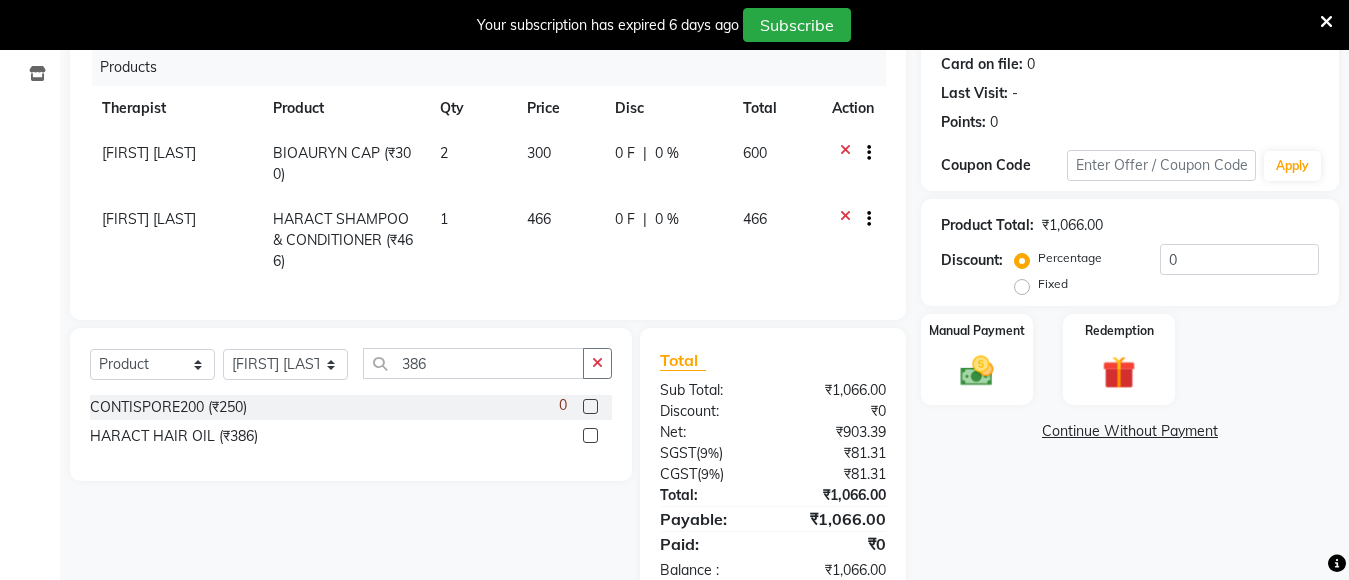 click 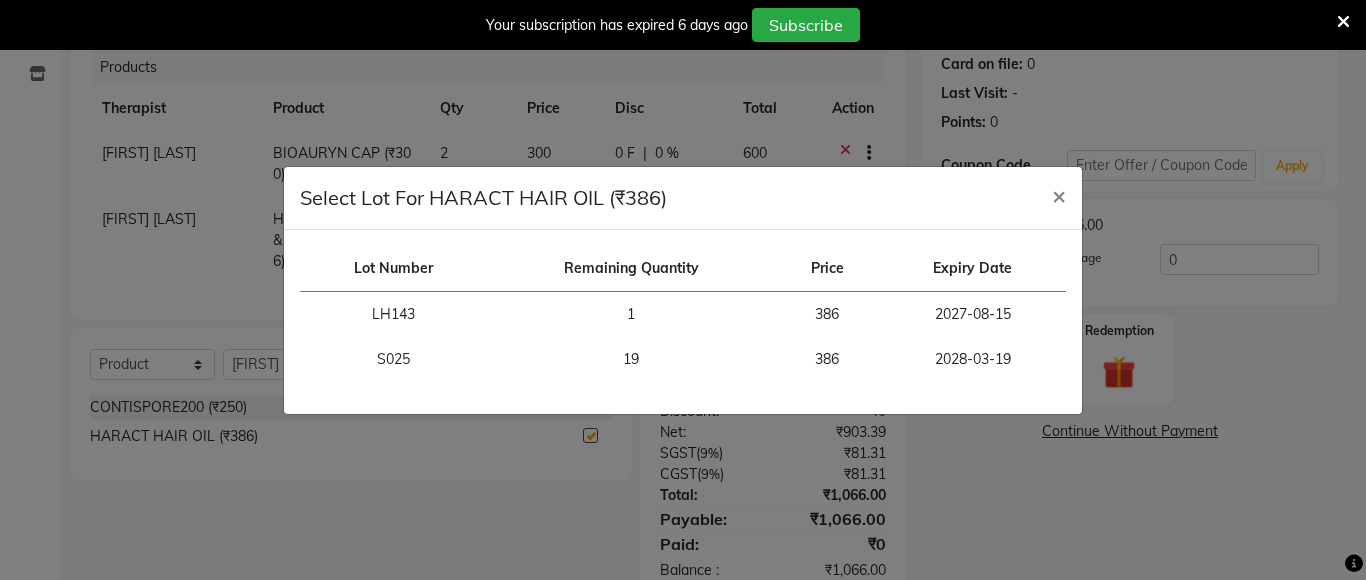 checkbox on "false" 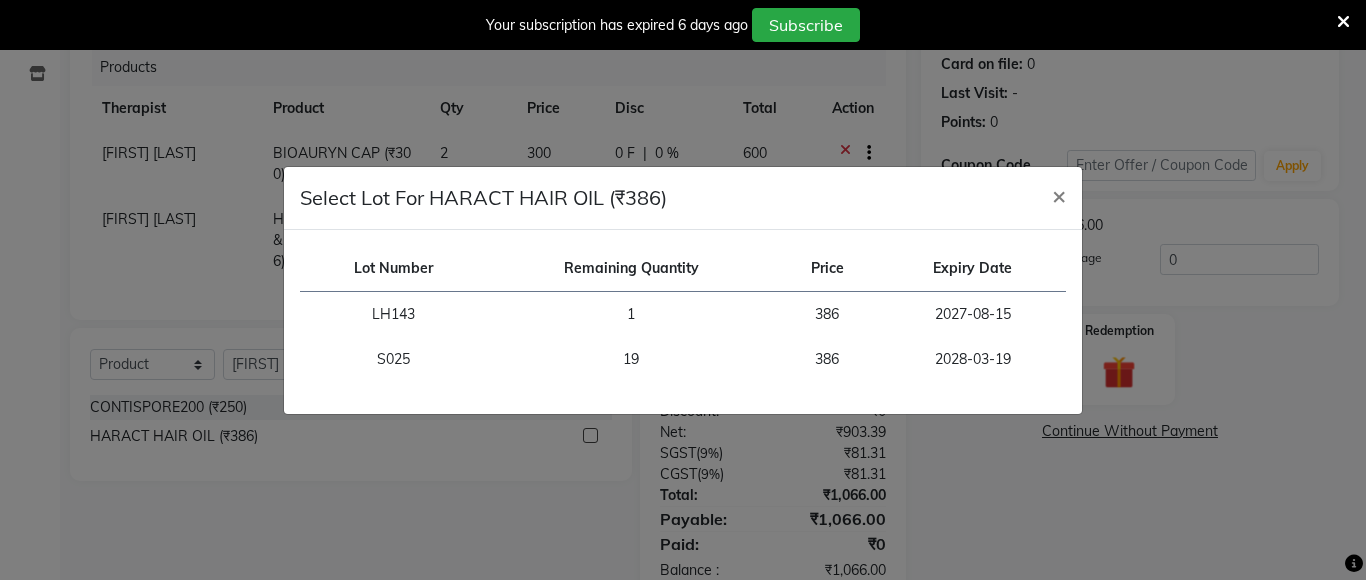 click on "19" 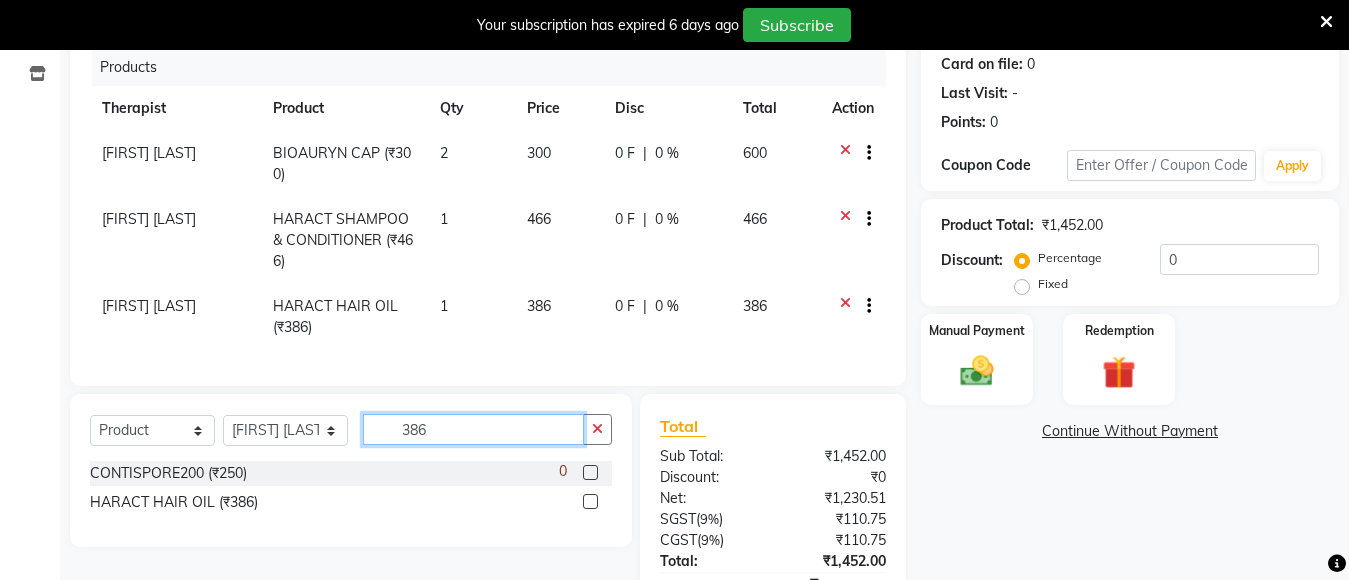 click on "386" 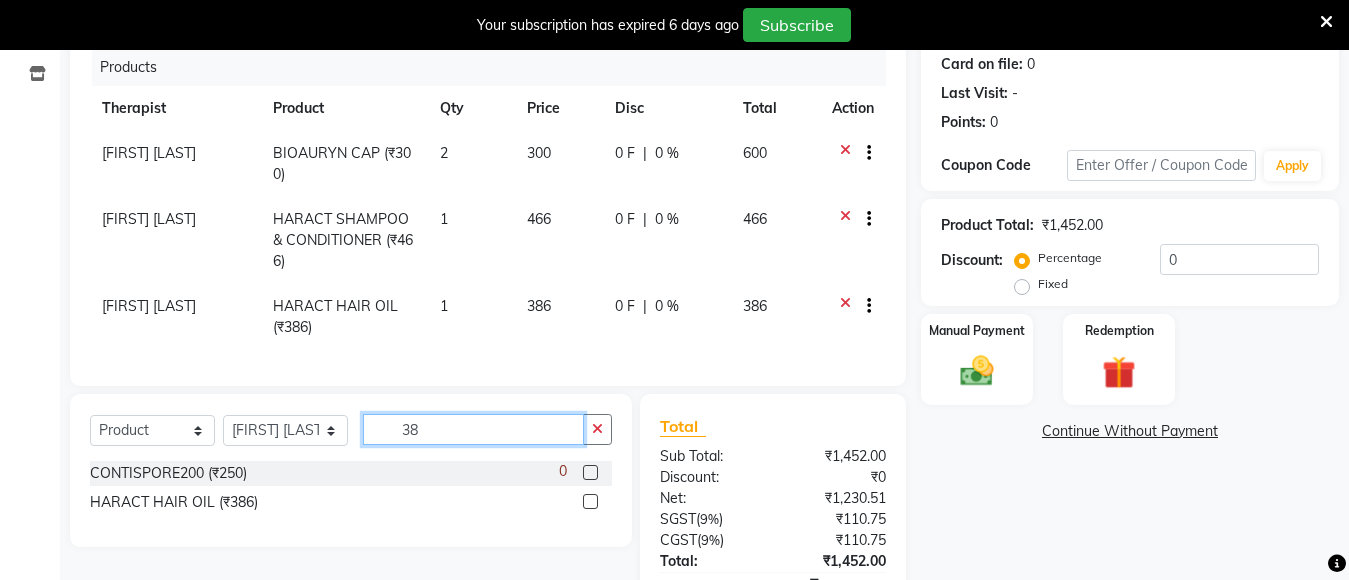 type on "3" 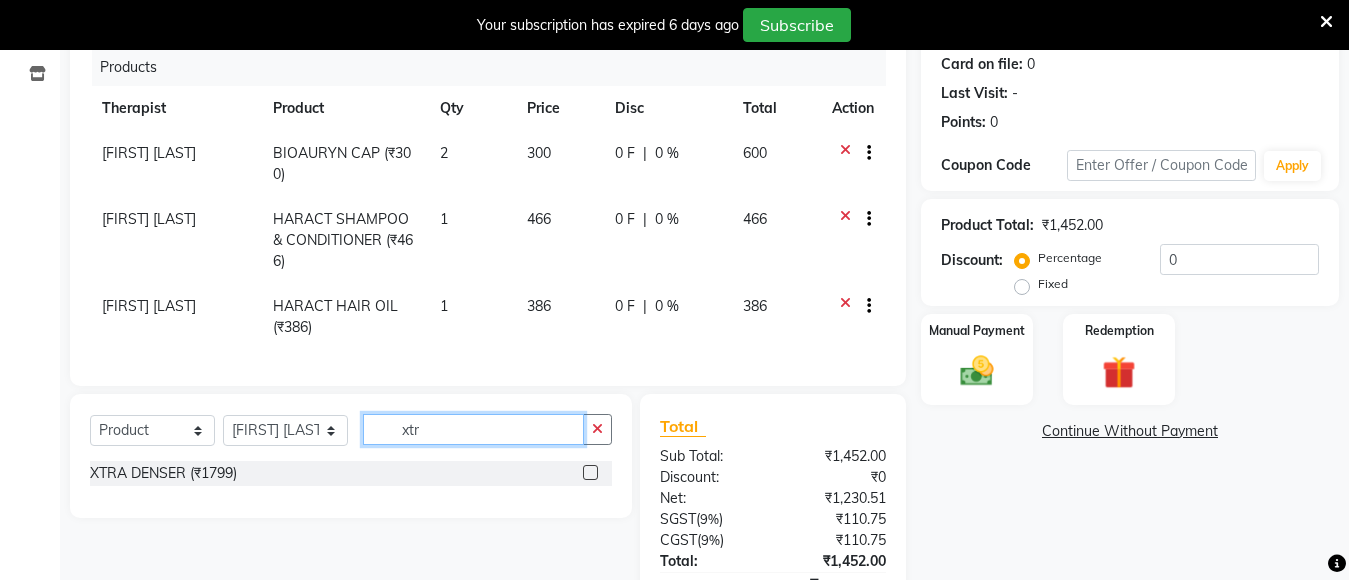 type on "xtr" 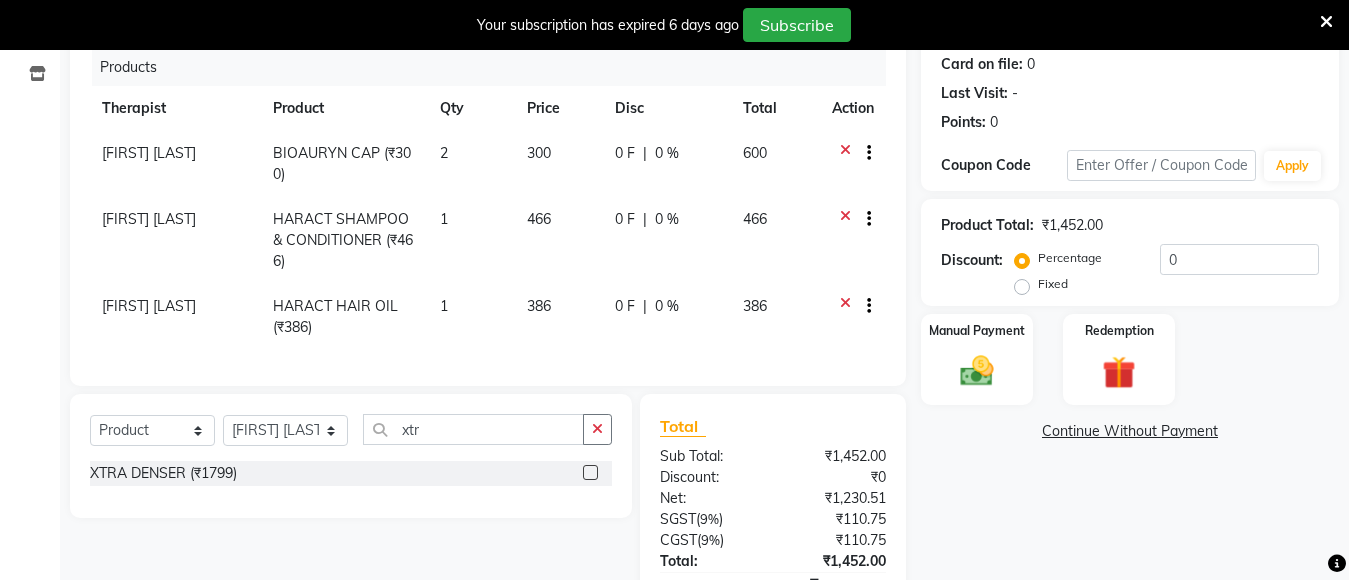 click 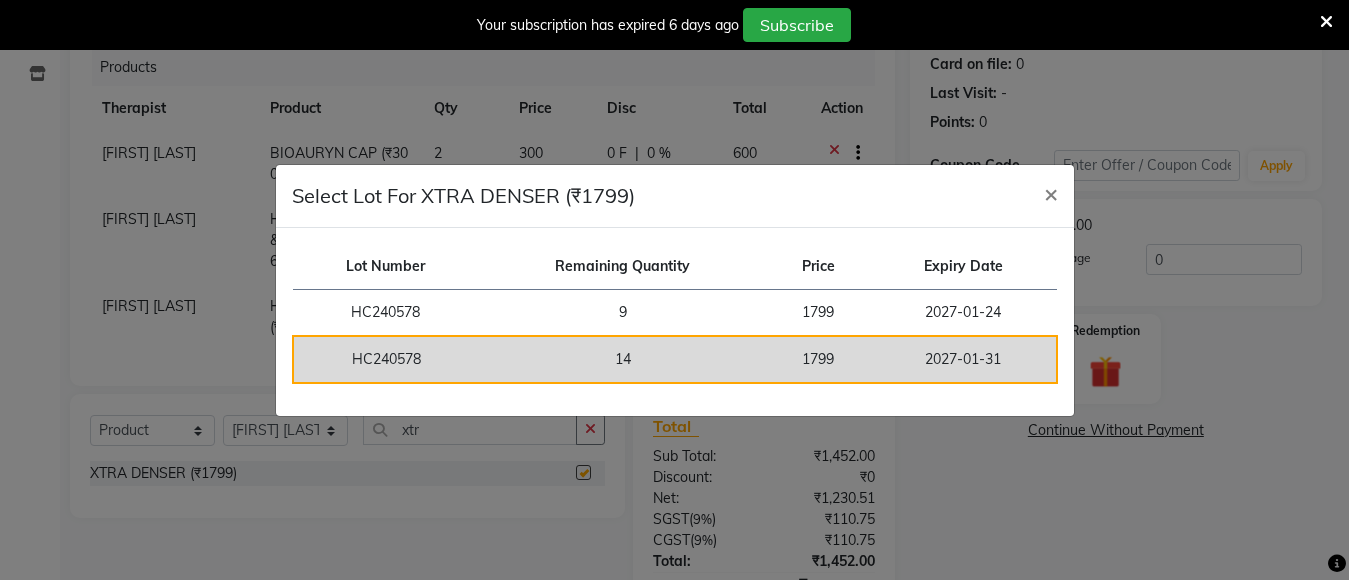 checkbox on "false" 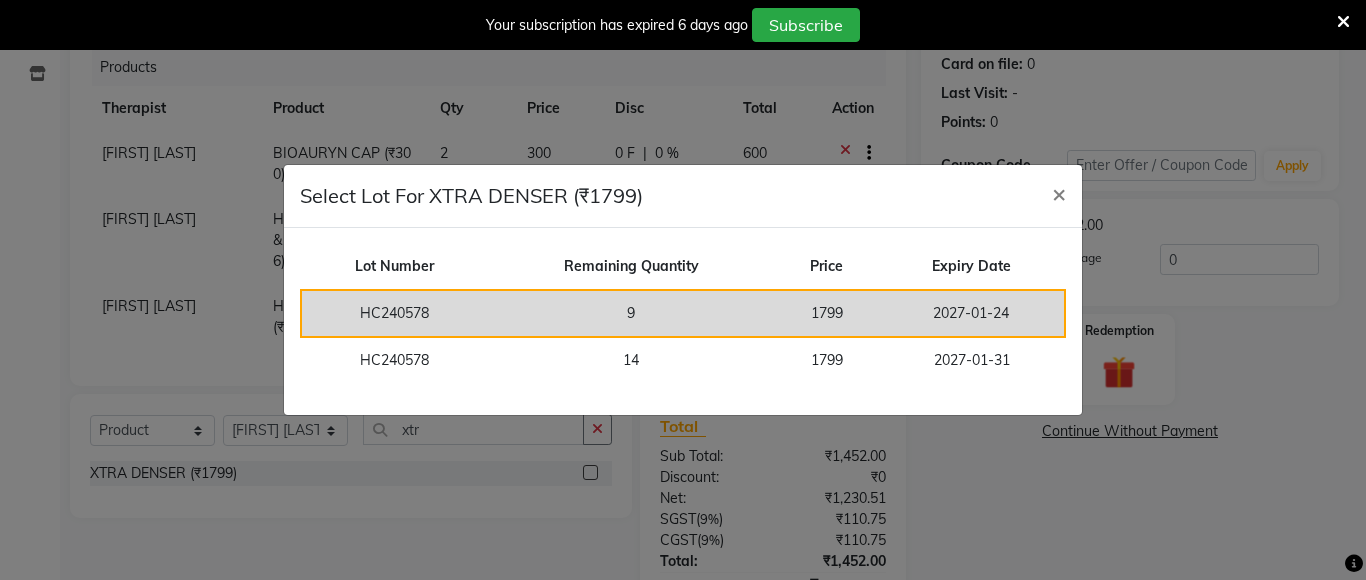 click on "9" 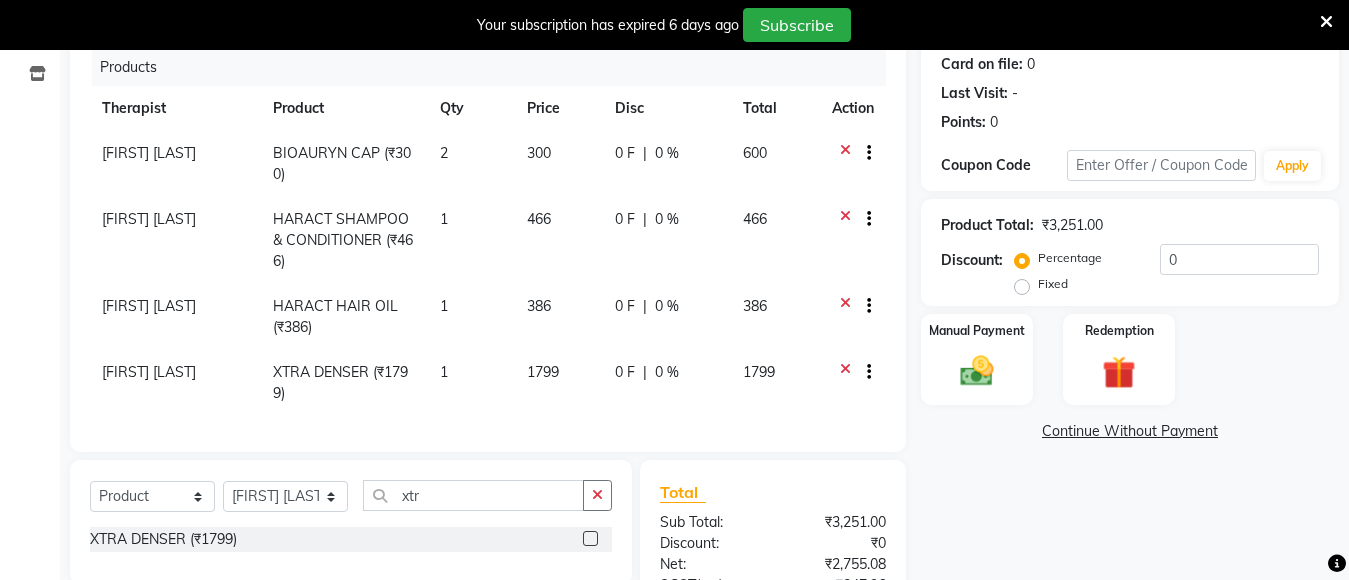 click on "Select  Service  Product  Membership  Package VoucherPrepaid Gift Card  Select Therapist Anita Gawli	 Dr.Bharati Patil Dr.Dhananjay Patil Dr.Rachana Hivarkar Gaurav Raaj Neha Rokde Priyanka  More RECEPTION-phuge prima Sachin Kale	 Sanjivni Kale	 Shekhar Chavan Sonali Naikre	 Vaishali Chowgule xtr XTRA DENSER (₹1799)" 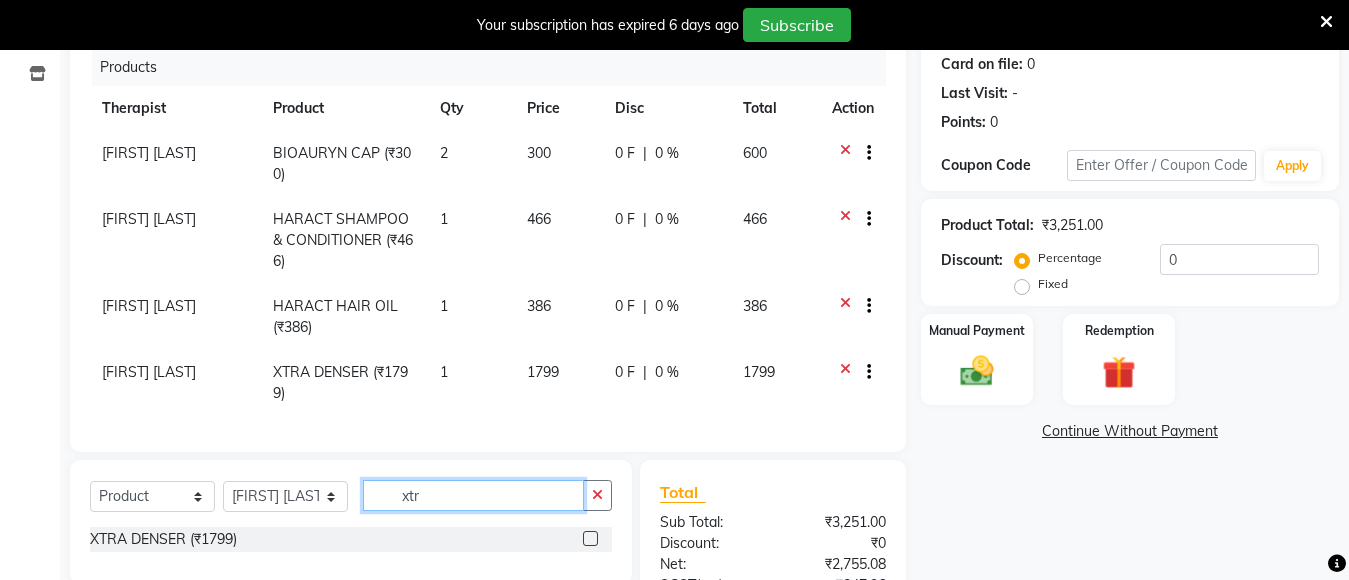 click on "xtr" 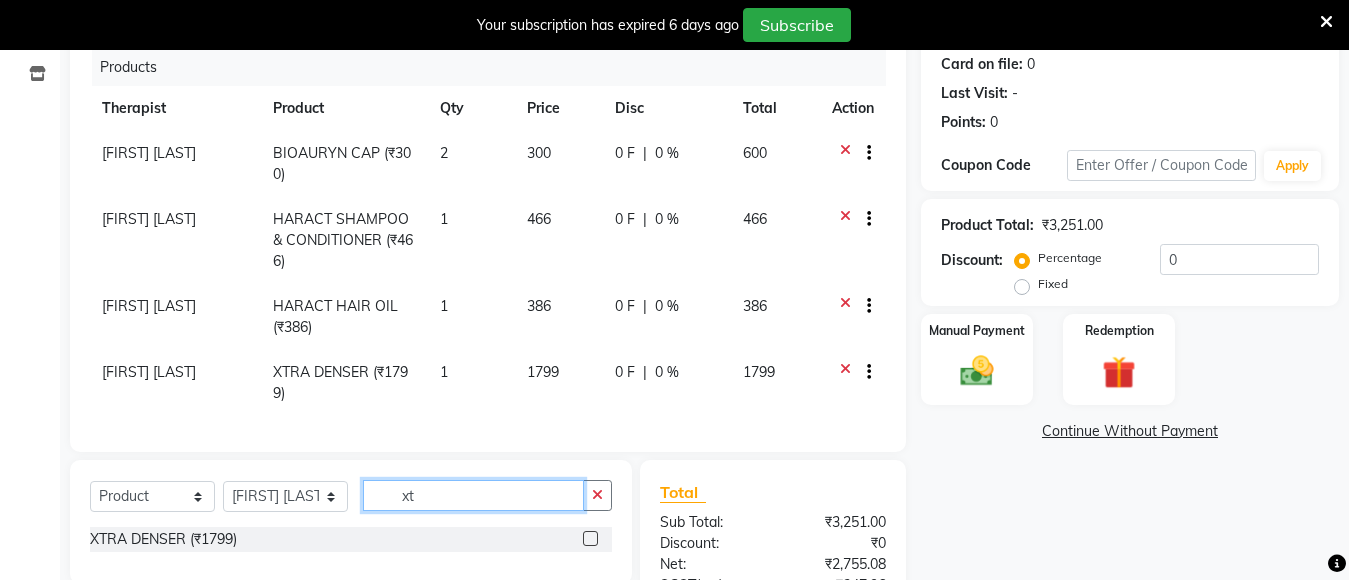 type on "x" 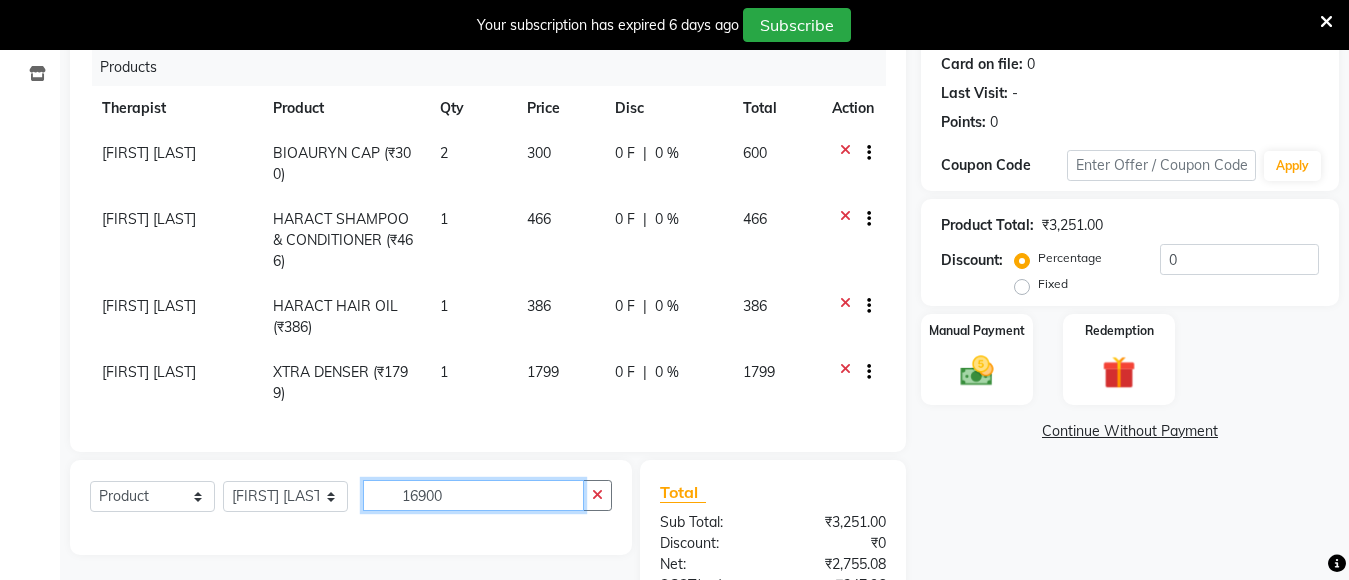 scroll, scrollTop: 349, scrollLeft: 0, axis: vertical 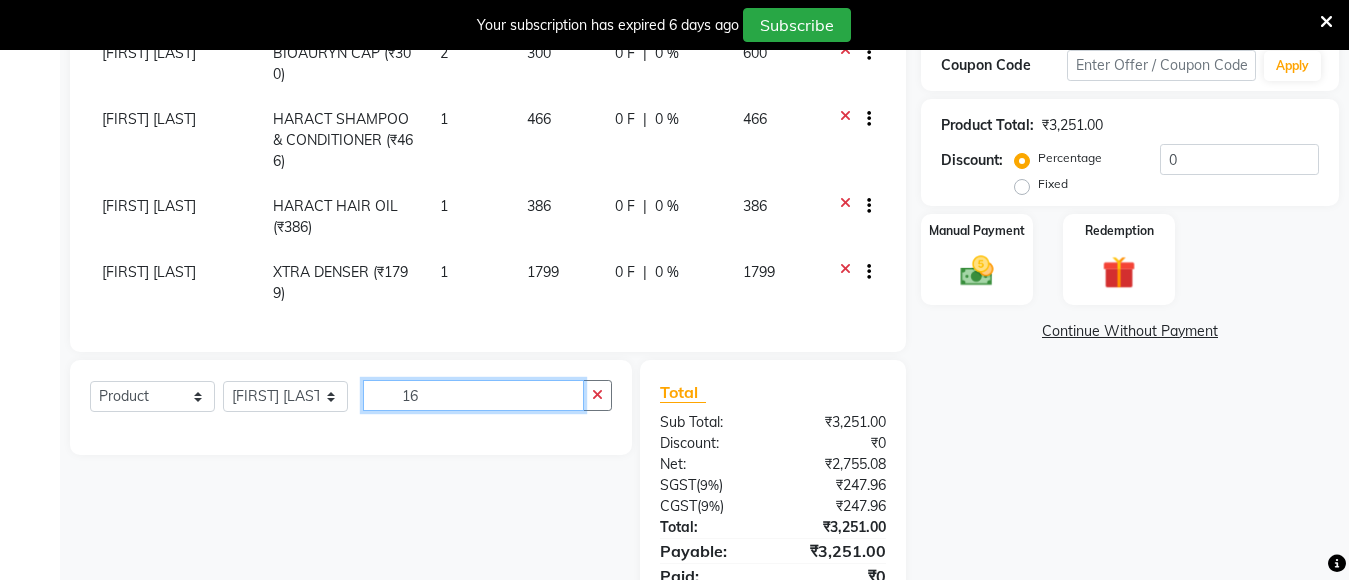 type on "1" 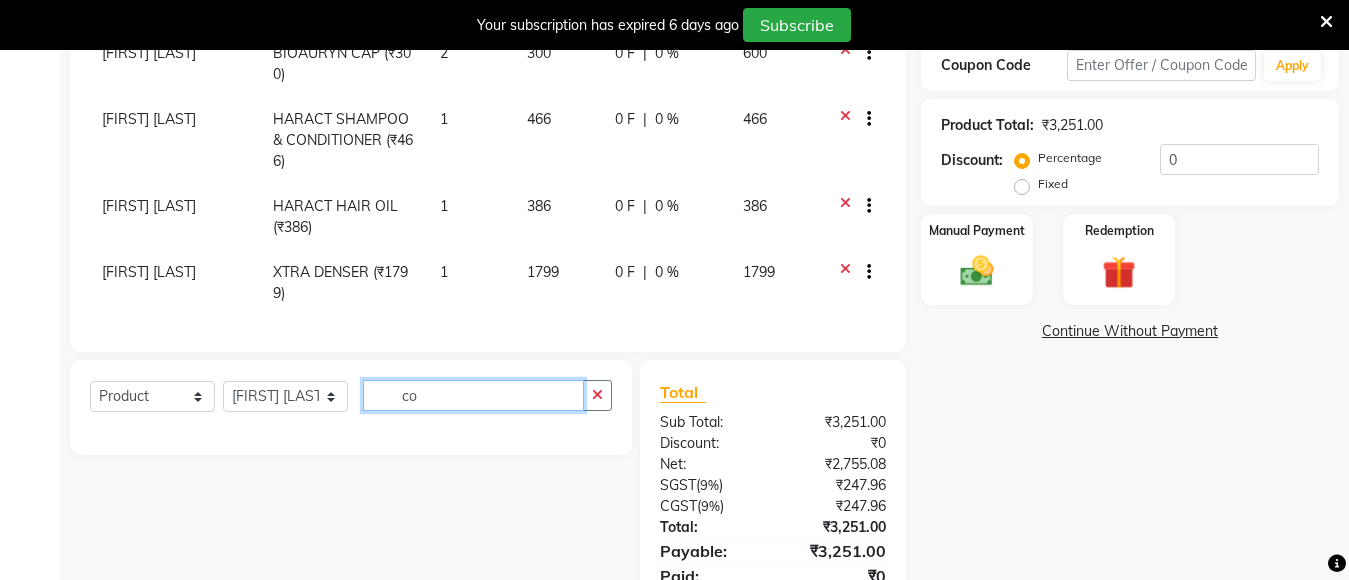 type on "c" 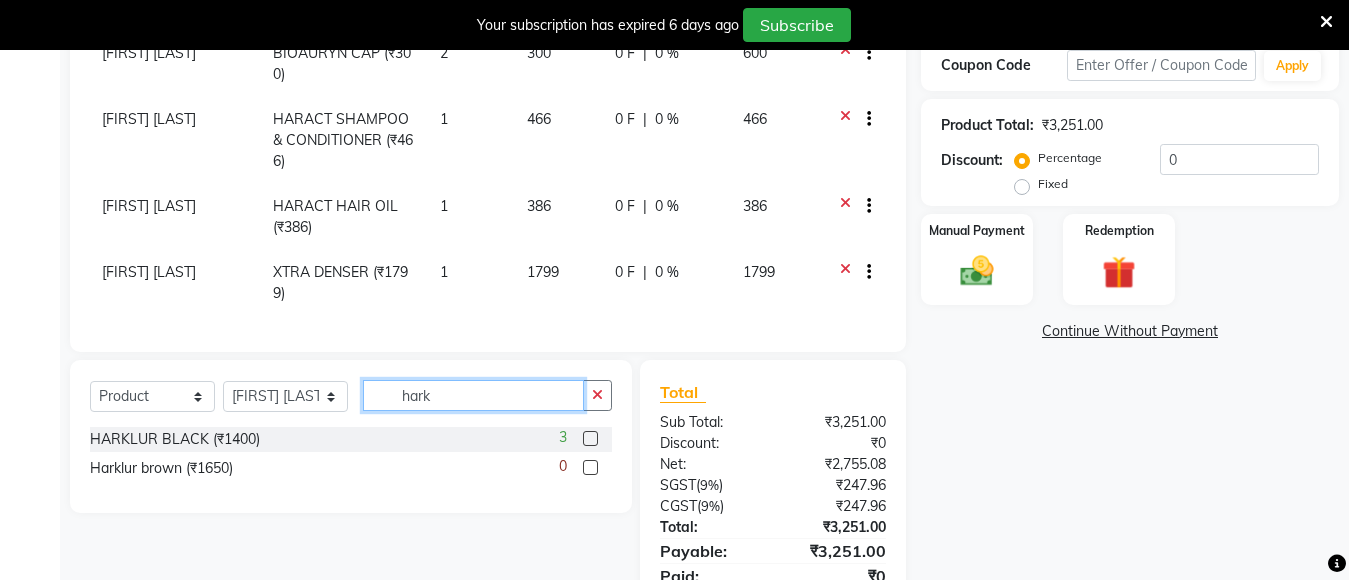 type on "hark" 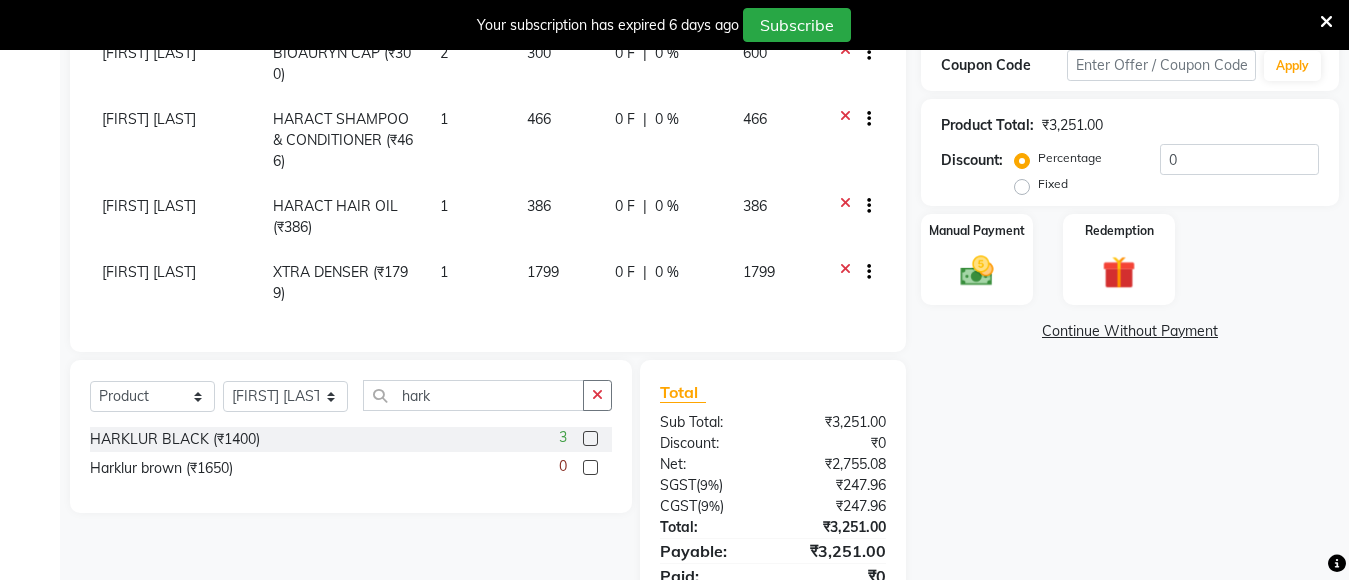 click 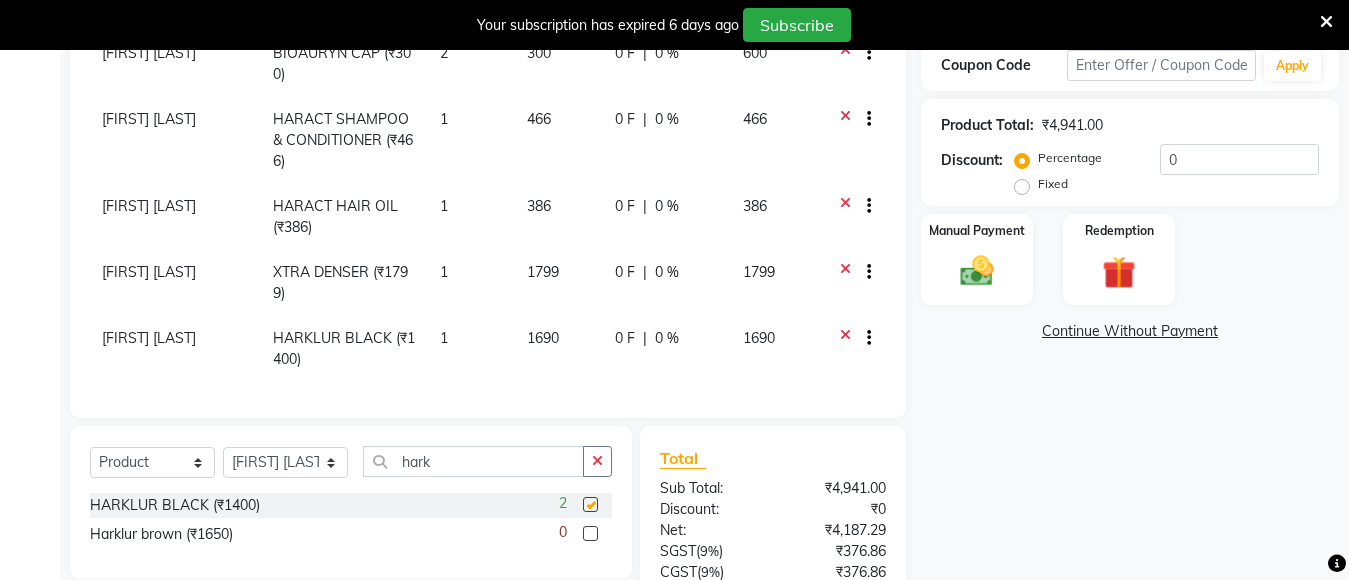 checkbox on "false" 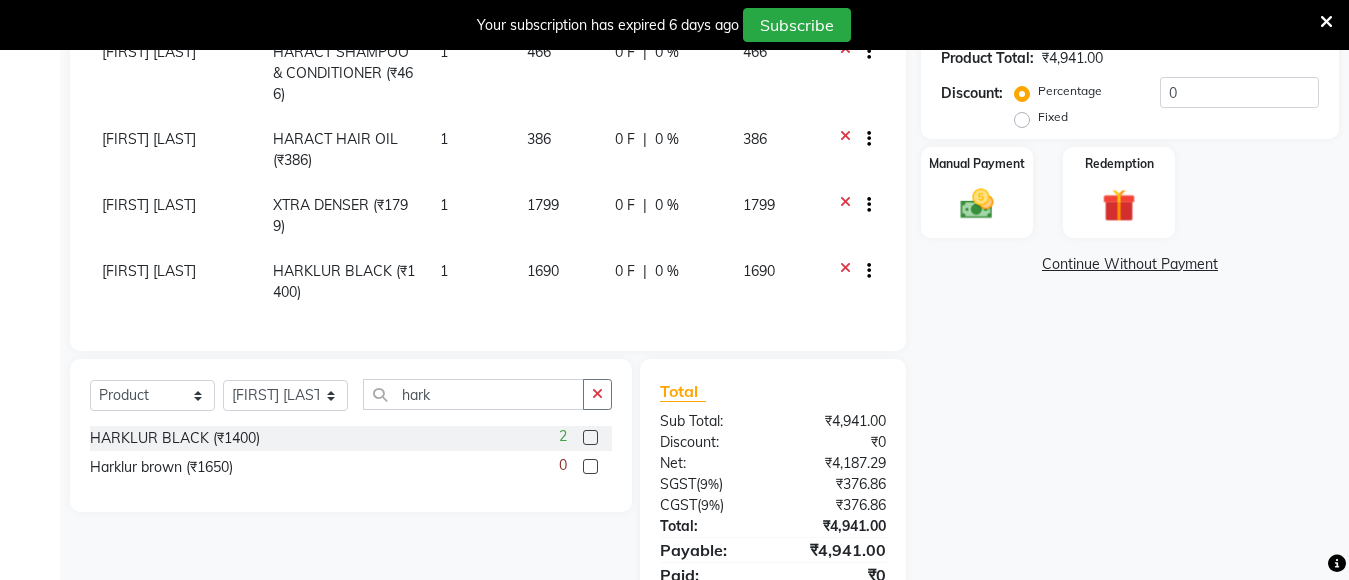 scroll, scrollTop: 515, scrollLeft: 0, axis: vertical 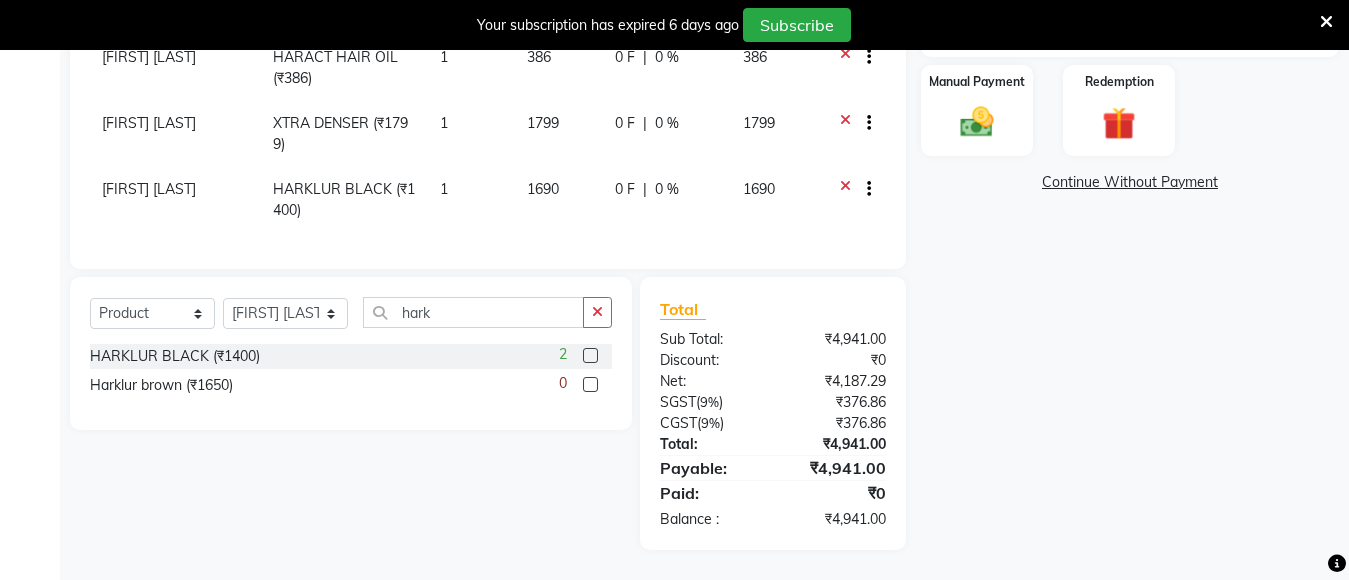 click on "[FIRST] [LAST]" 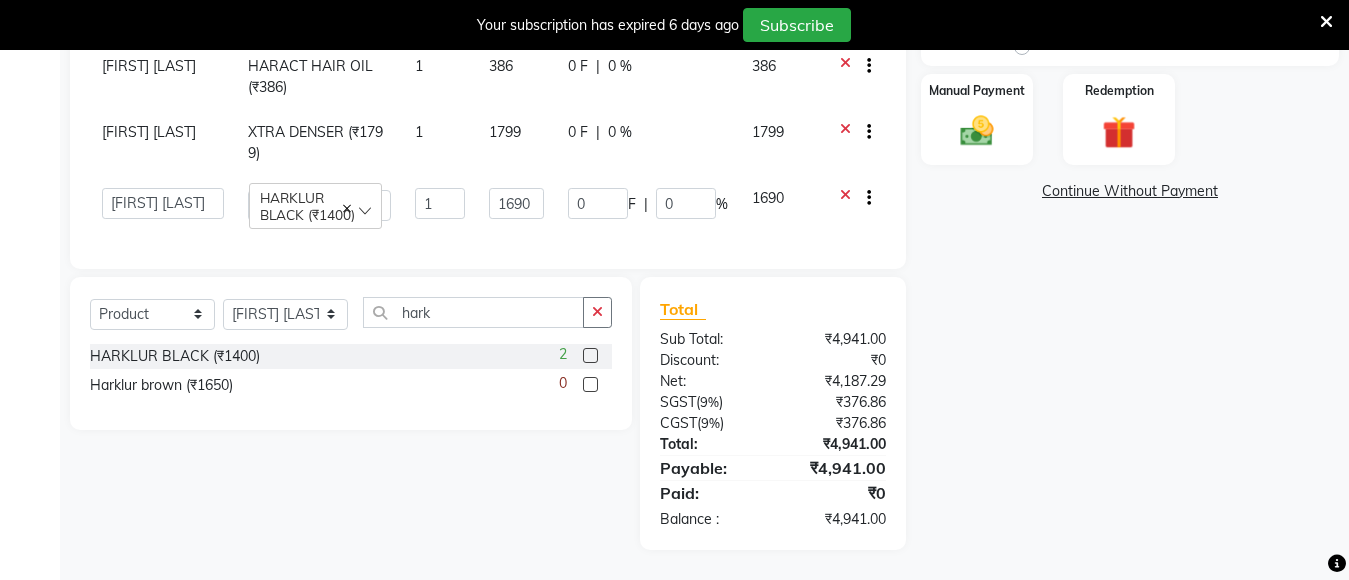 scroll, scrollTop: 506, scrollLeft: 0, axis: vertical 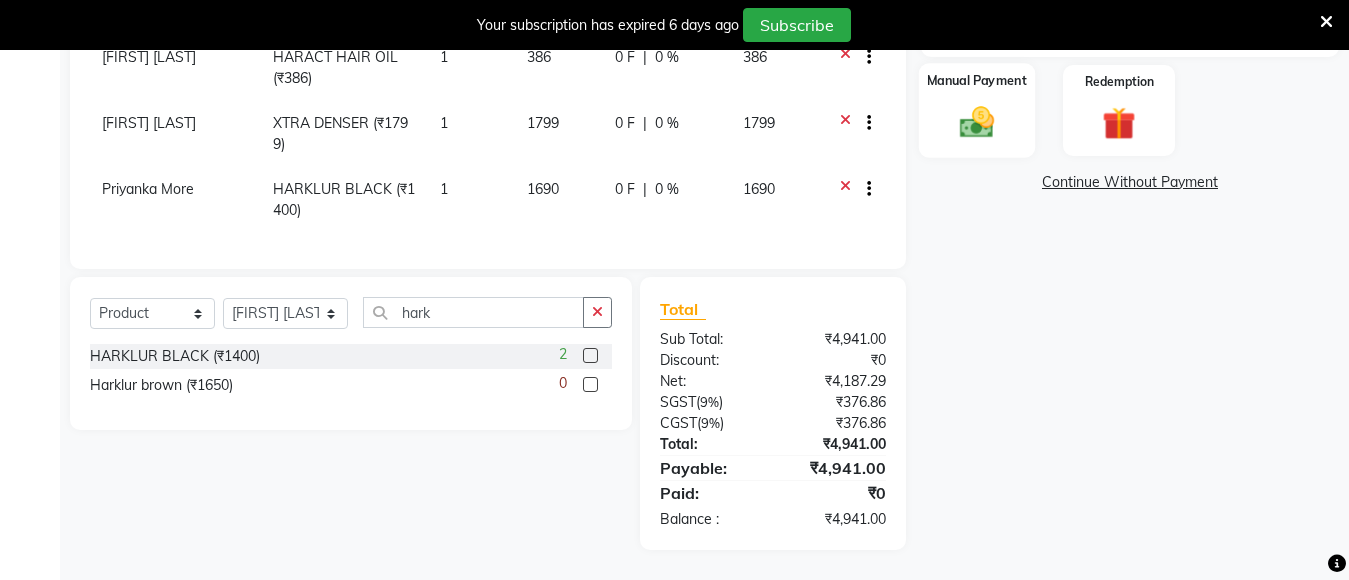 click 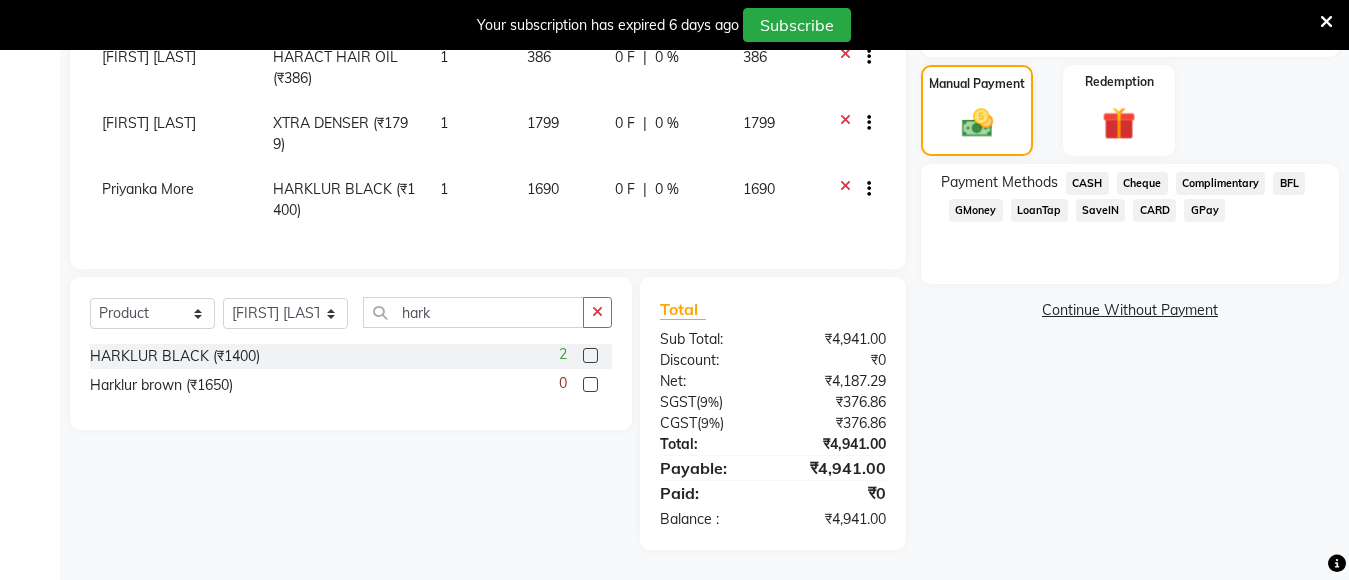 click on "GPay" 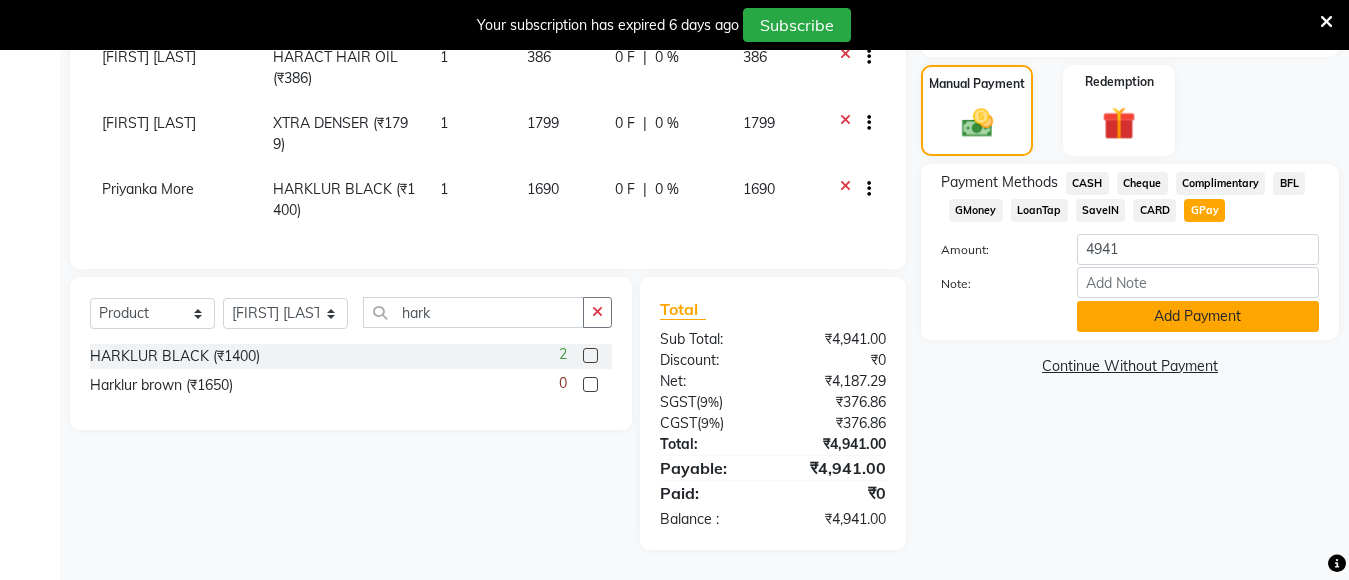 click on "Add Payment" 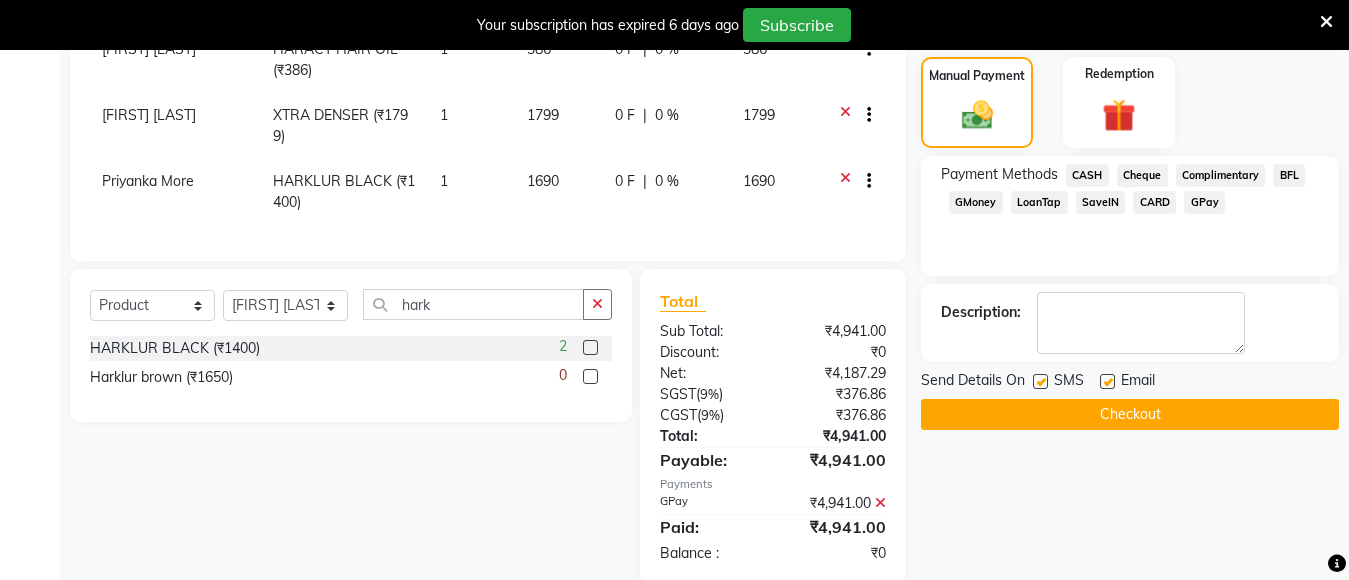 click on "Checkout" 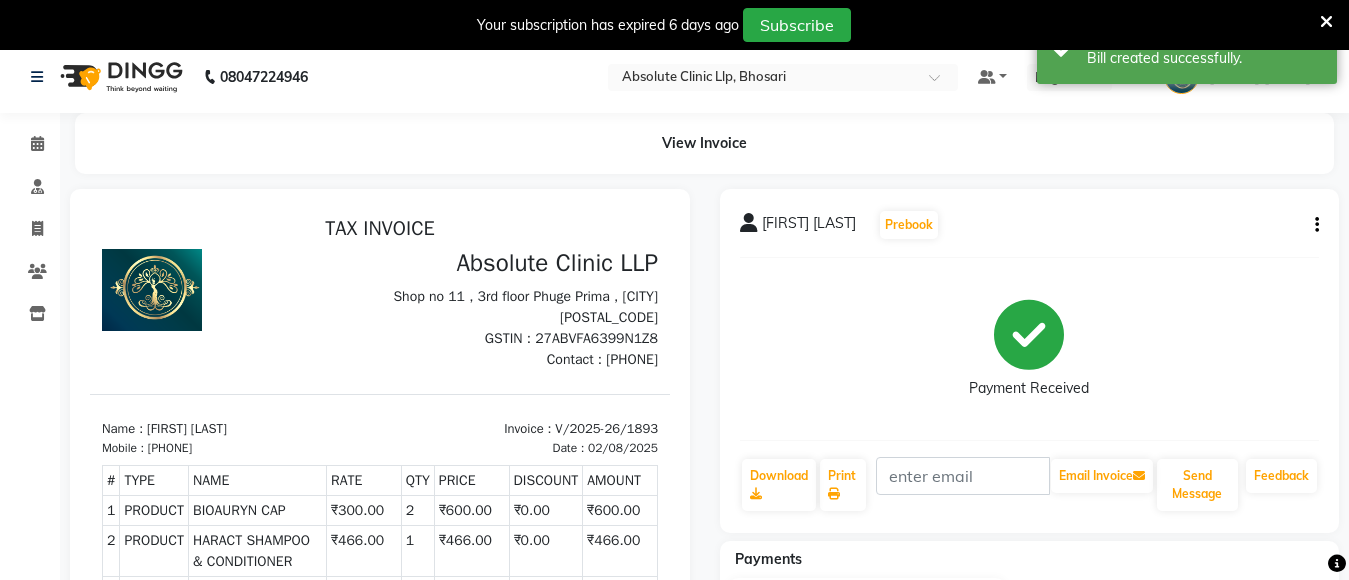 scroll, scrollTop: 0, scrollLeft: 0, axis: both 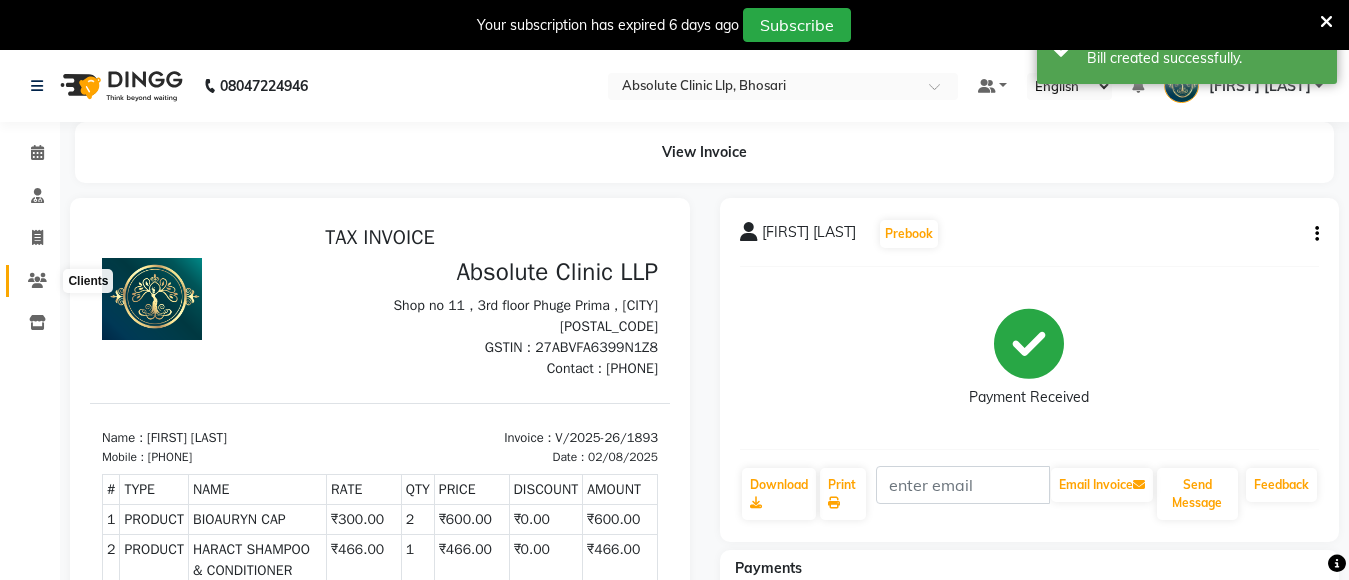 click 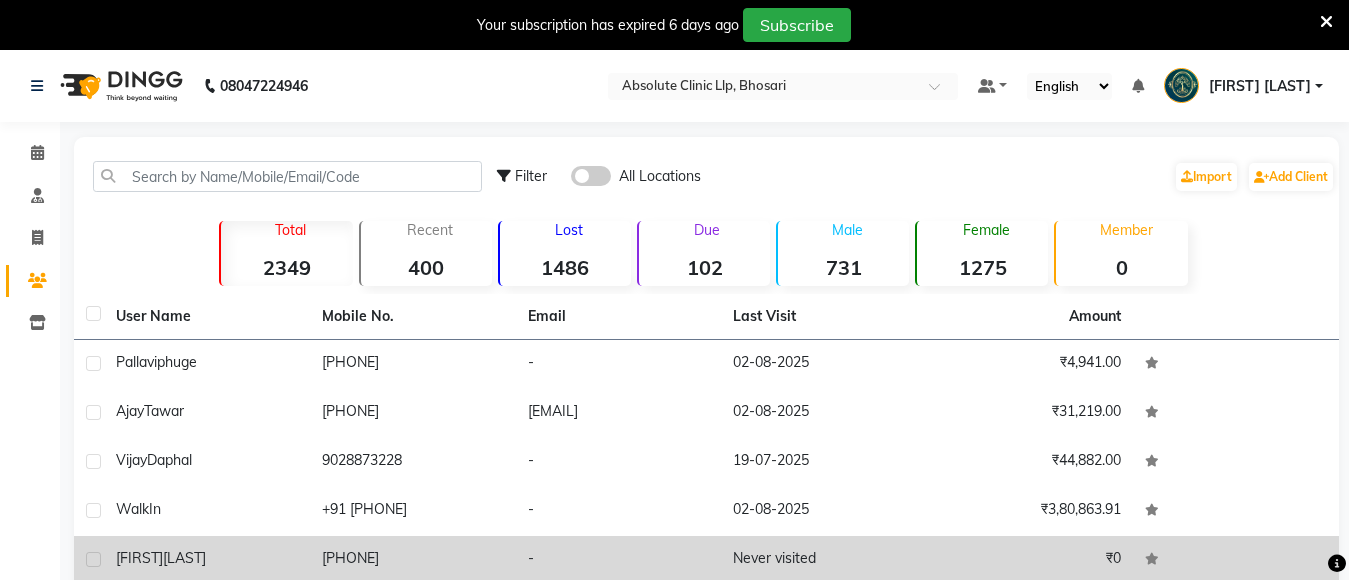 scroll, scrollTop: 100, scrollLeft: 0, axis: vertical 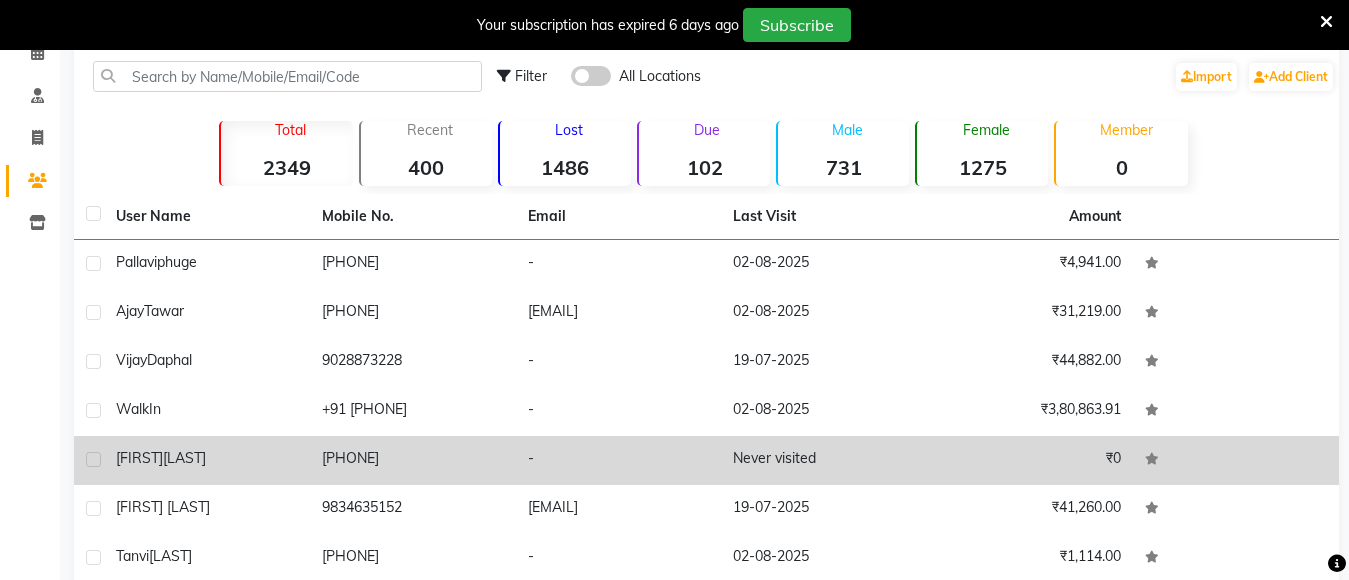 click on "[PHONE]" 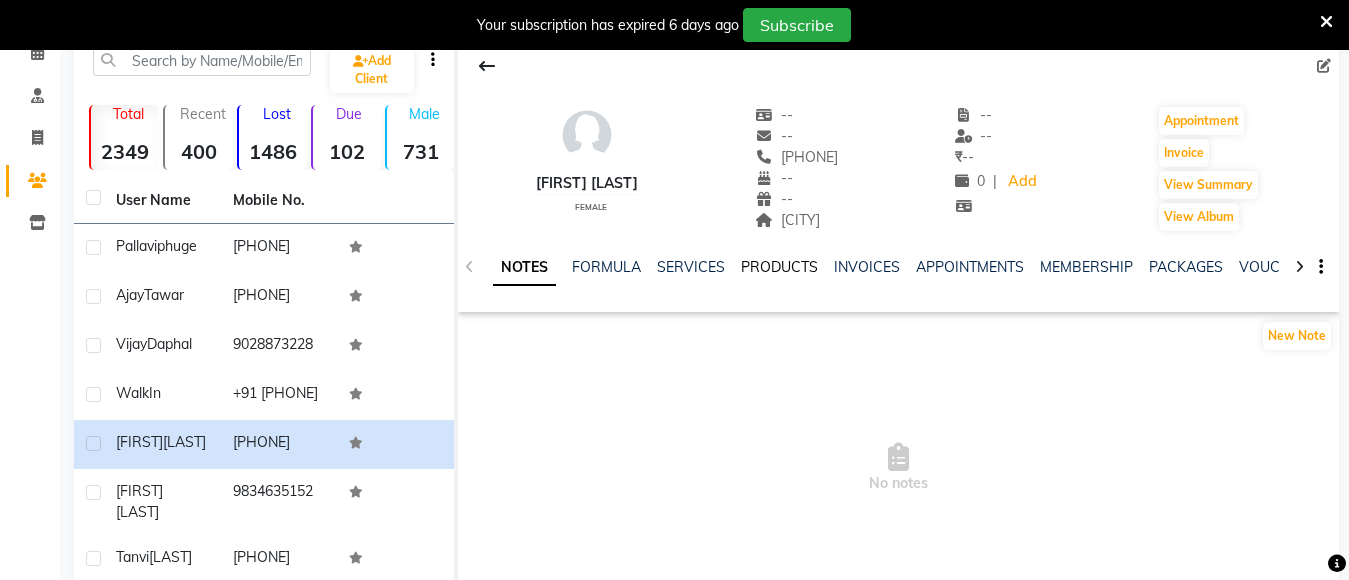 click on "PRODUCTS" 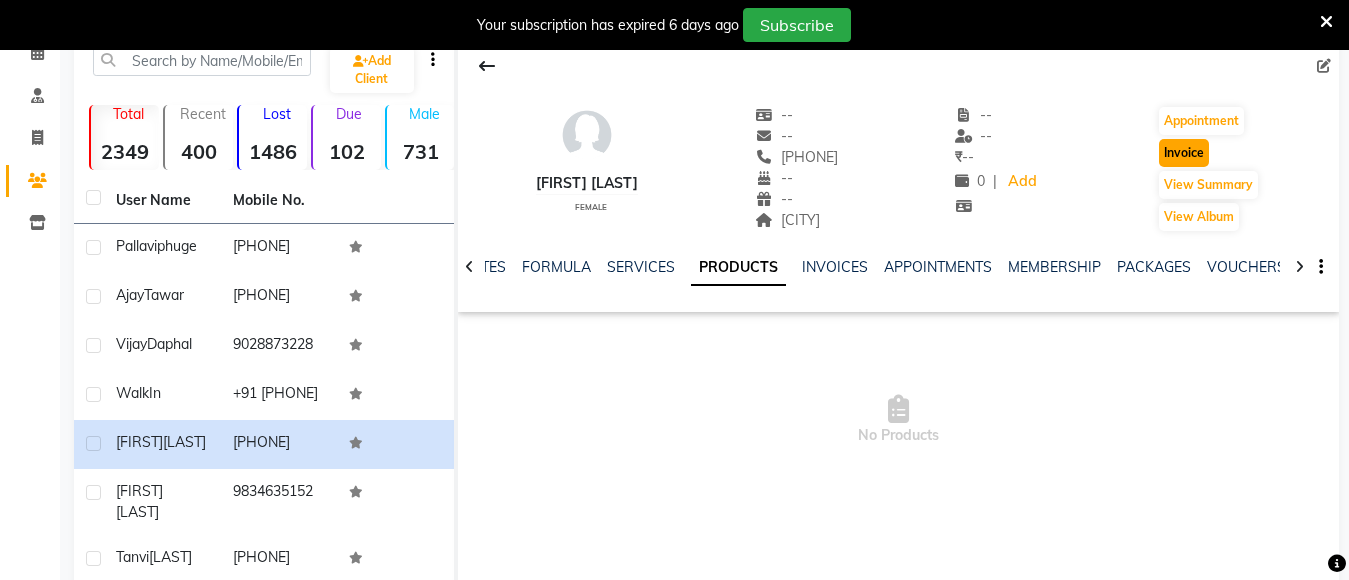 click on "Invoice" 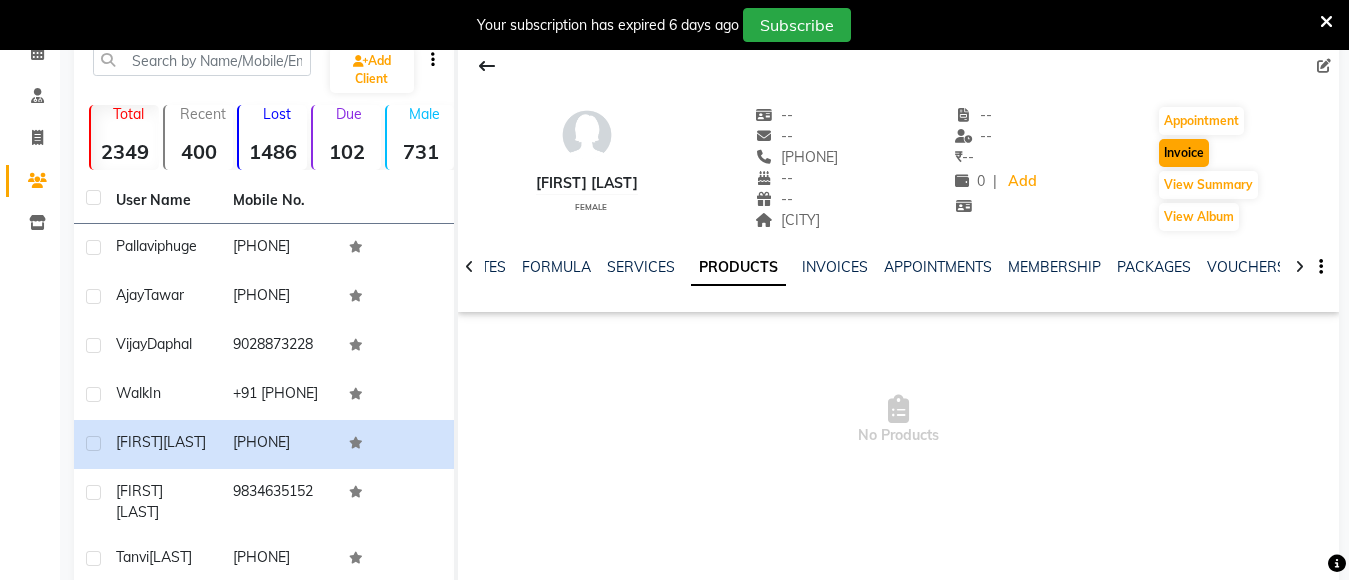 select on "service" 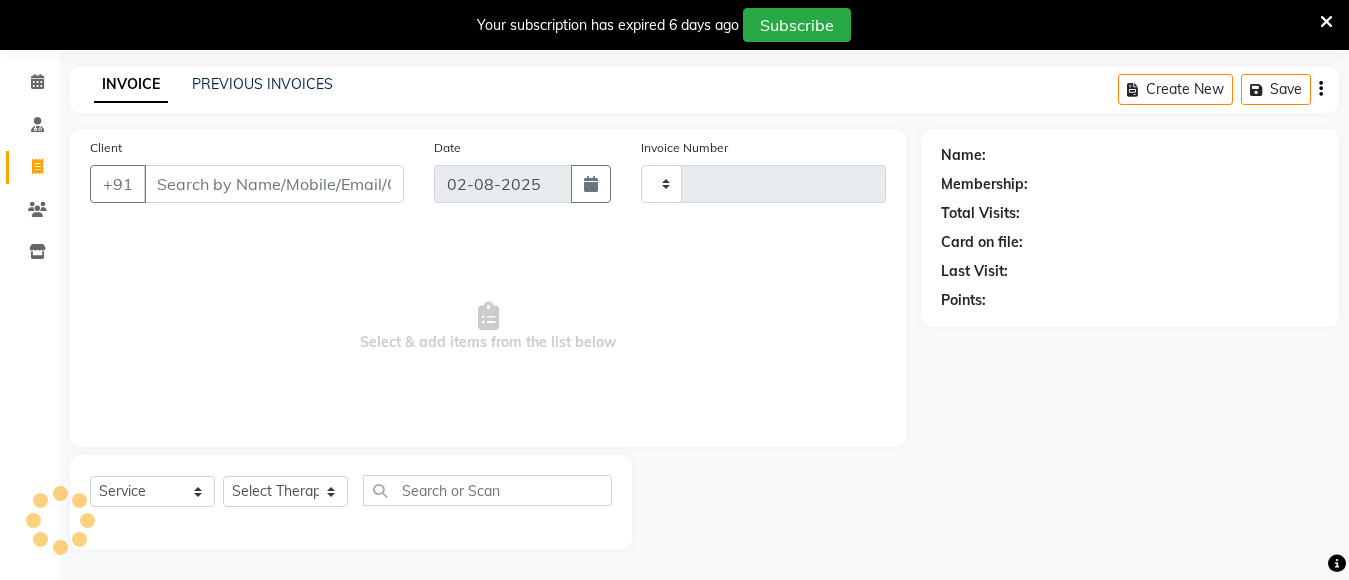 type on "1894" 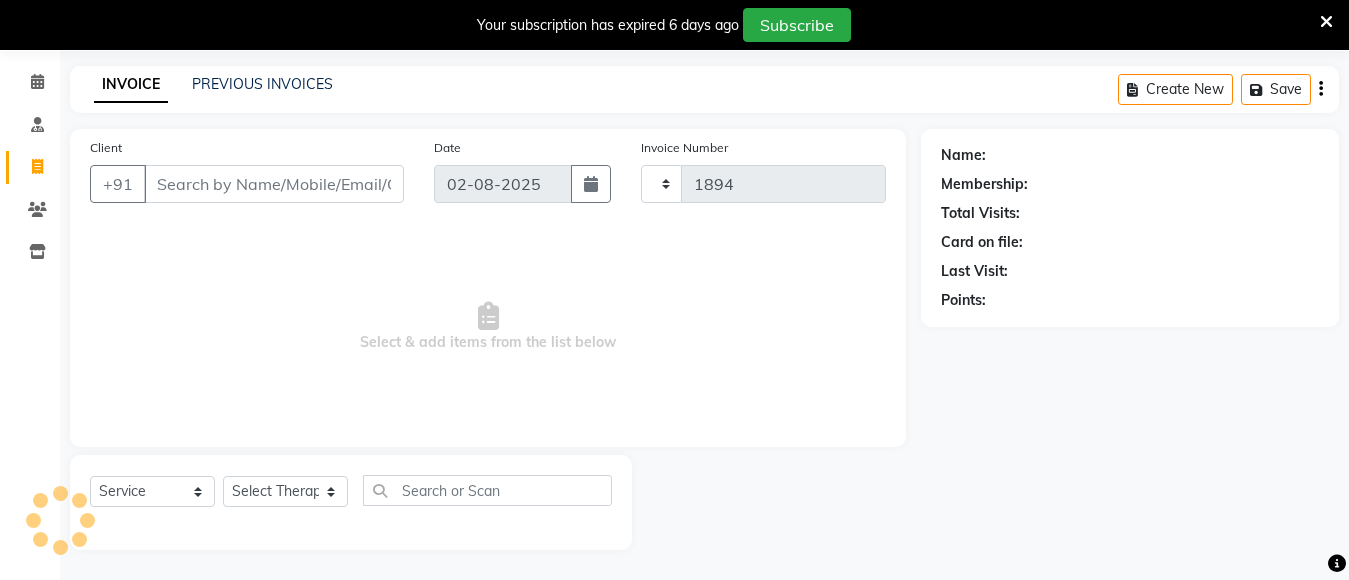 select on "4706" 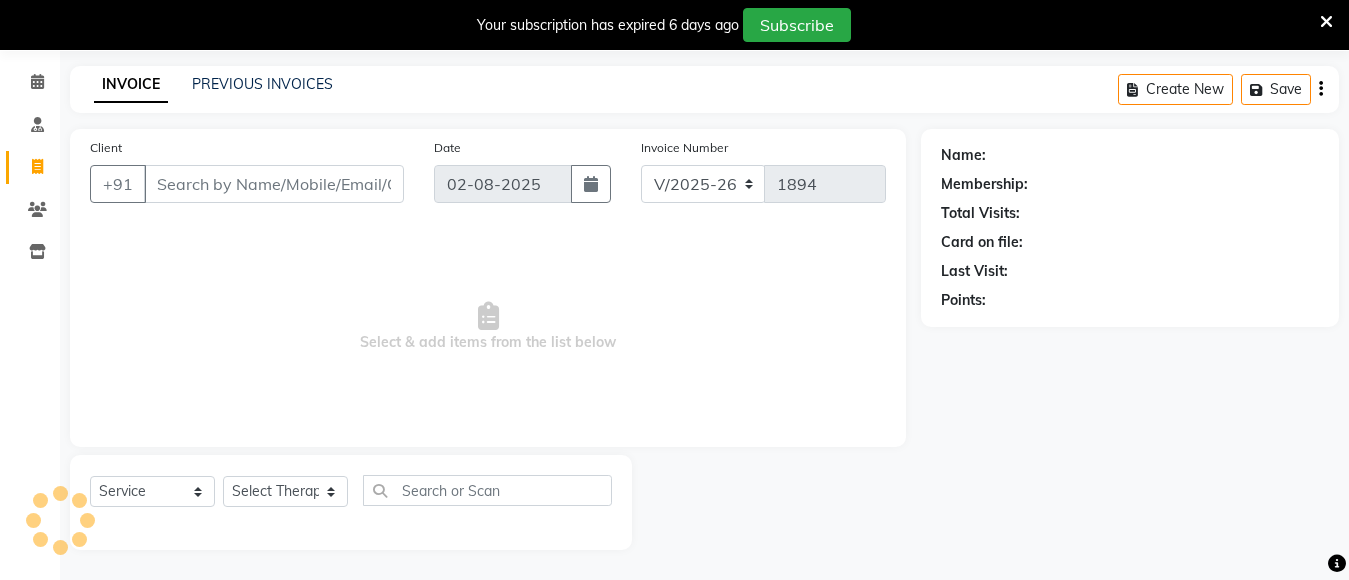 scroll, scrollTop: 71, scrollLeft: 0, axis: vertical 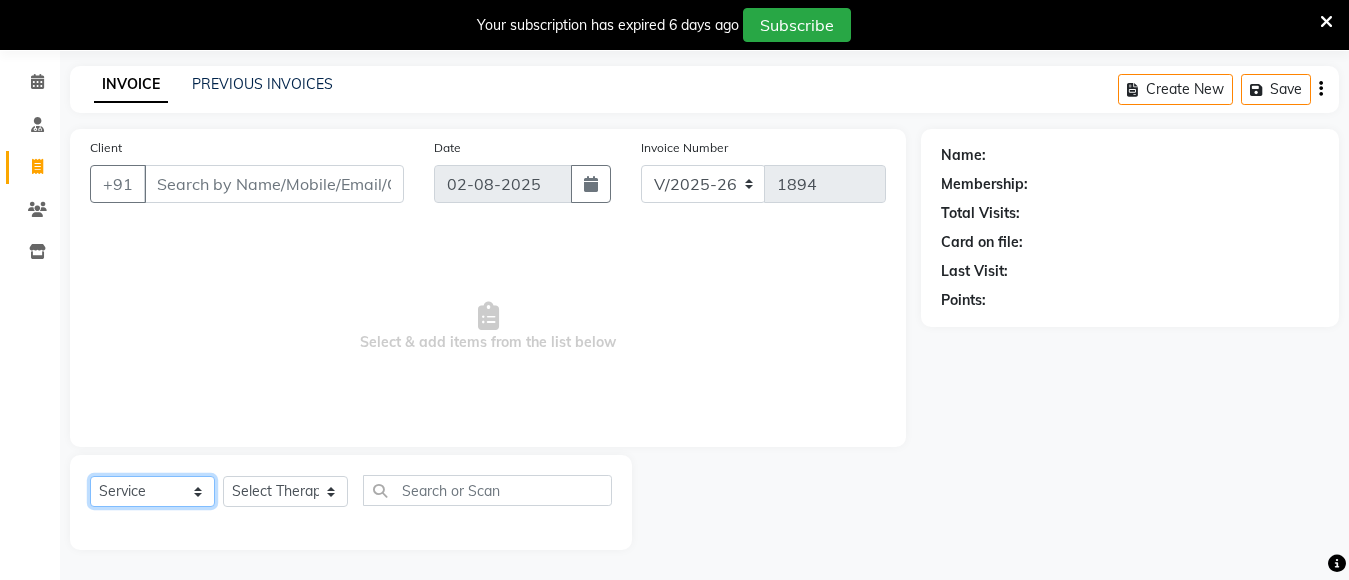 click on "Select  Service  Product  Membership  Package Voucher Prepaid Gift Card" 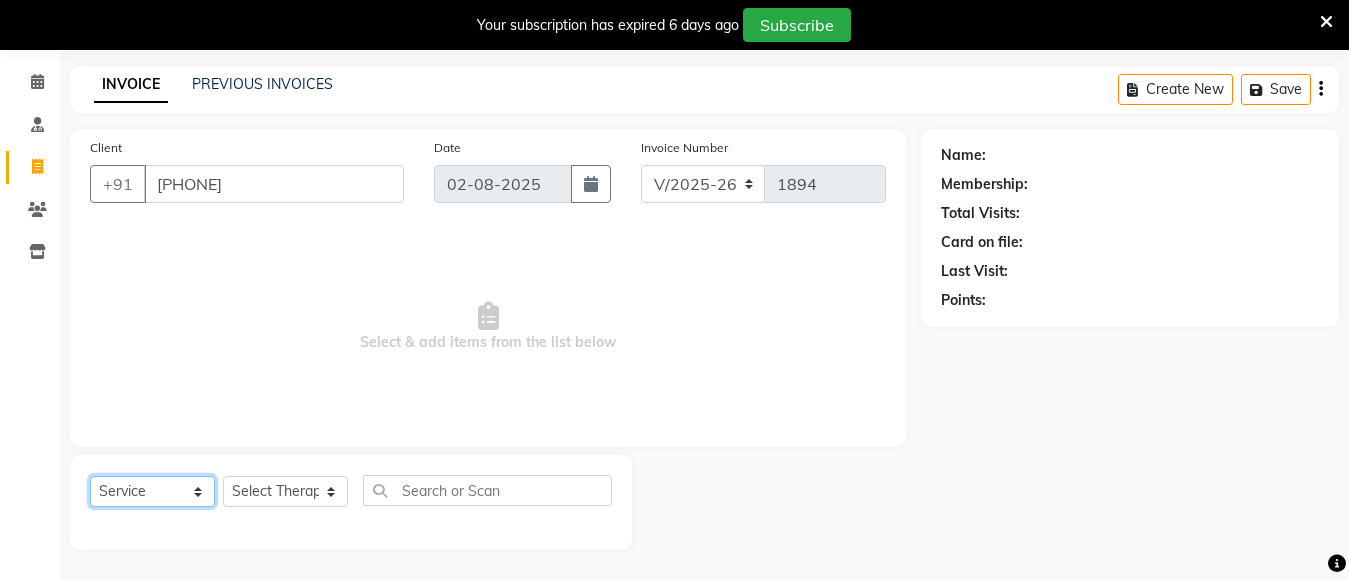 select on "product" 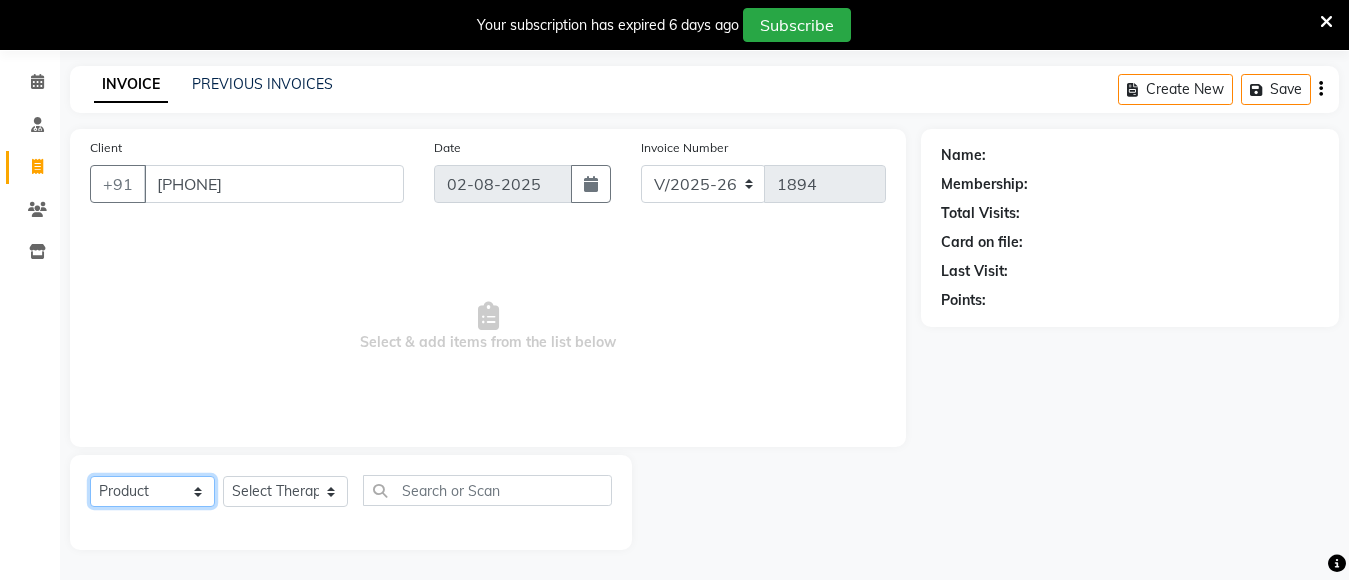 click on "Select  Service  Product  Membership  Package Voucher Prepaid Gift Card" 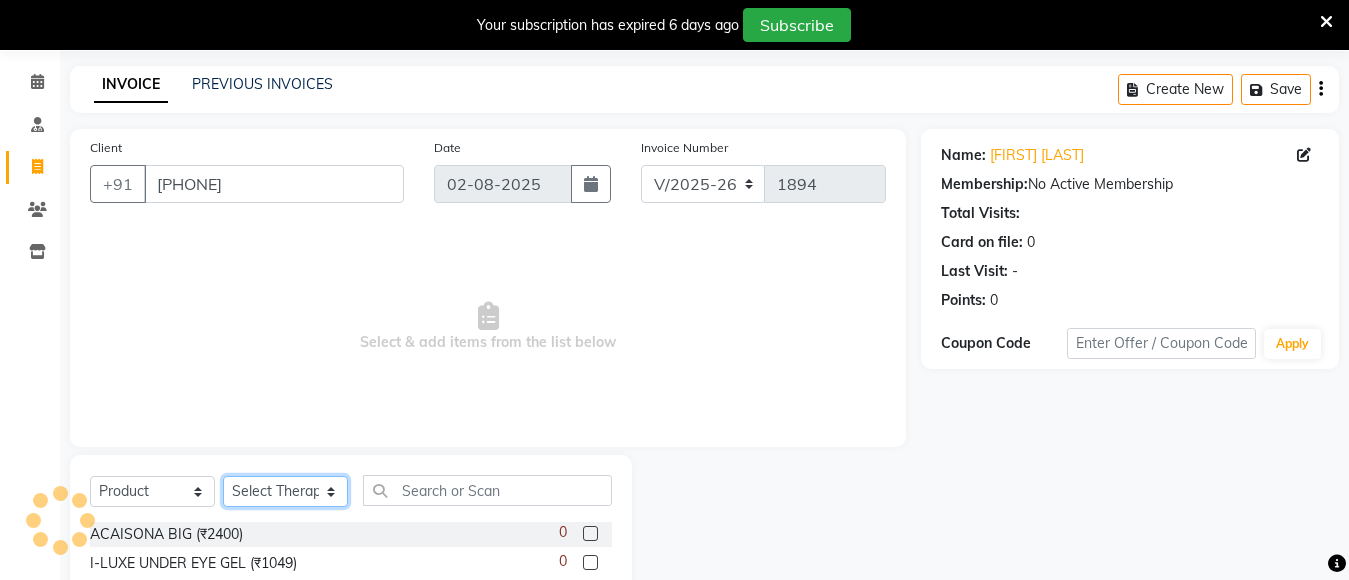 click on "Select Therapist Anita Gawli	 Dr.Bharati Patil Dr.Dhananjay Patil Dr.Rachana Hivarkar Gaurav Raaj Neha Rokde Priyanka  More RECEPTION-phuge prima Sachin Kale	 Sanjivni Kale	 Shekhar Chavan Sonali Naikre	 Vaishali Chowgule" 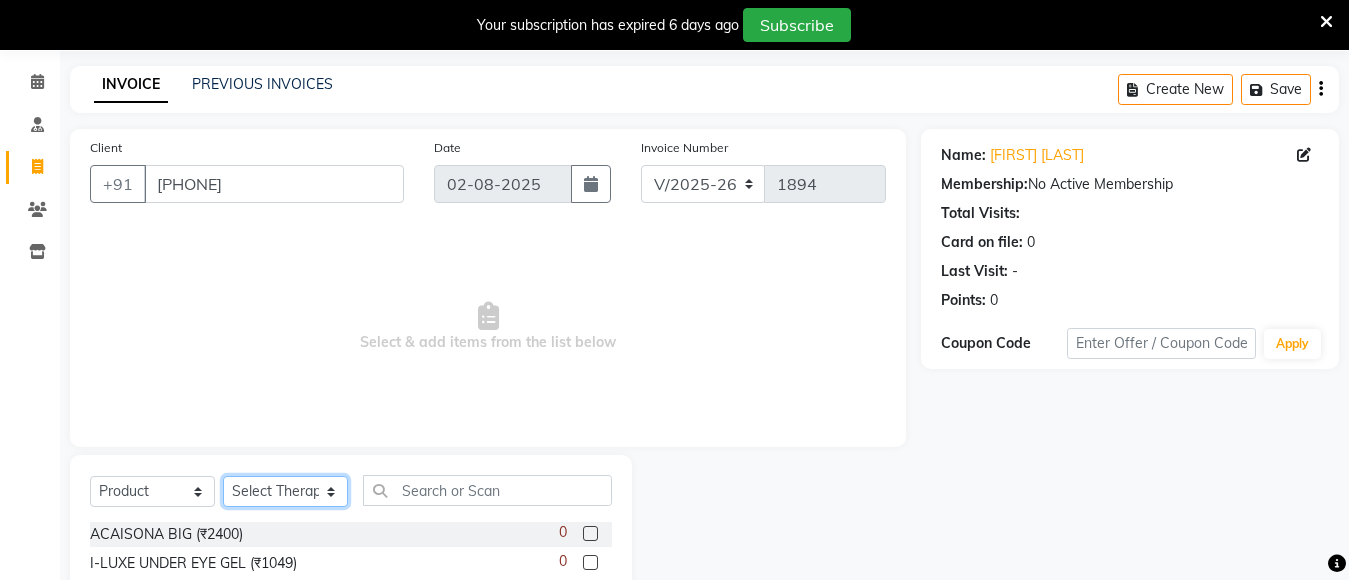 select on "28317" 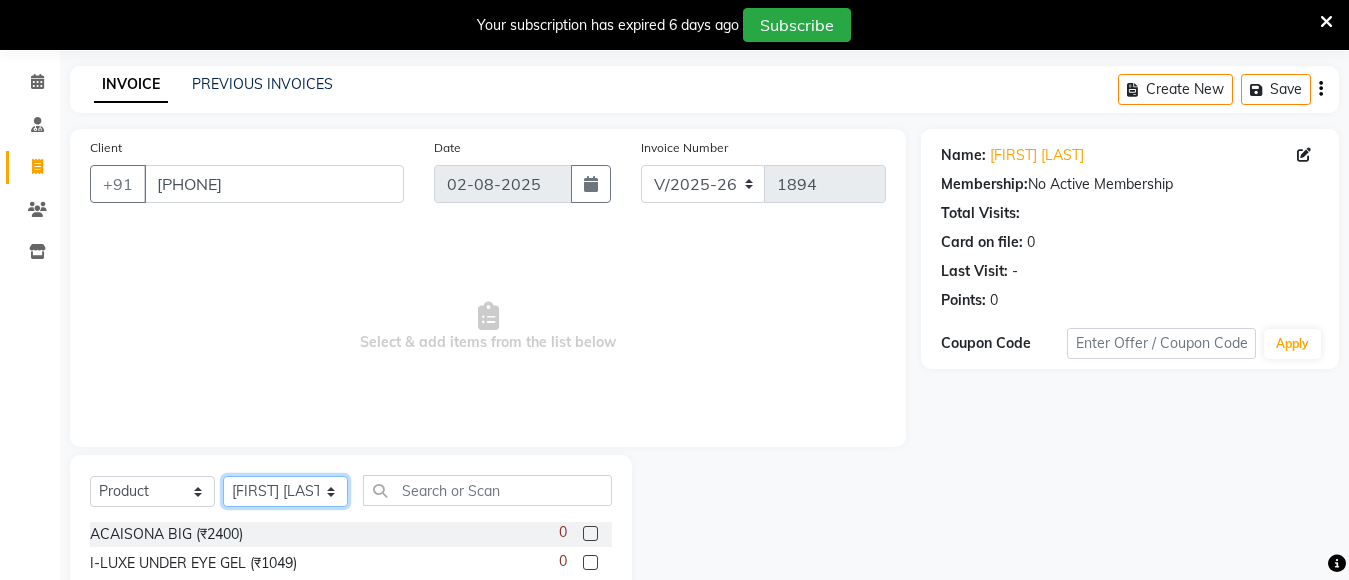 click on "Select Therapist Anita Gawli	 Dr.Bharati Patil Dr.Dhananjay Patil Dr.Rachana Hivarkar Gaurav Raaj Neha Rokde Priyanka  More RECEPTION-phuge prima Sachin Kale	 Sanjivni Kale	 Shekhar Chavan Sonali Naikre	 Vaishali Chowgule" 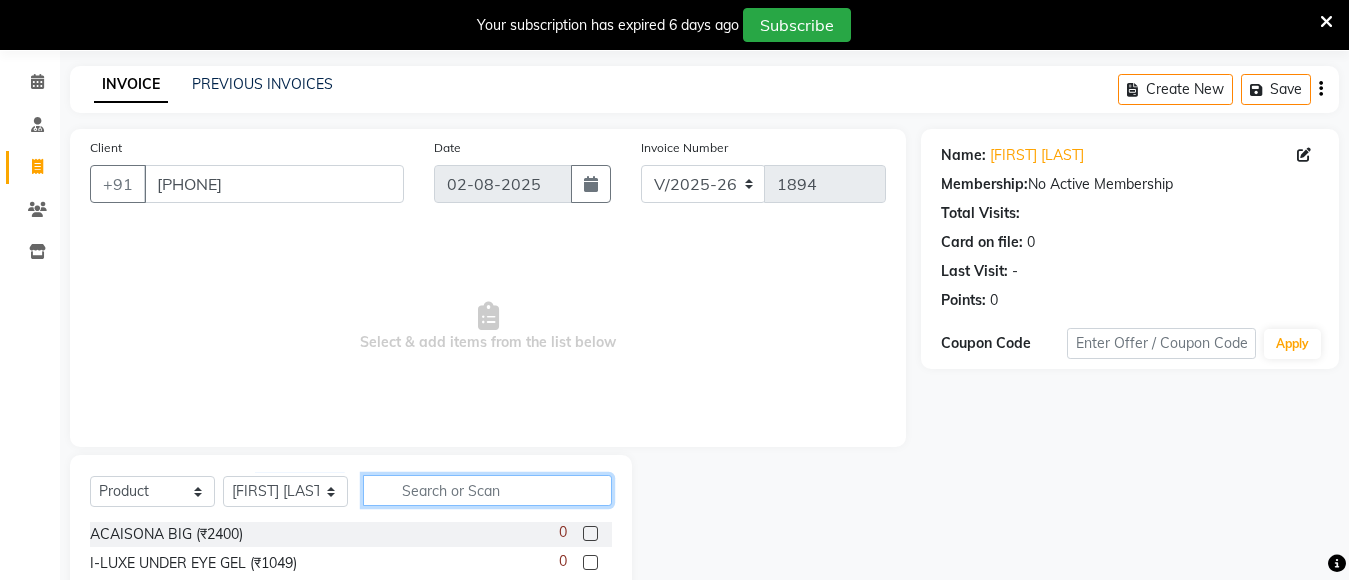 click 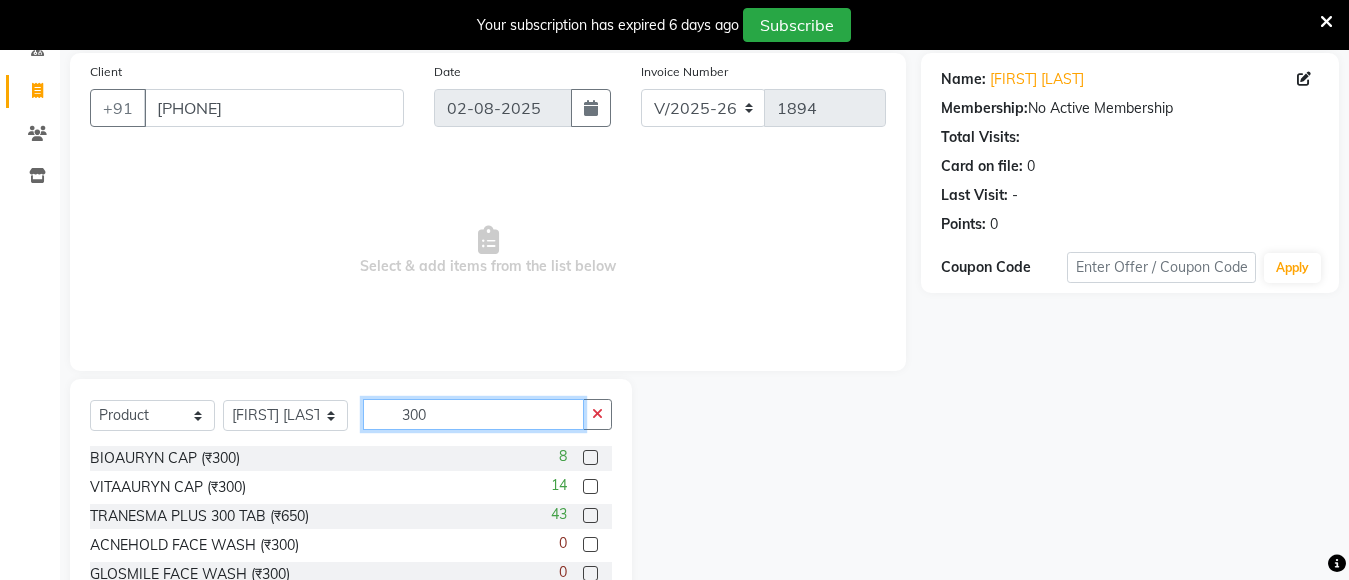 scroll, scrollTop: 271, scrollLeft: 0, axis: vertical 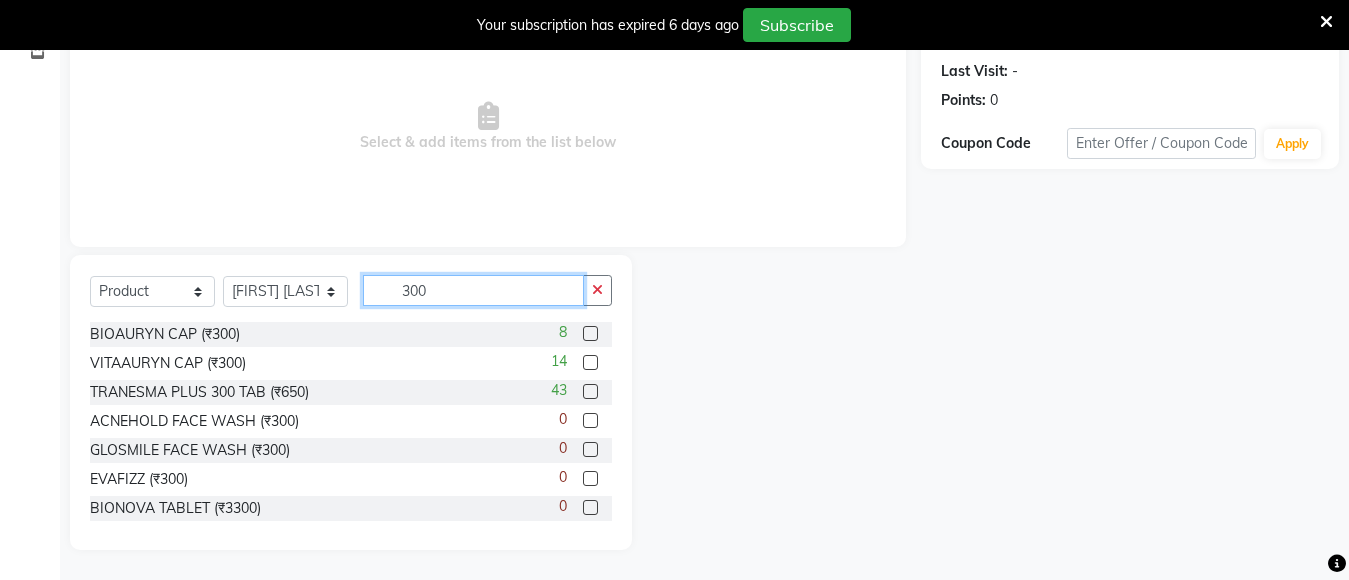 type on "300" 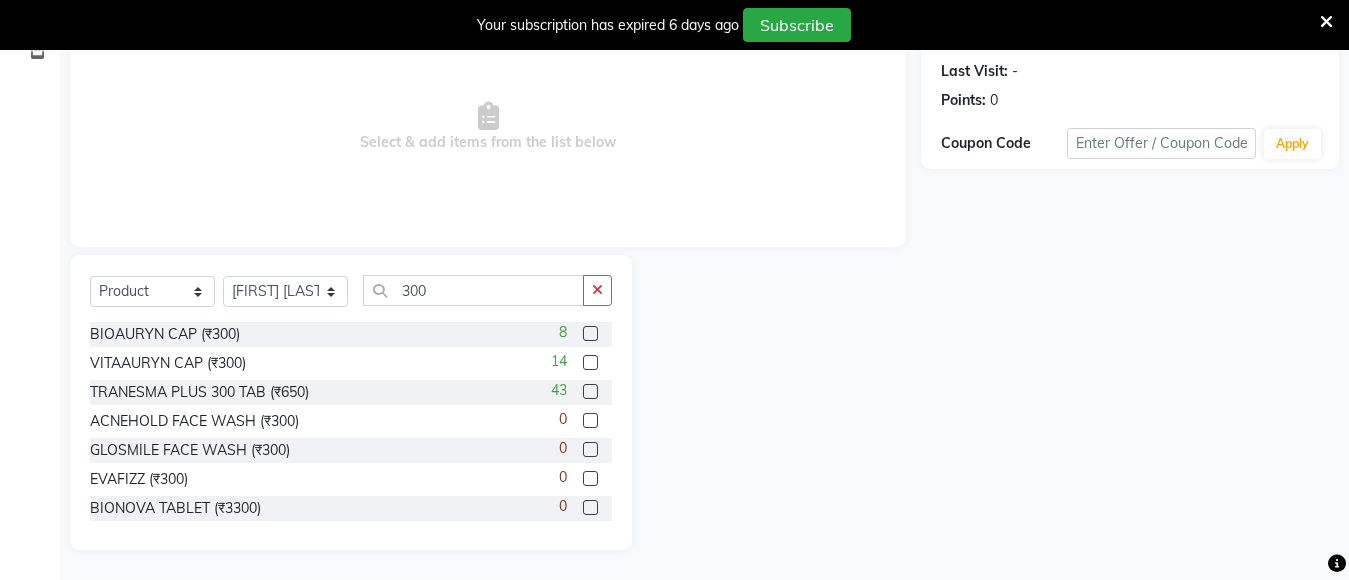 click 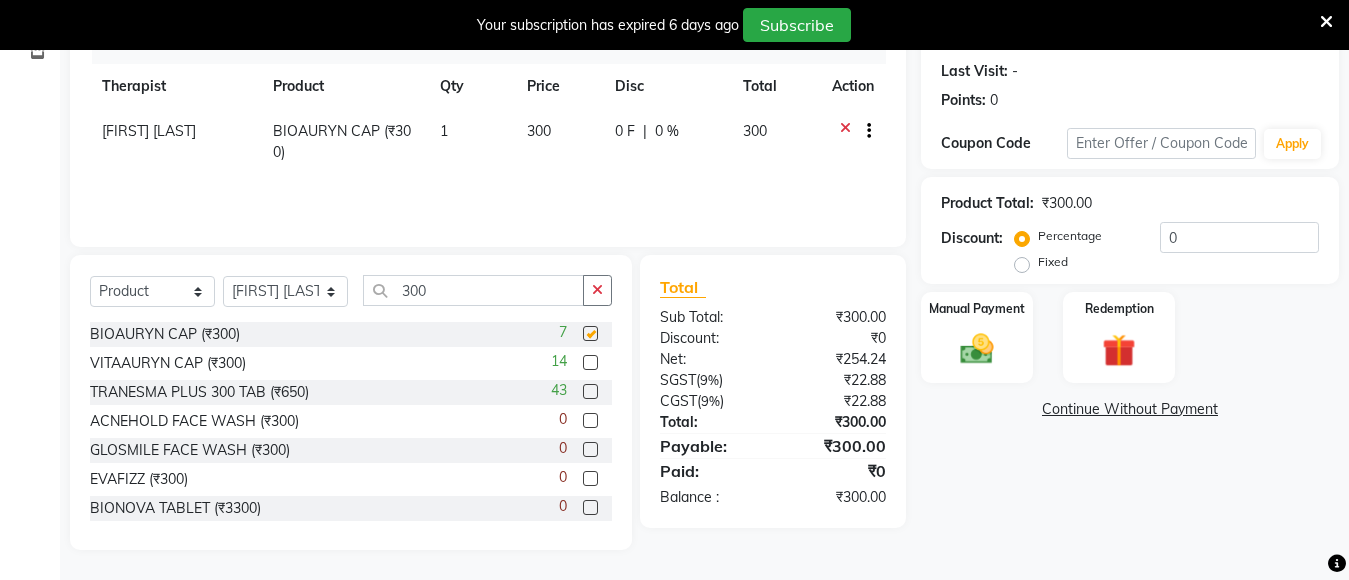 checkbox on "false" 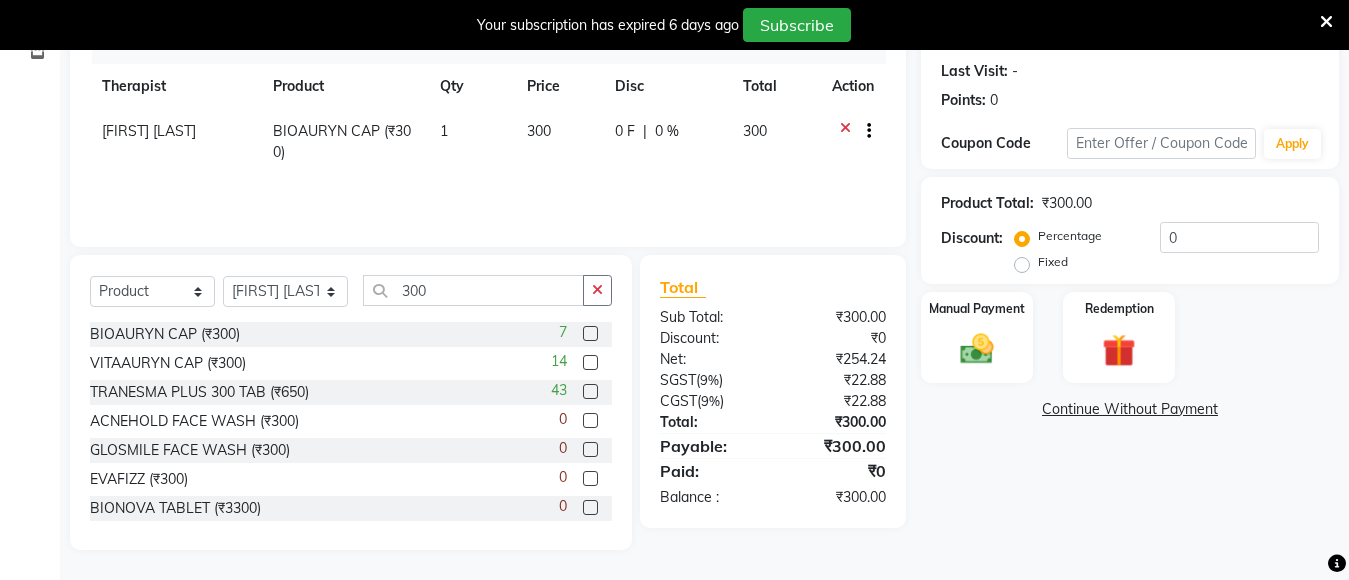 click on "1" 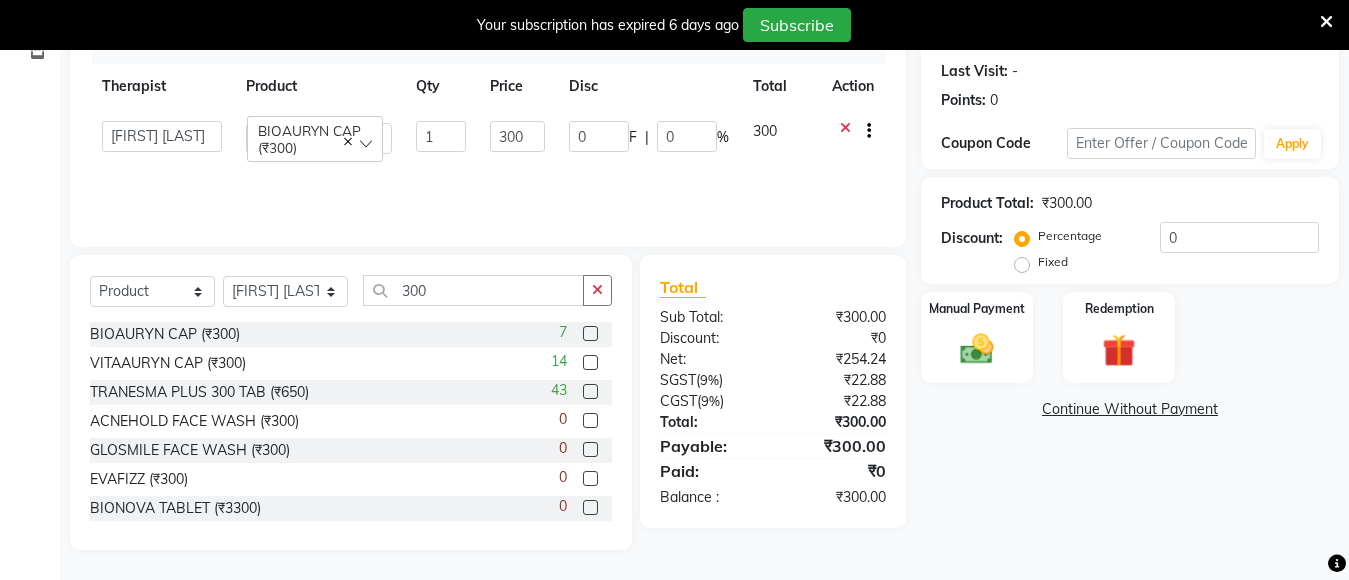 click on "1" 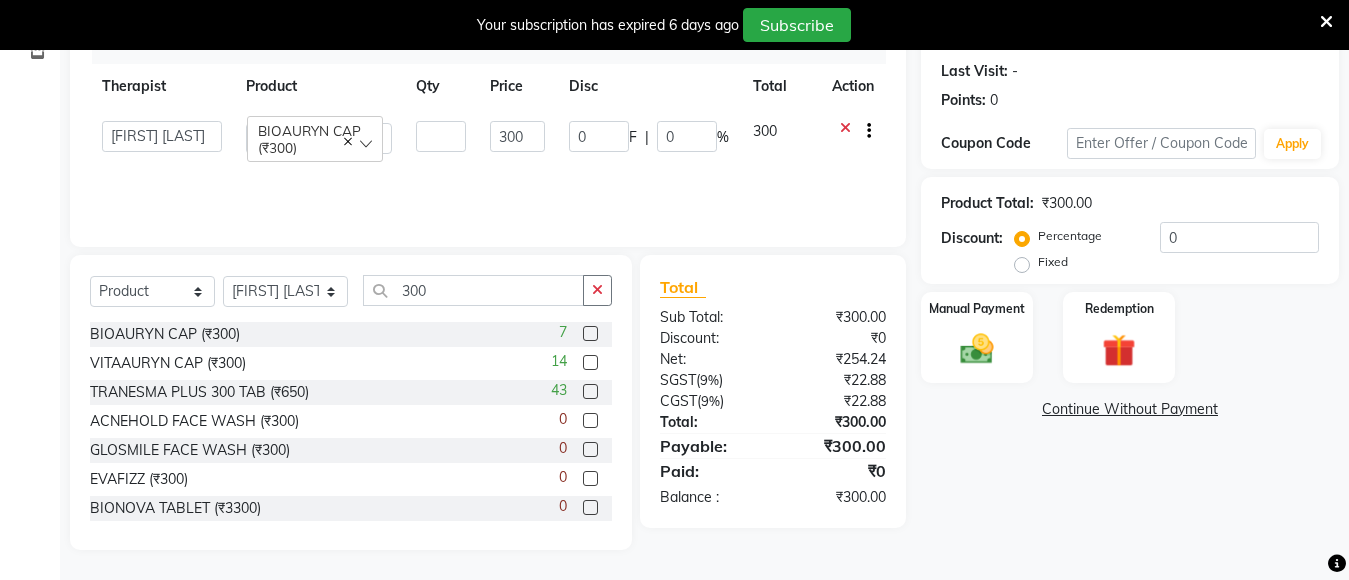 type on "2" 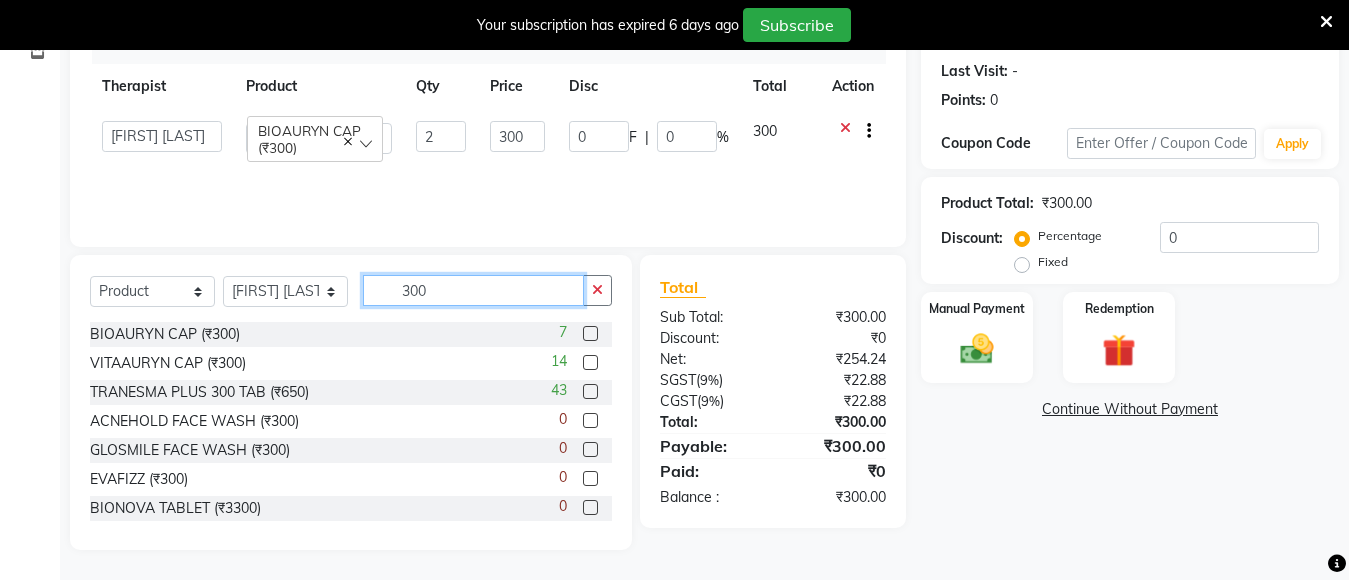 click on "300" 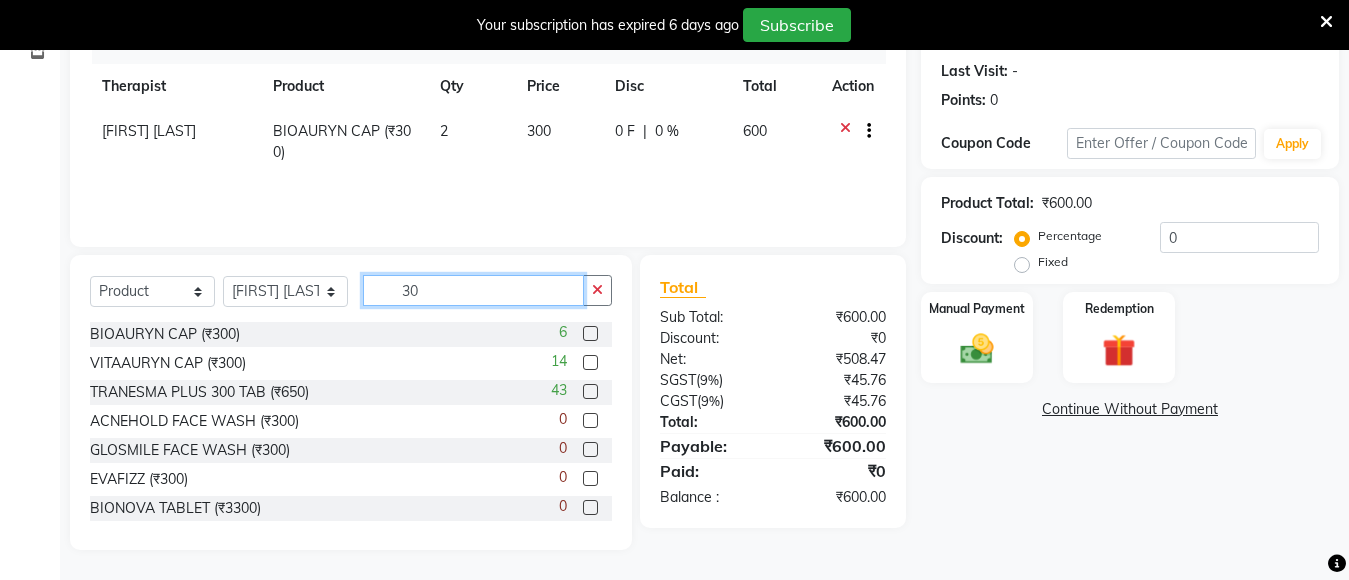 type on "3" 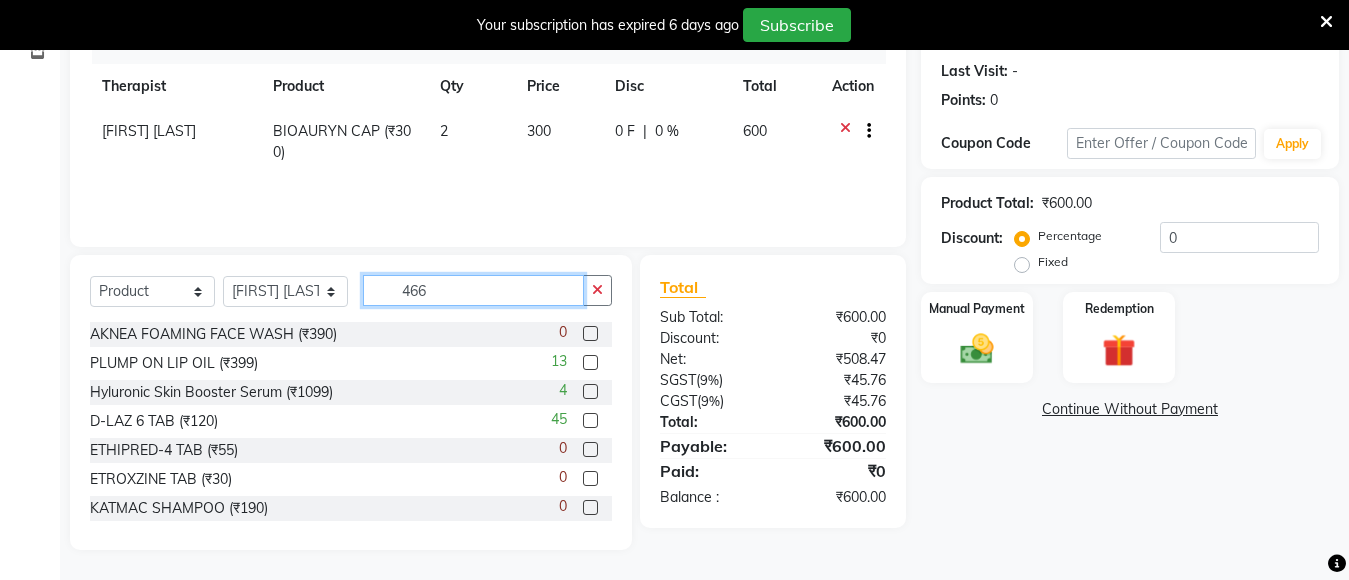 scroll, scrollTop: 249, scrollLeft: 0, axis: vertical 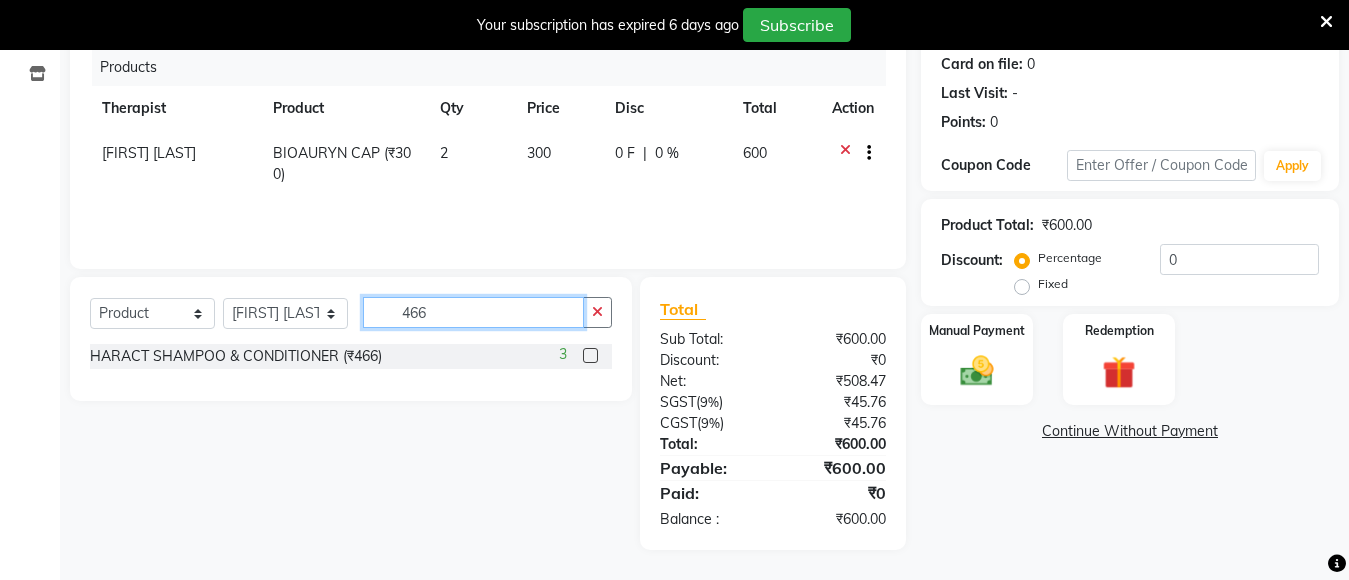 type on "466" 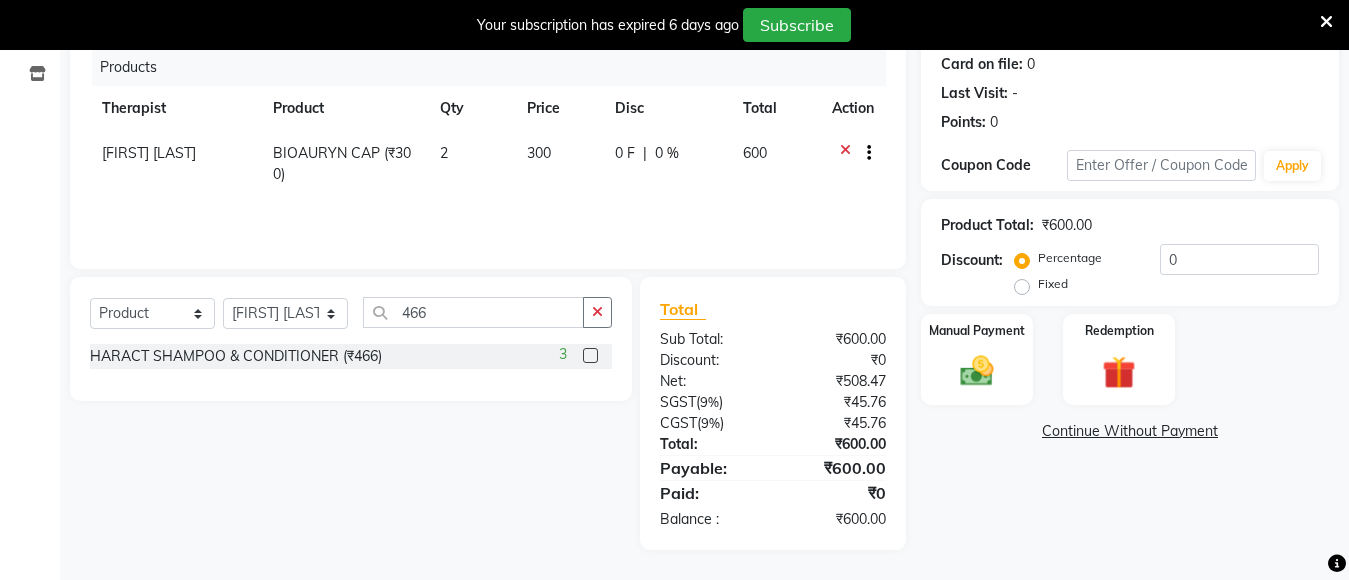 click 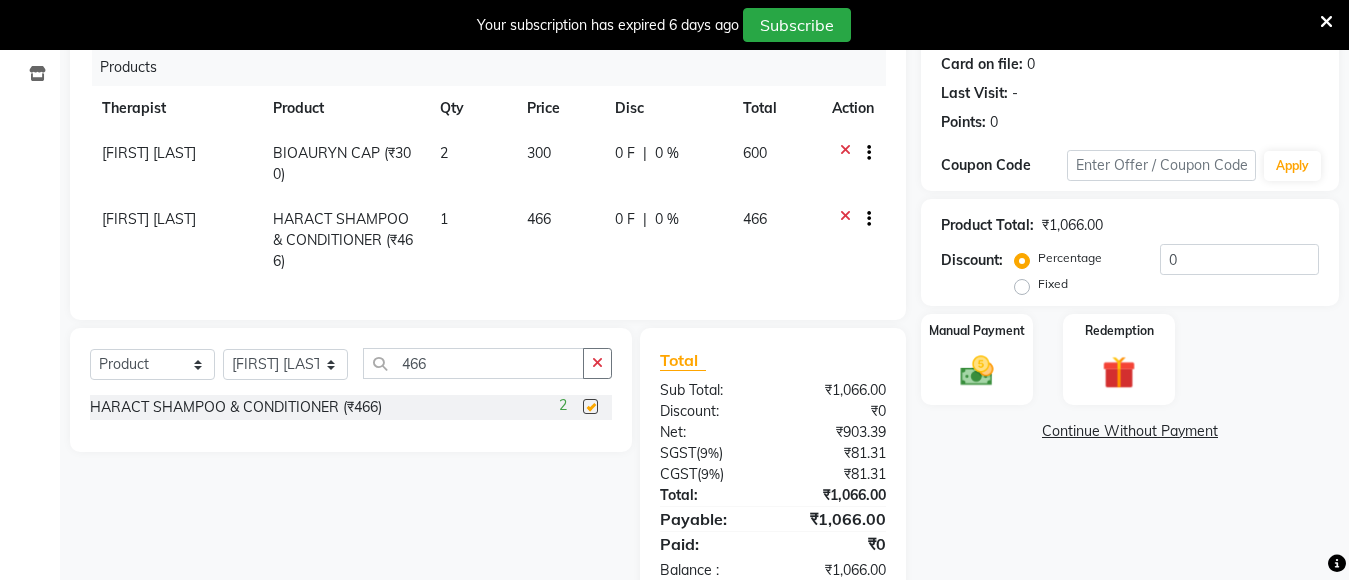checkbox on "false" 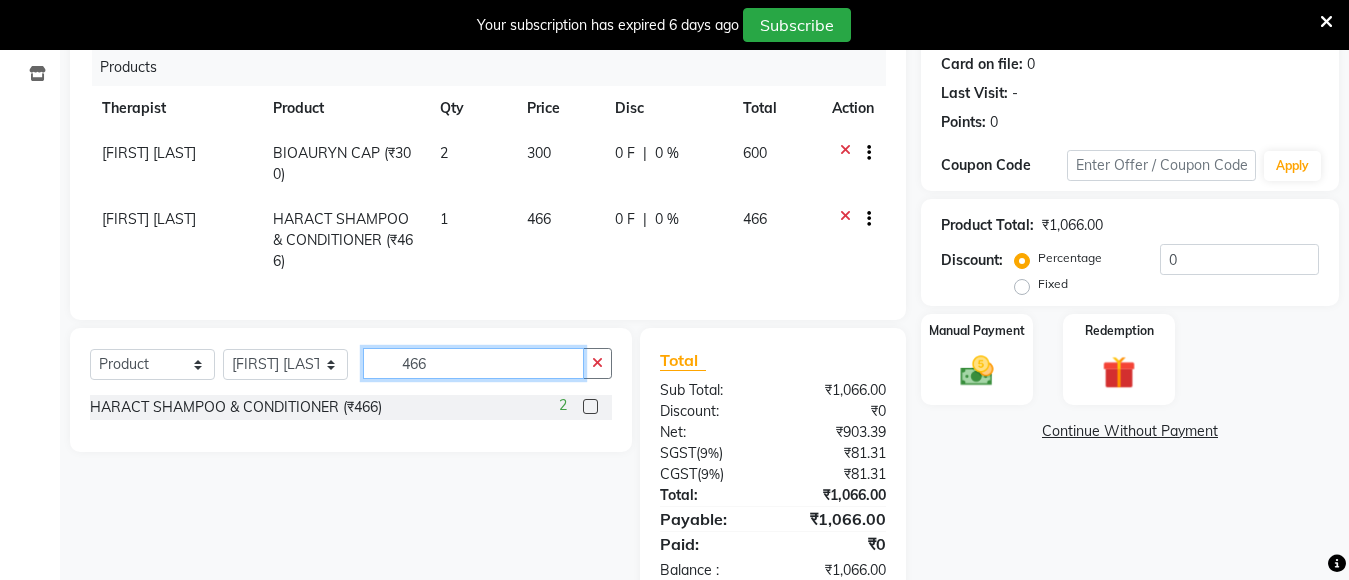 click on "466" 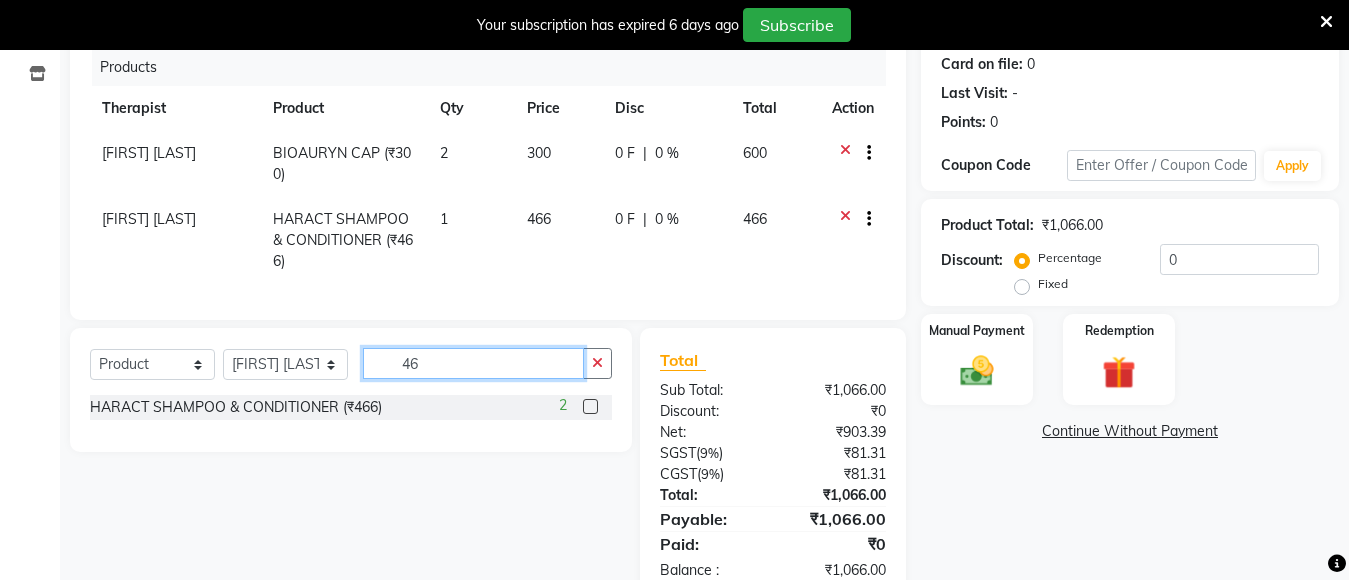 type on "4" 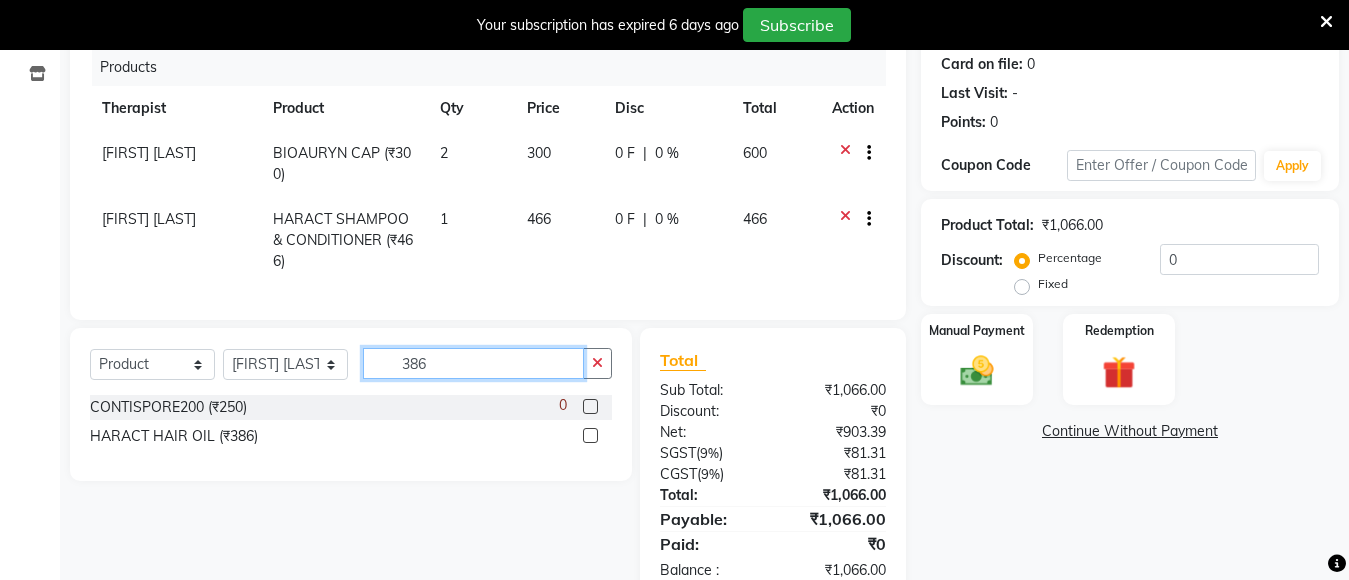 type on "386" 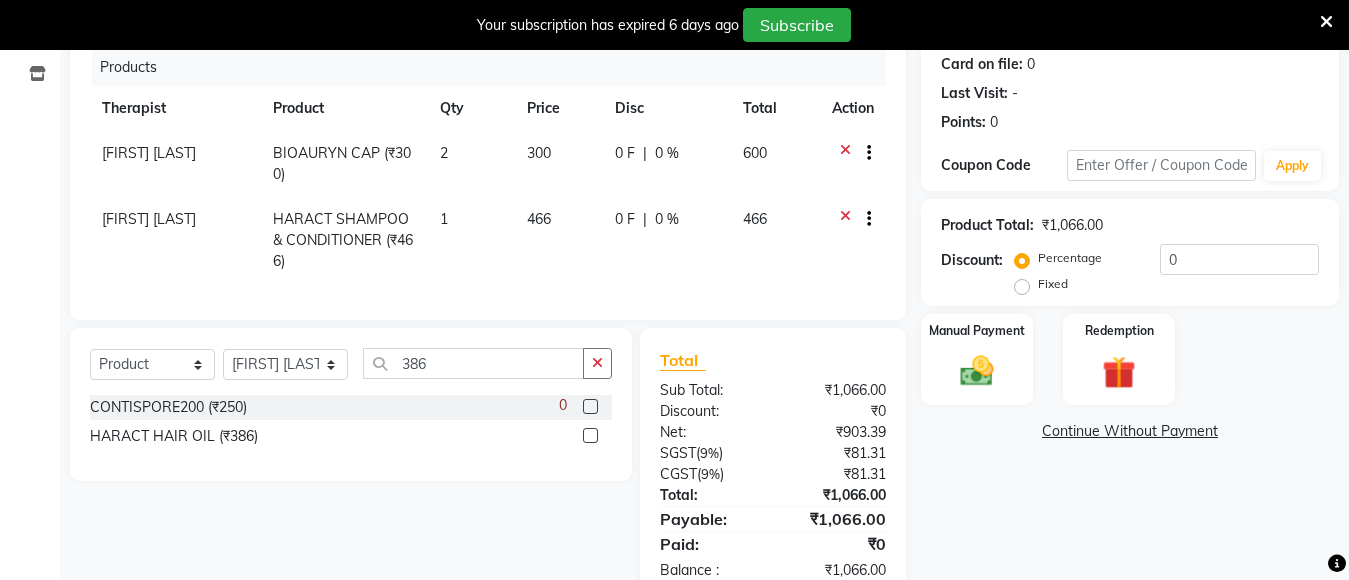click 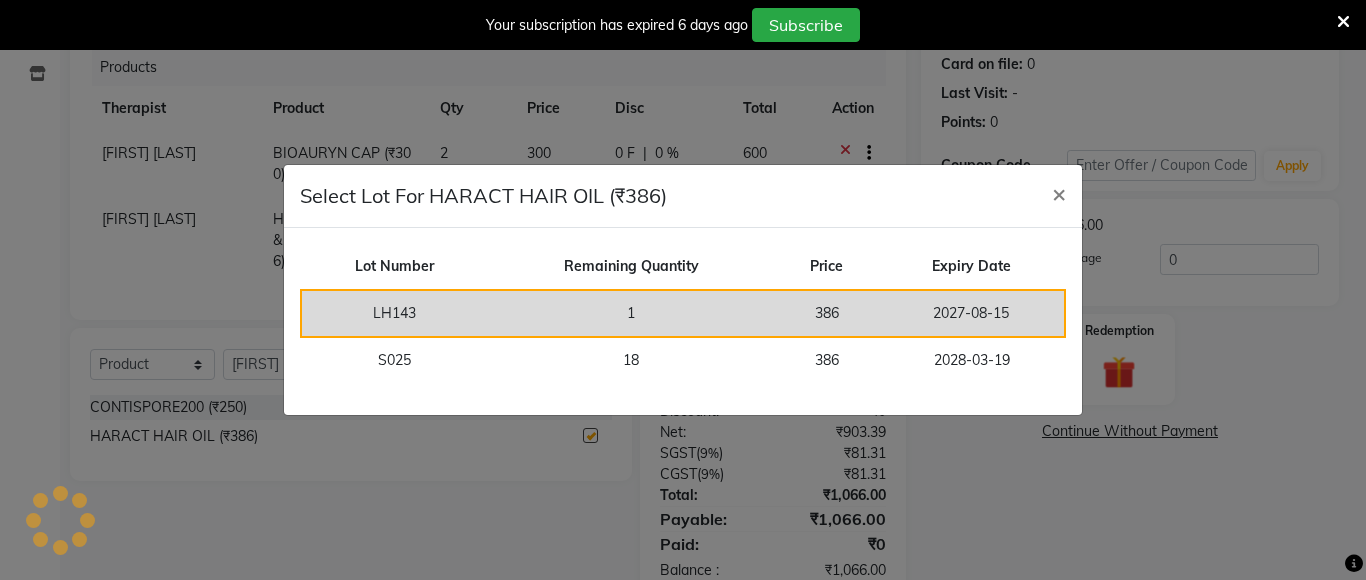 checkbox on "false" 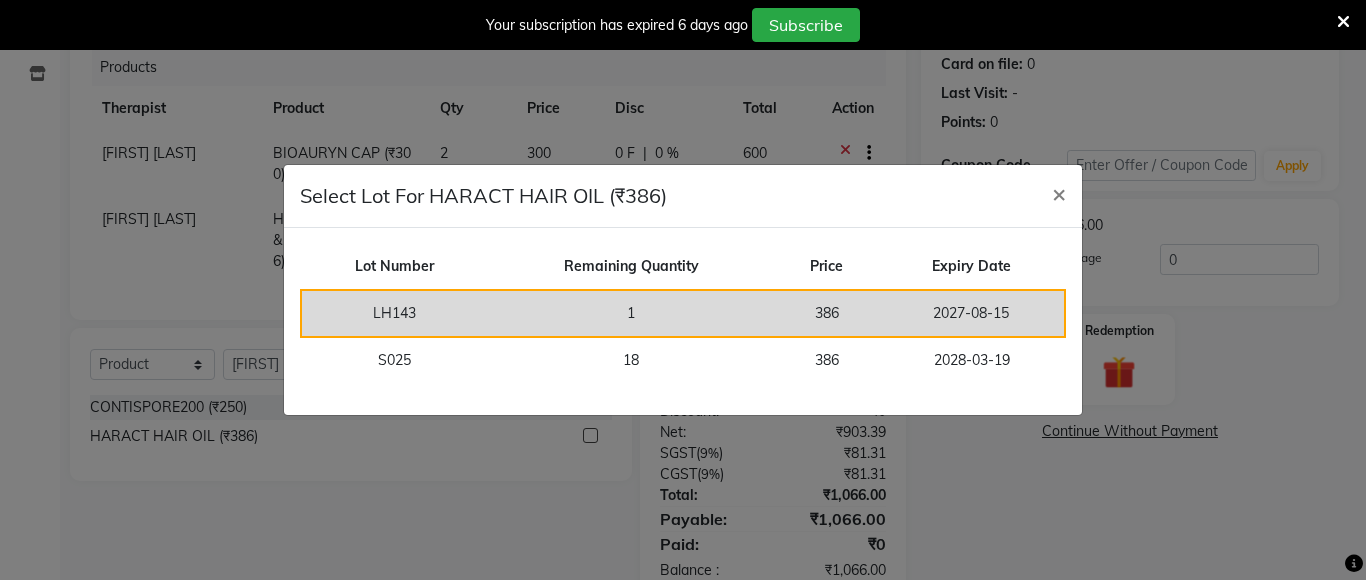 click on "1" 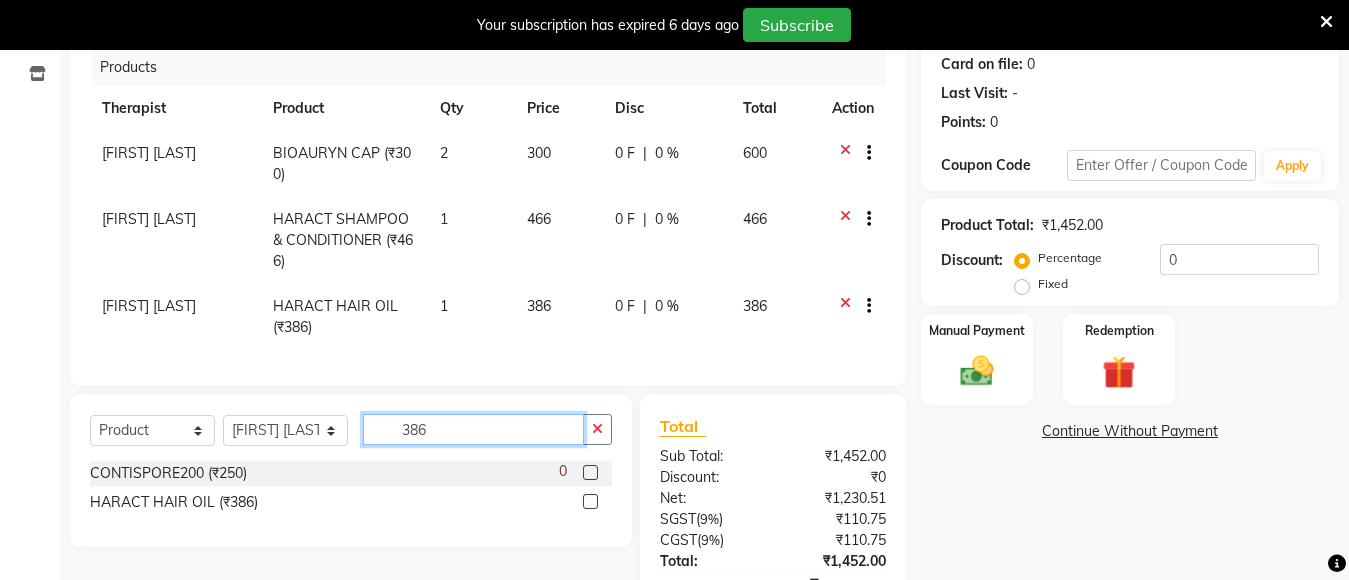 click on "386" 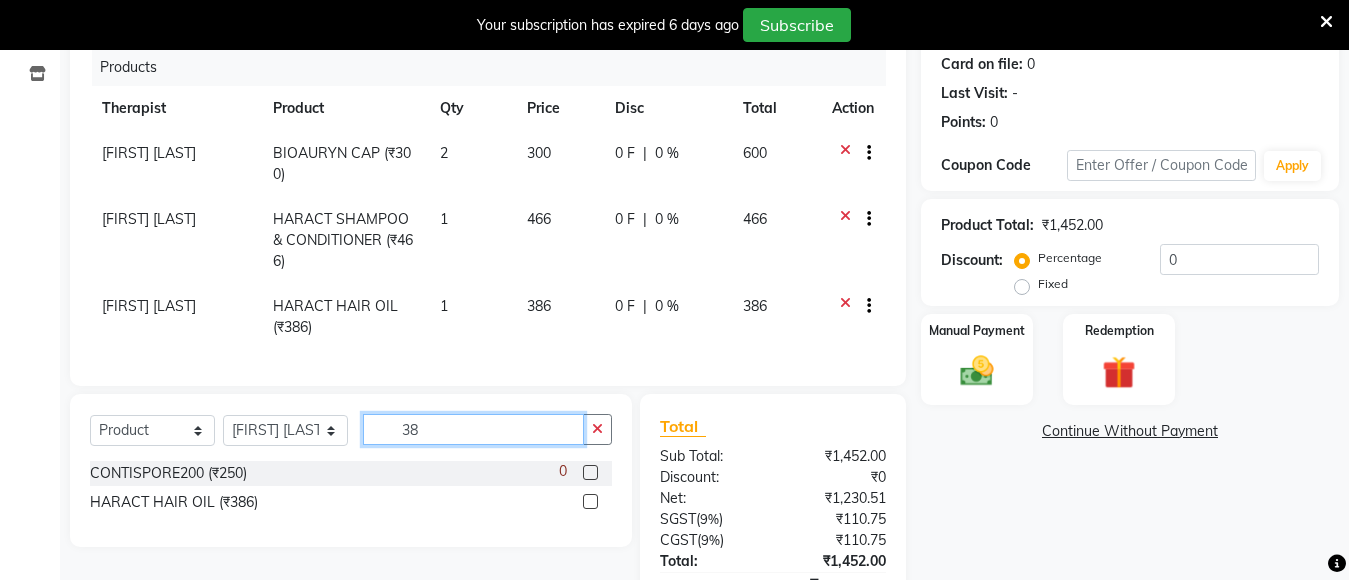 type on "3" 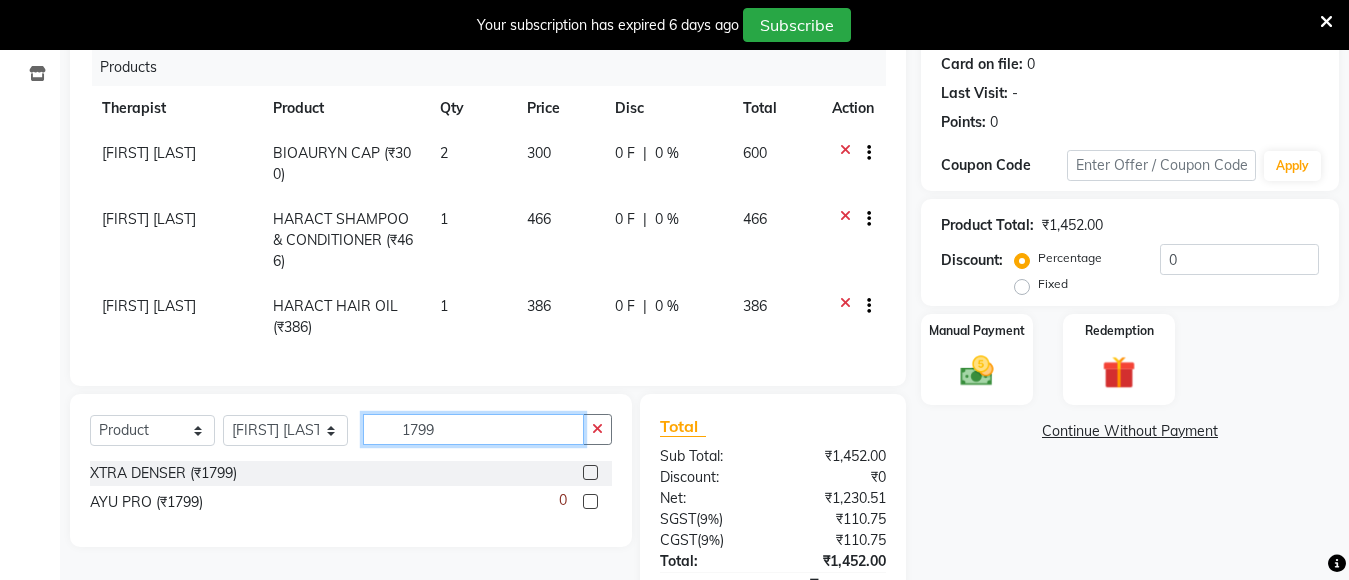 type on "1799" 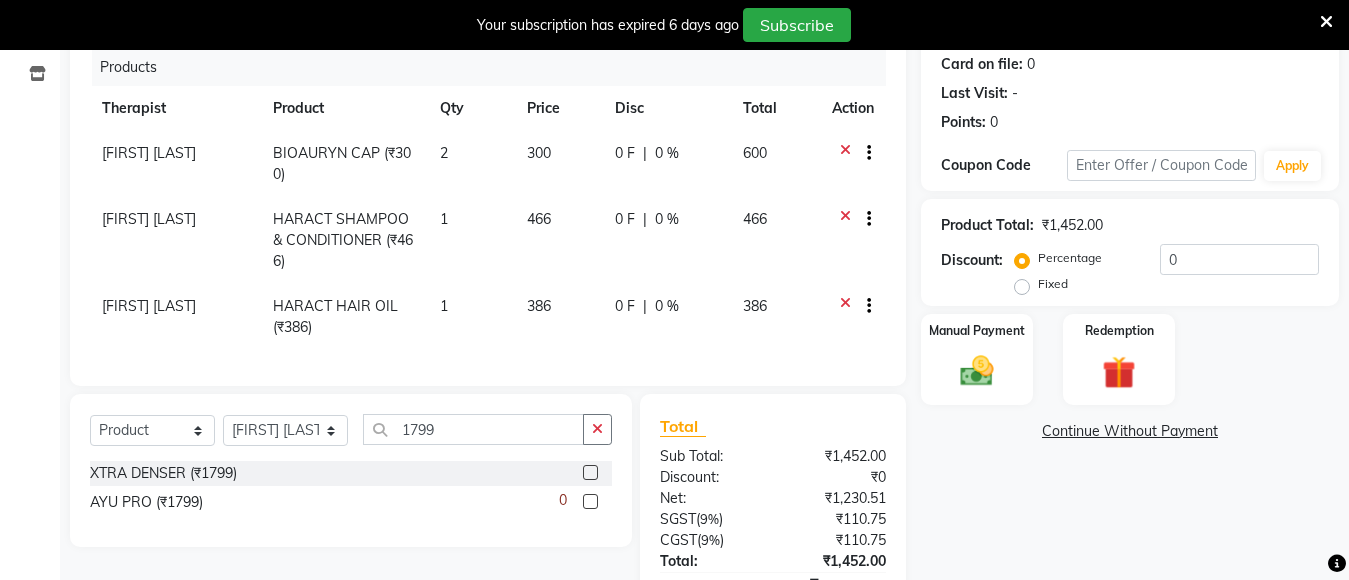 click 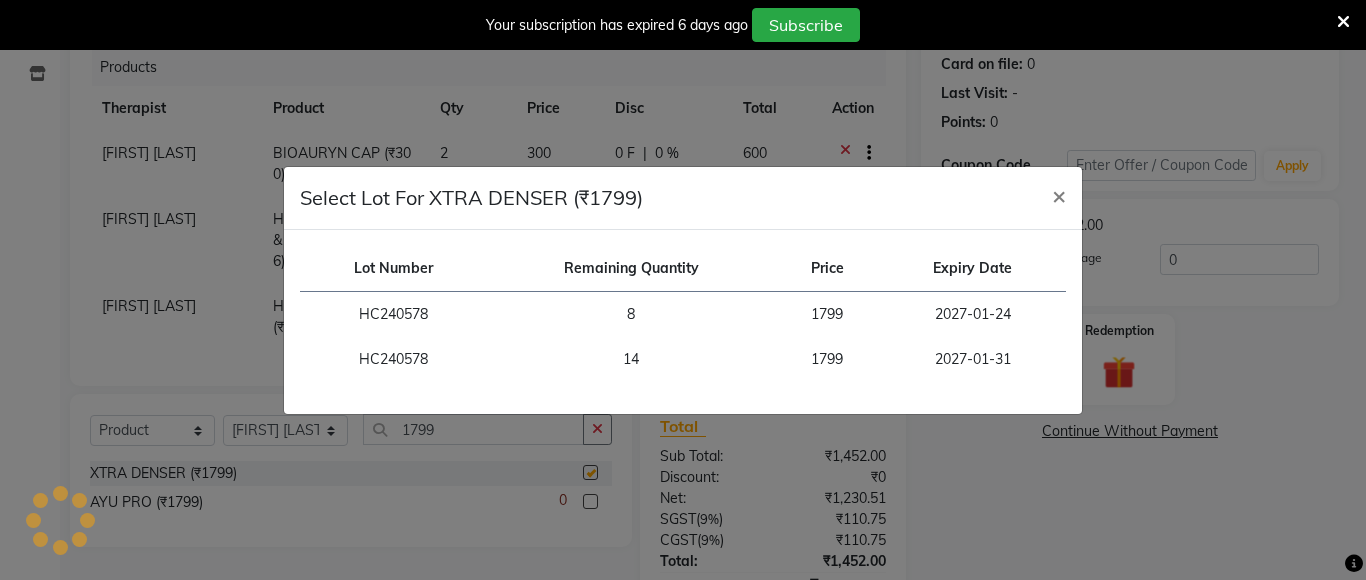 checkbox on "false" 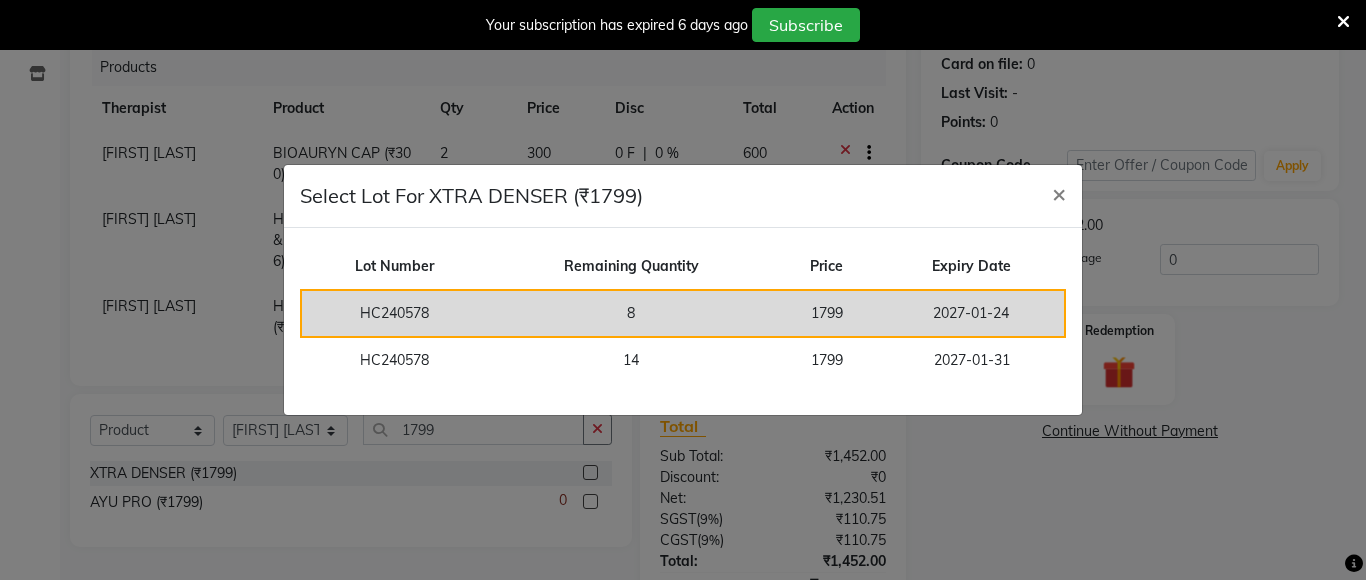 click on "8" 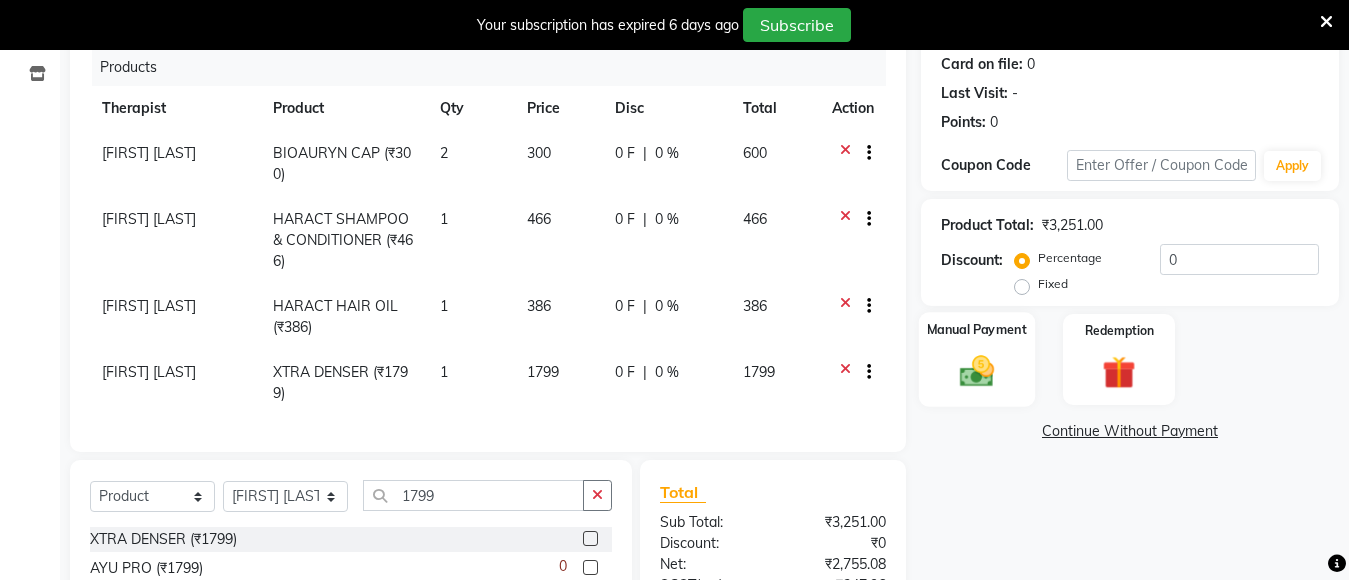 click on "Manual Payment" 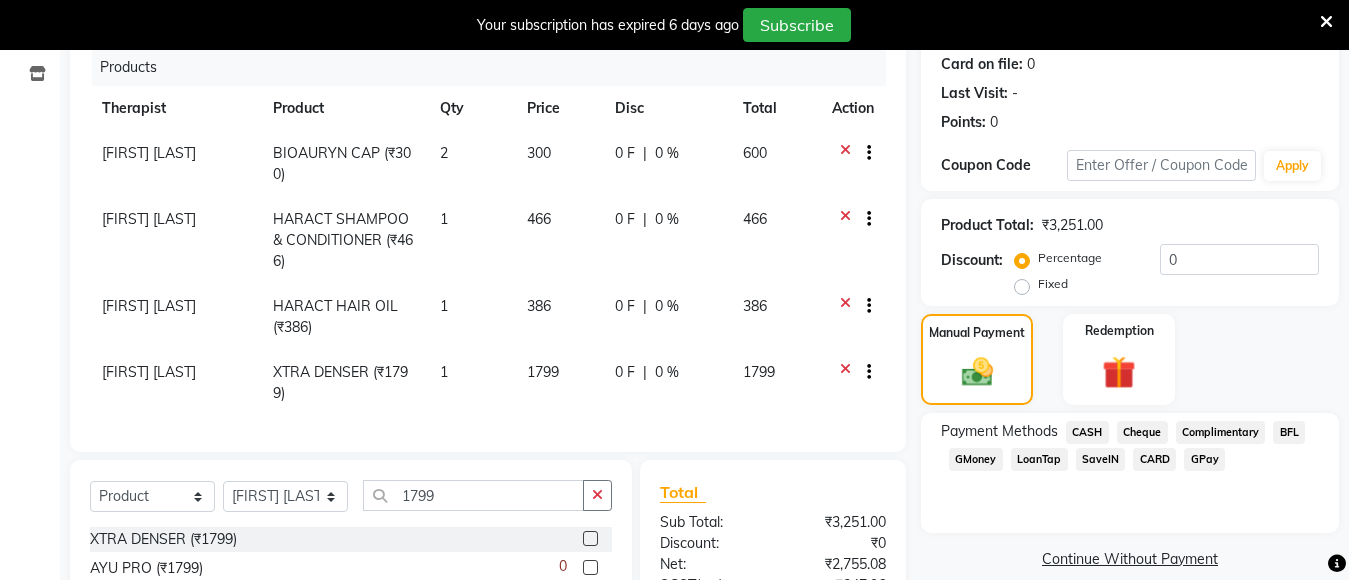 click on "GPay" 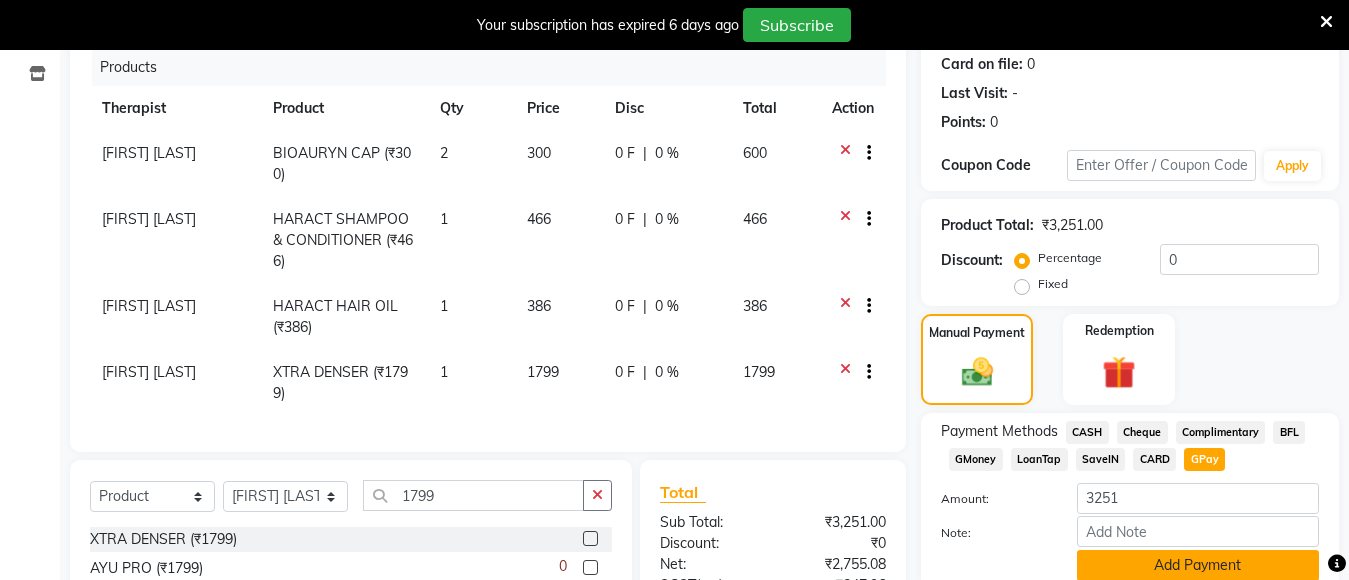 click on "Add Payment" 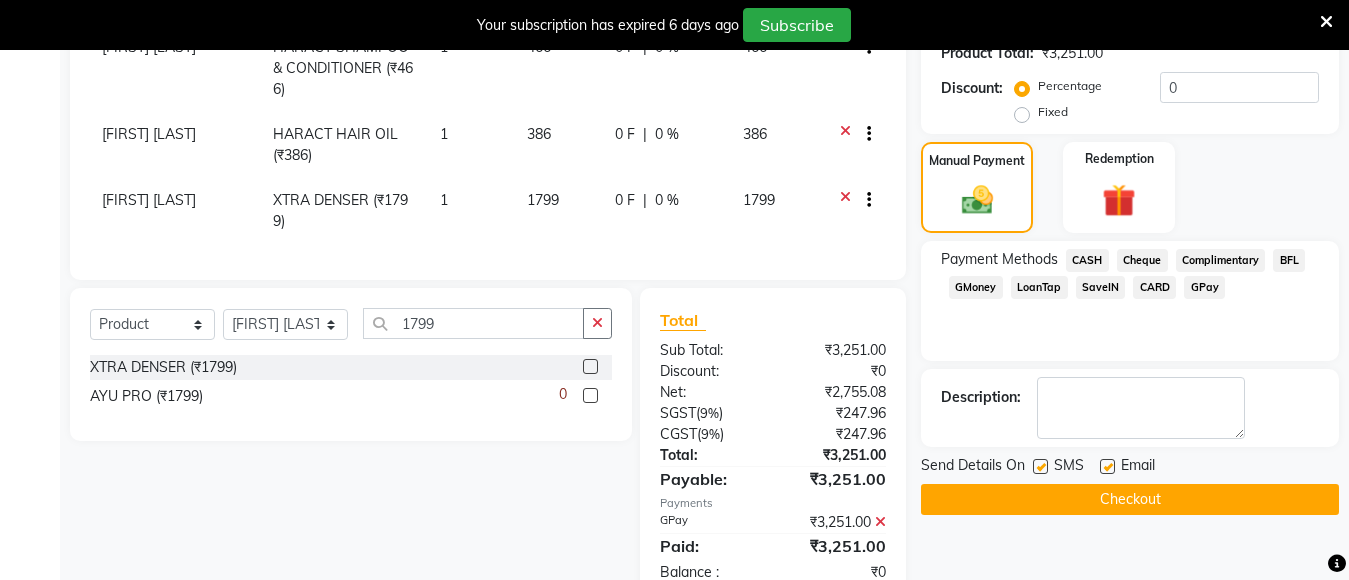 scroll, scrollTop: 491, scrollLeft: 0, axis: vertical 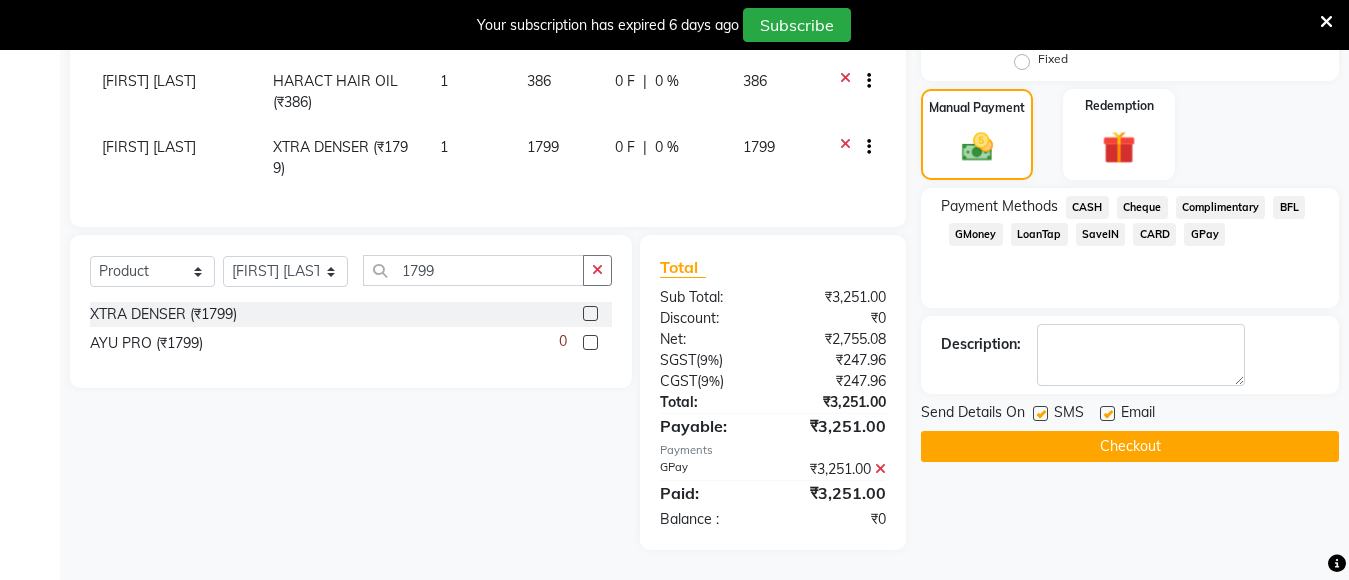 click on "Checkout" 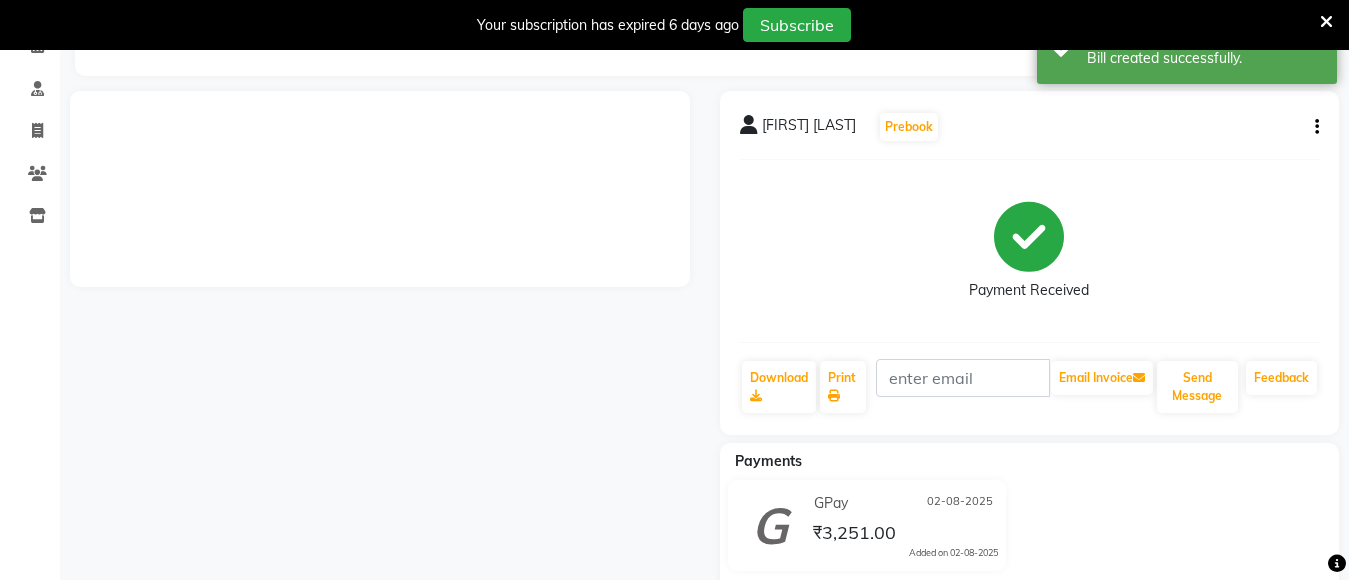 scroll, scrollTop: 0, scrollLeft: 0, axis: both 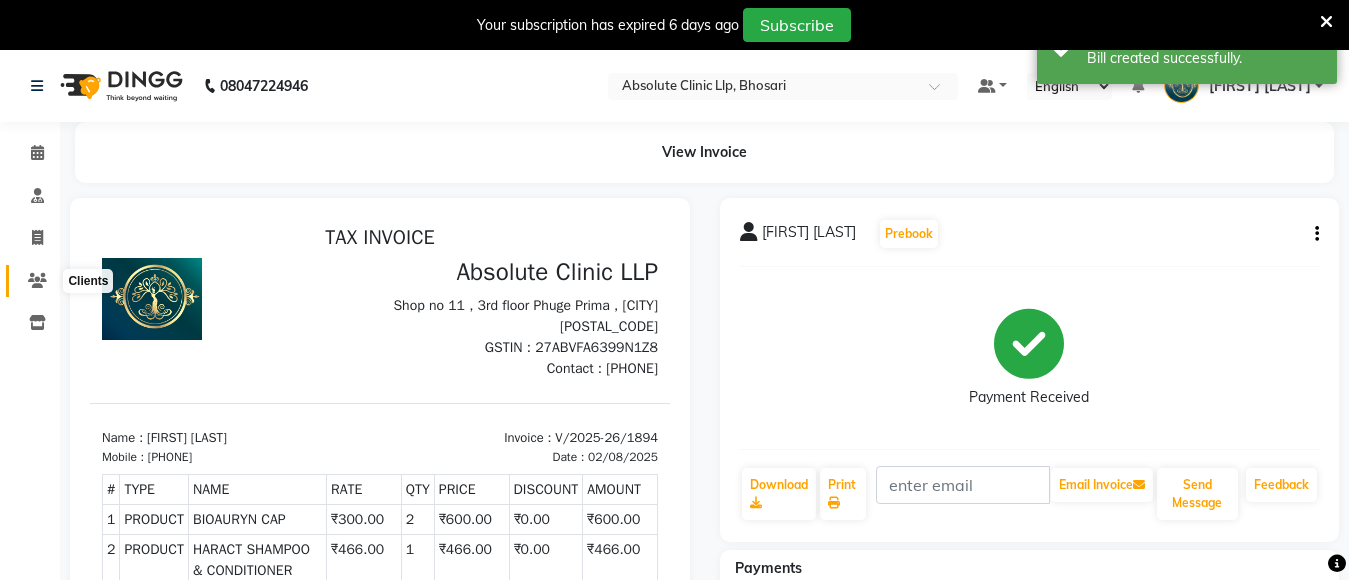 click 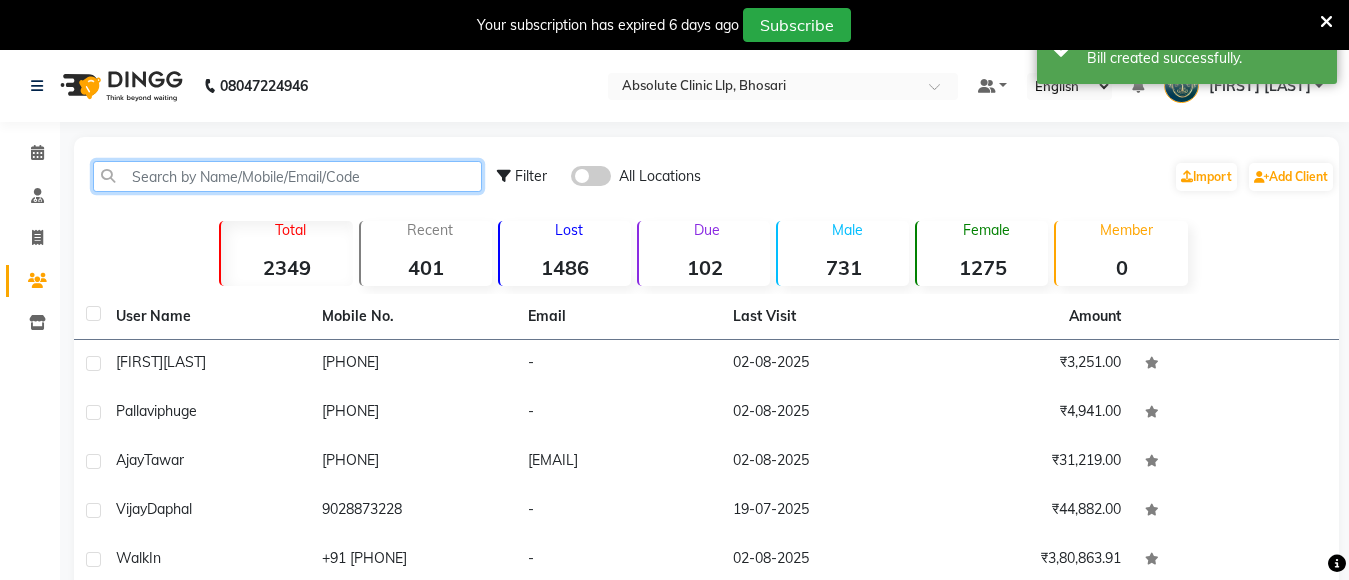 click 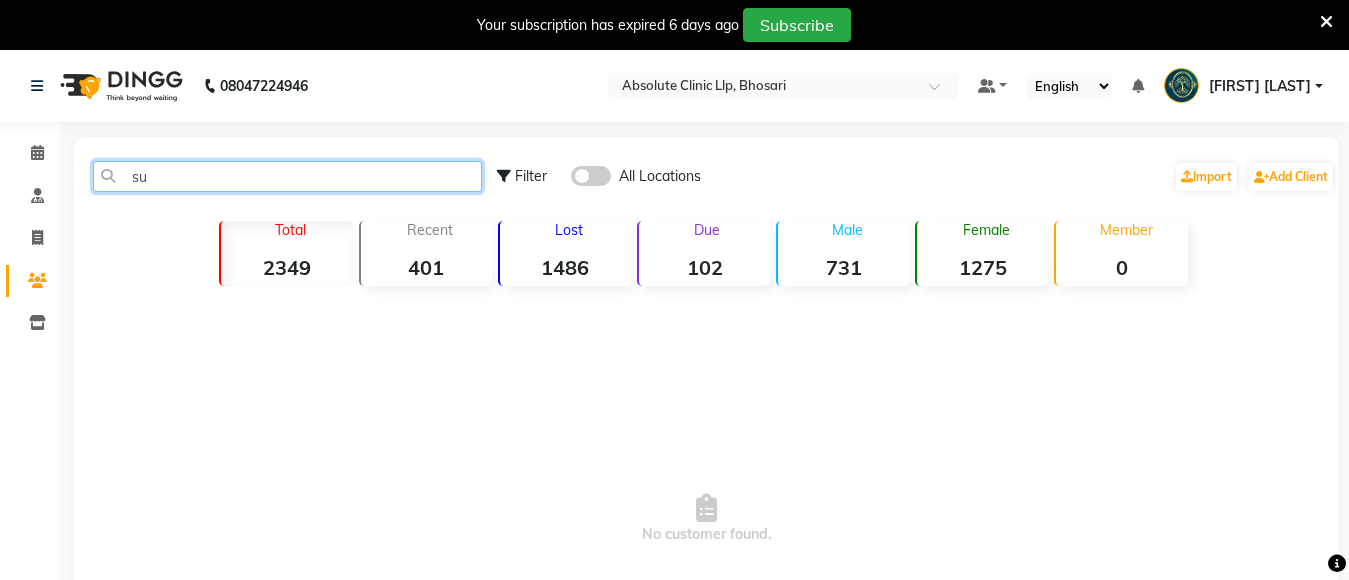 type on "s" 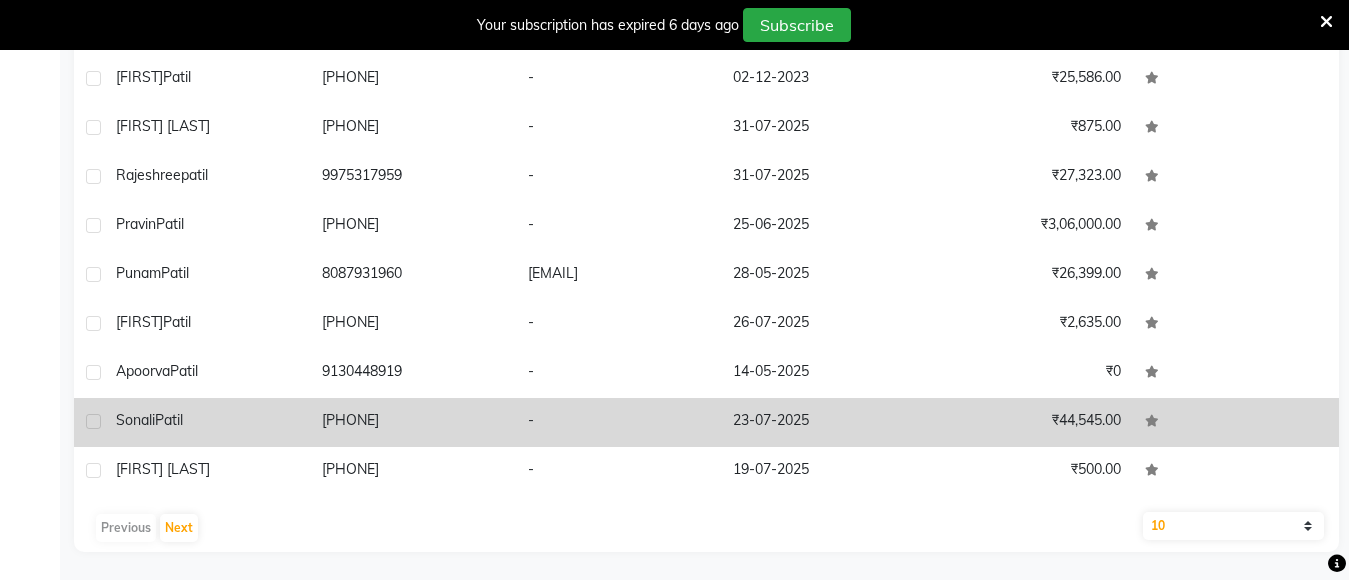 scroll, scrollTop: 353, scrollLeft: 0, axis: vertical 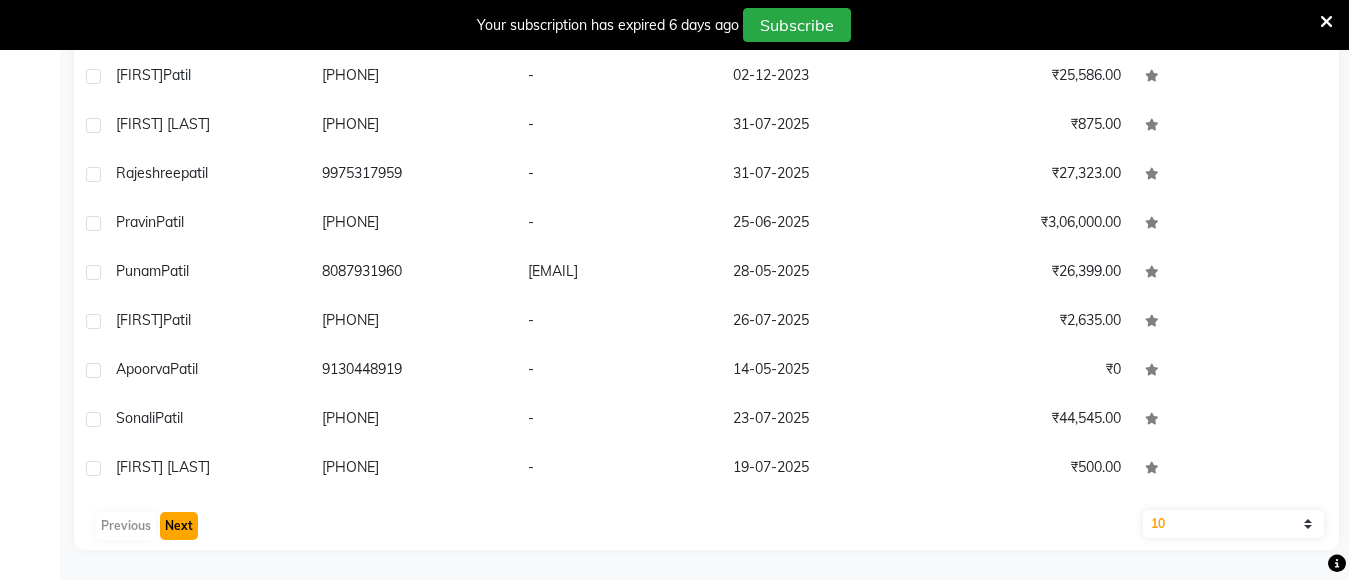 click on "Next" 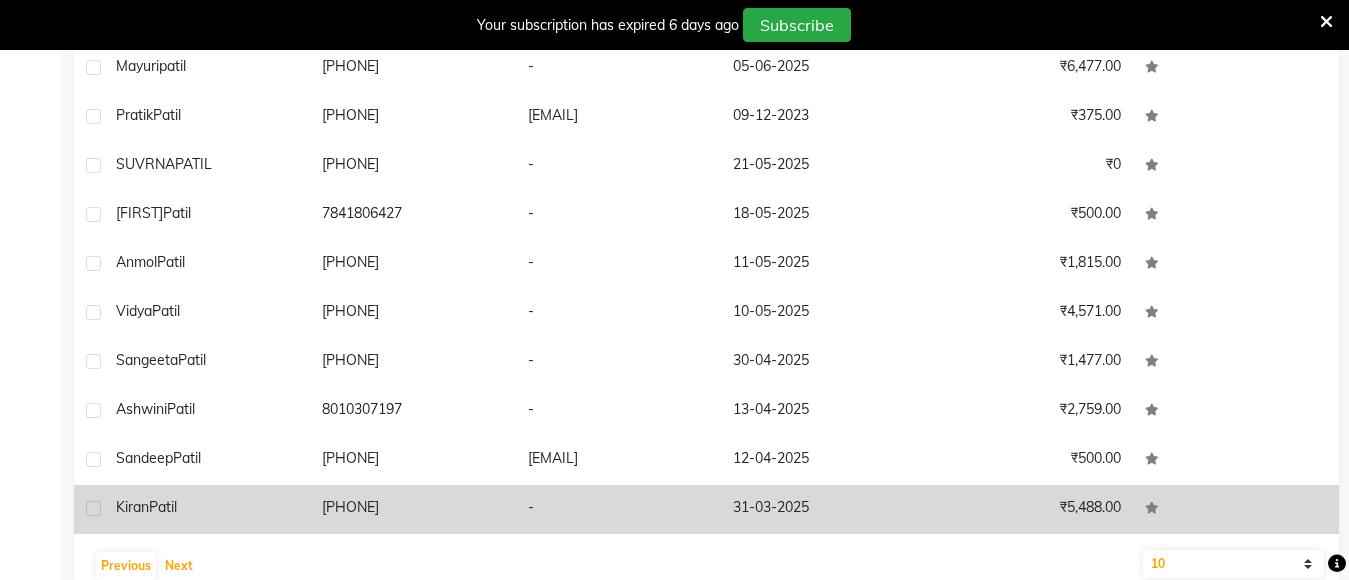 scroll, scrollTop: 336, scrollLeft: 0, axis: vertical 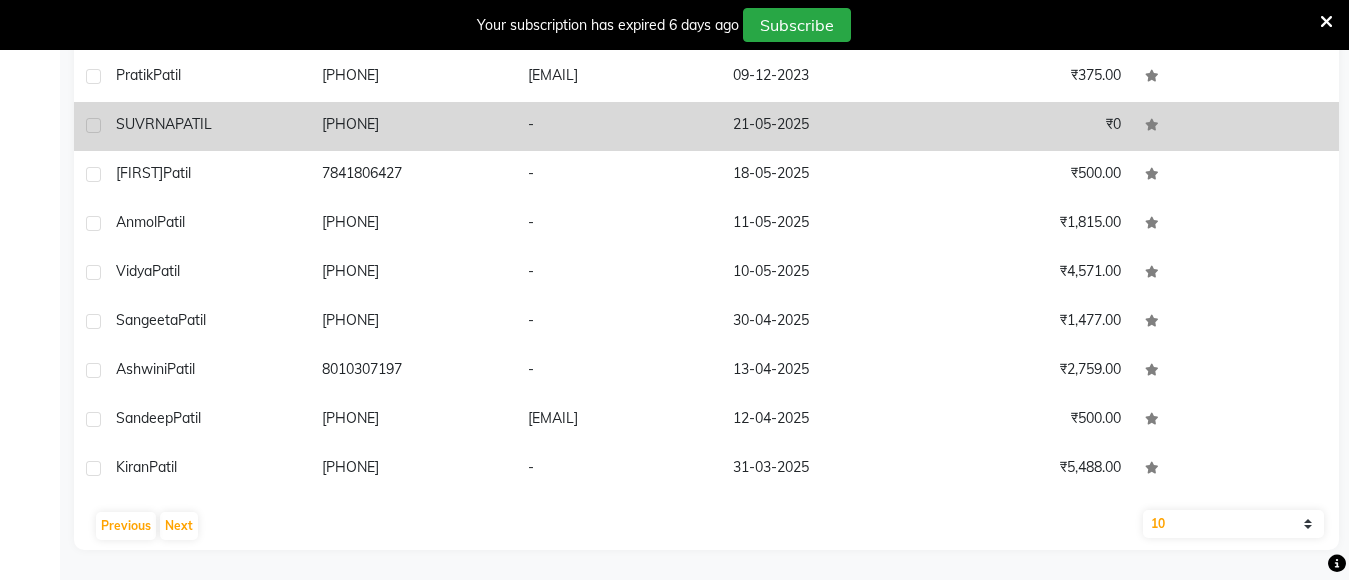 click on "[FIRST] [LAST]" 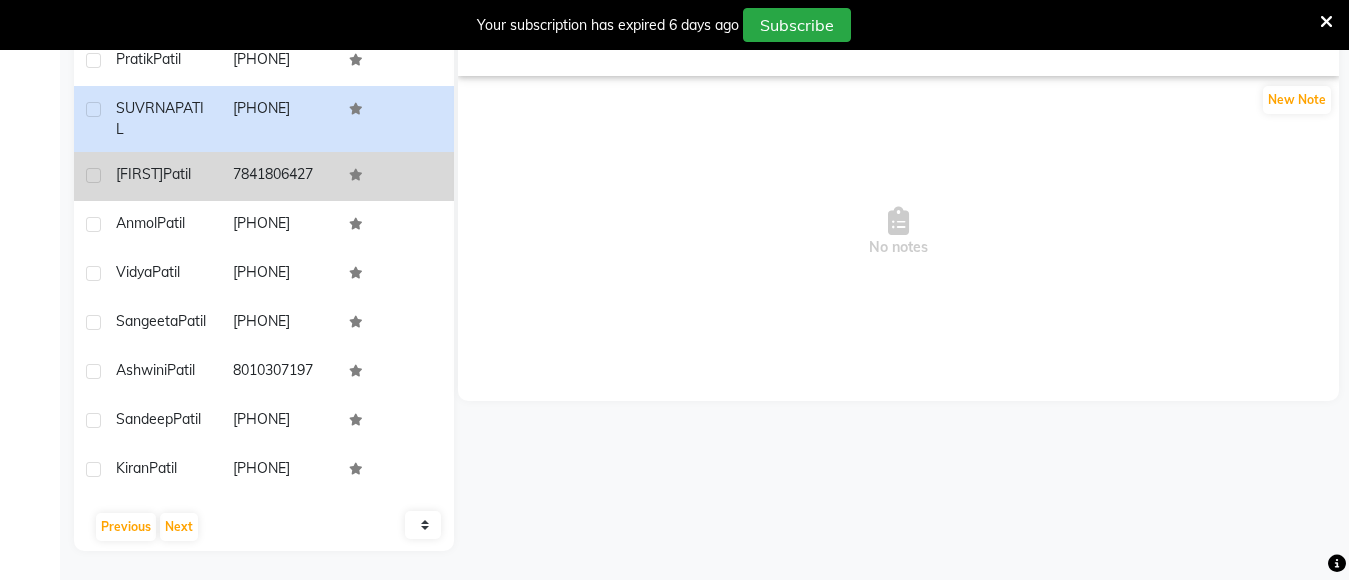 scroll, scrollTop: 0, scrollLeft: 0, axis: both 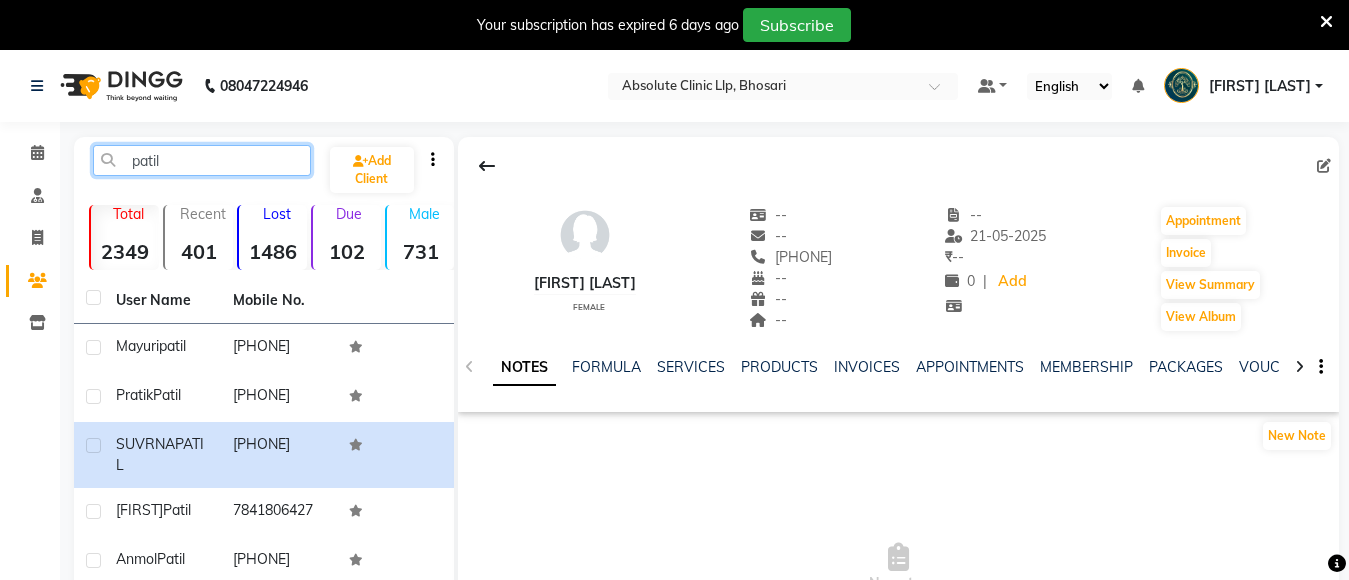 click on "patil" 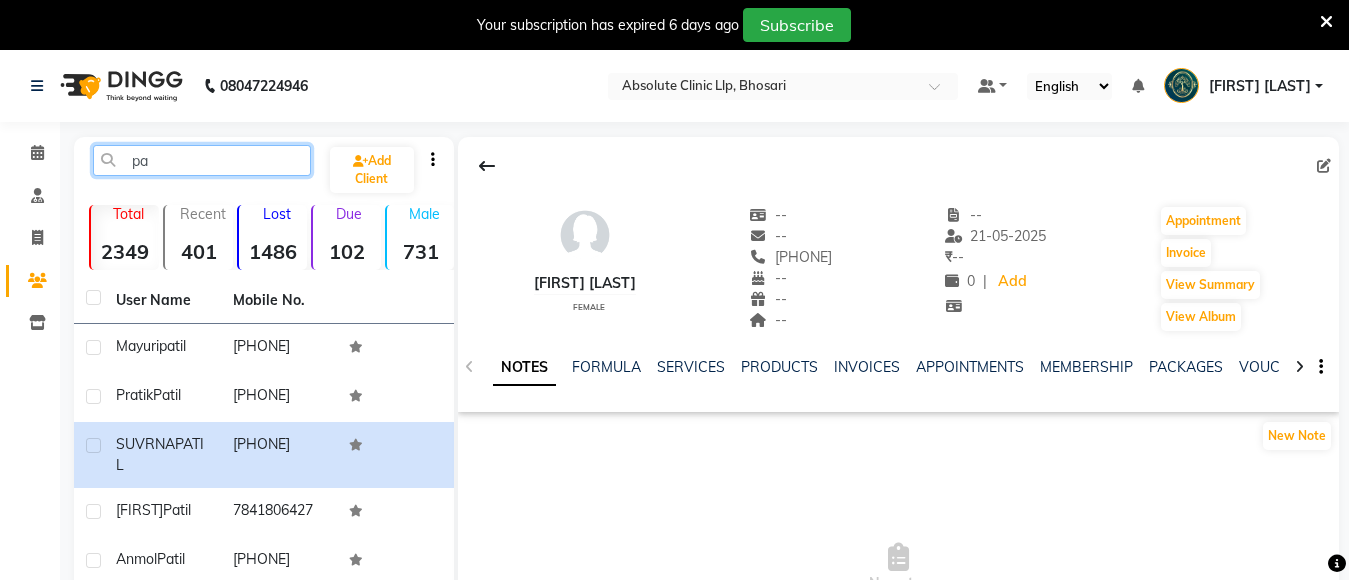 type on "p" 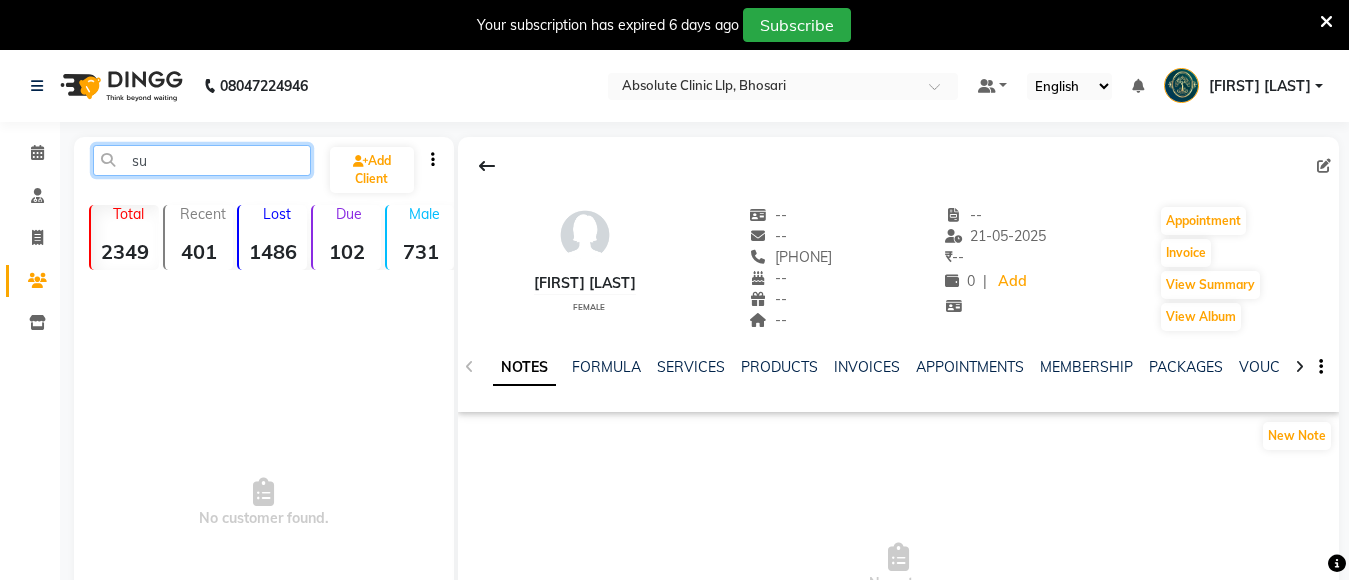 type on "s" 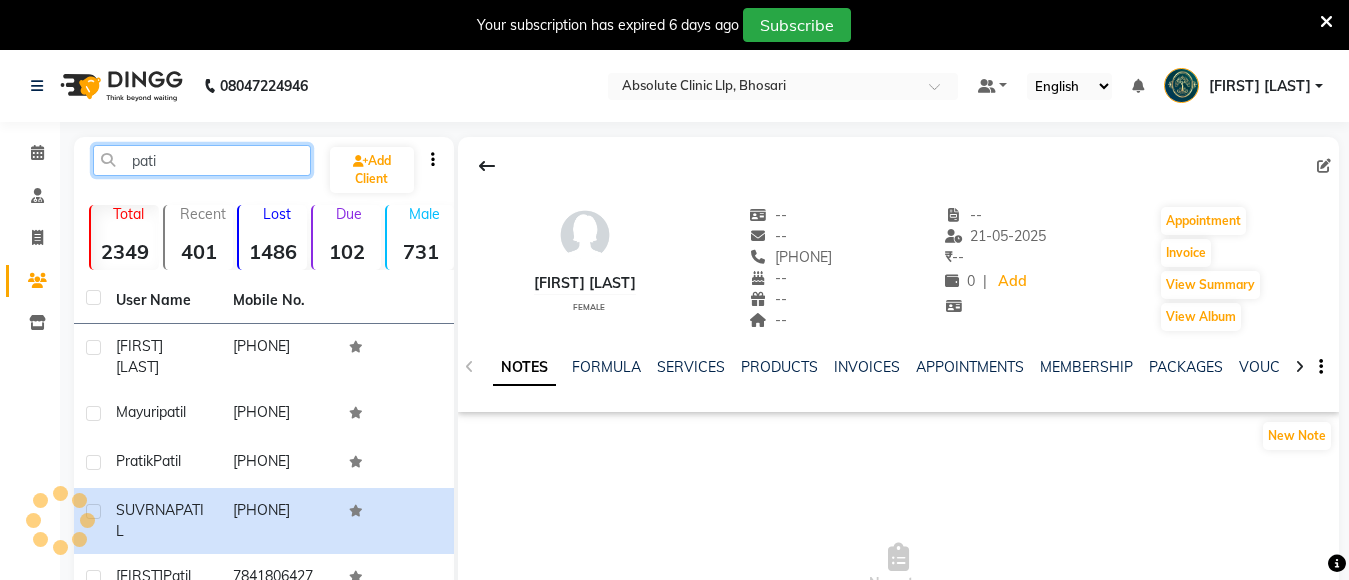 type on "patil" 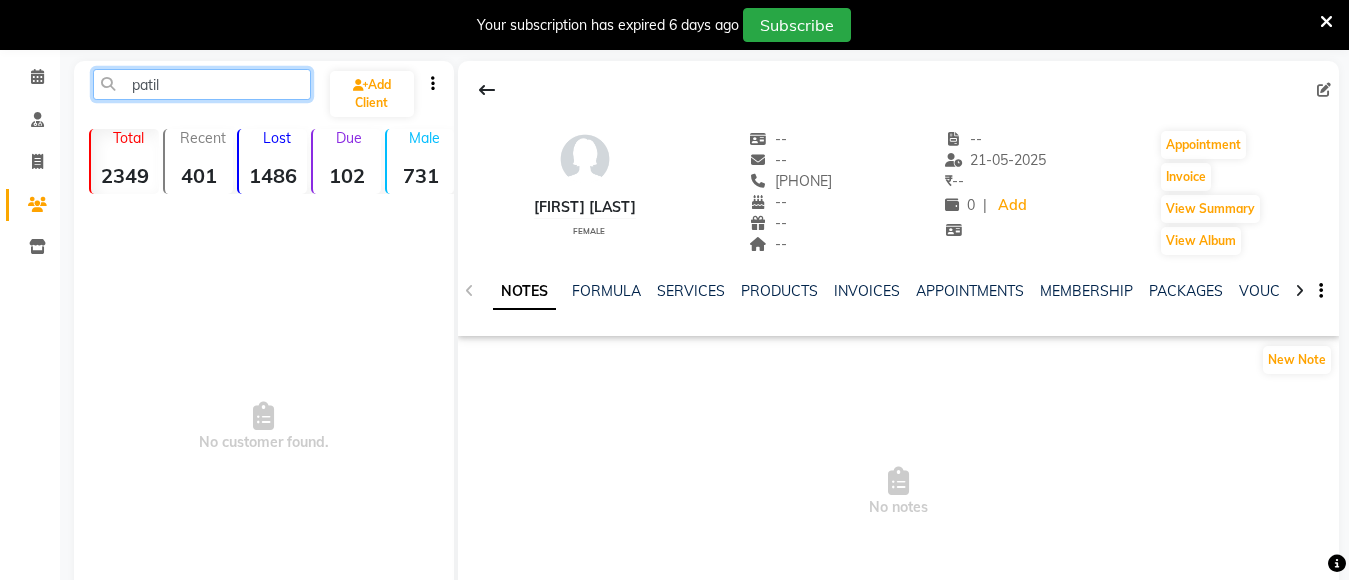 scroll, scrollTop: 69, scrollLeft: 0, axis: vertical 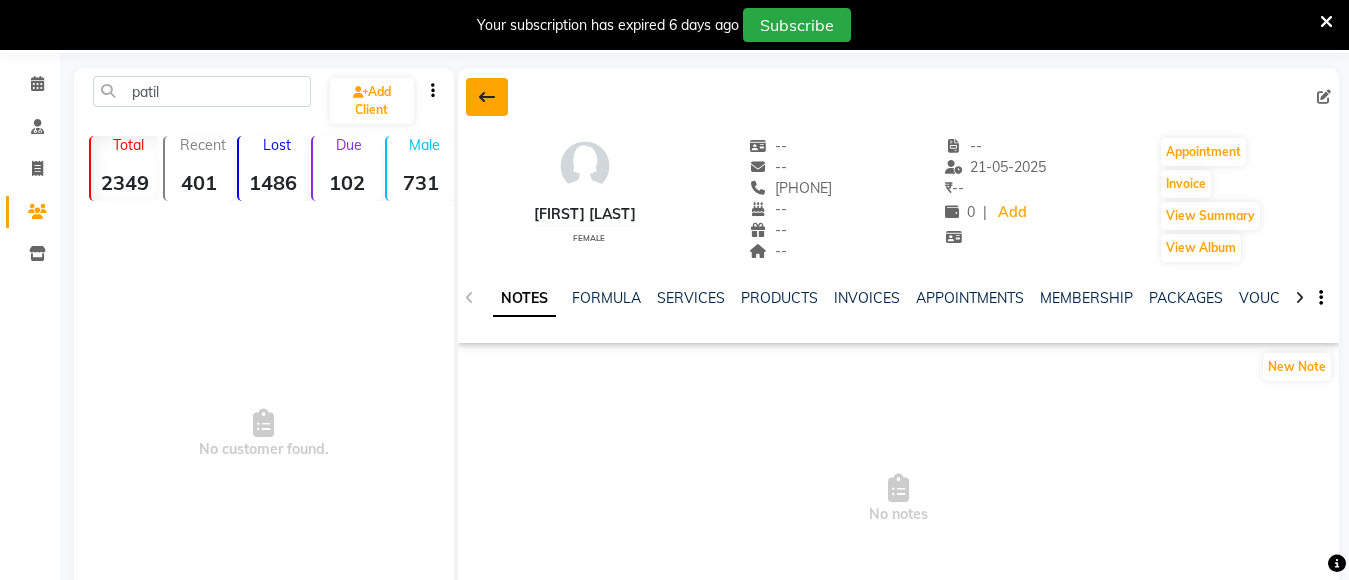 click 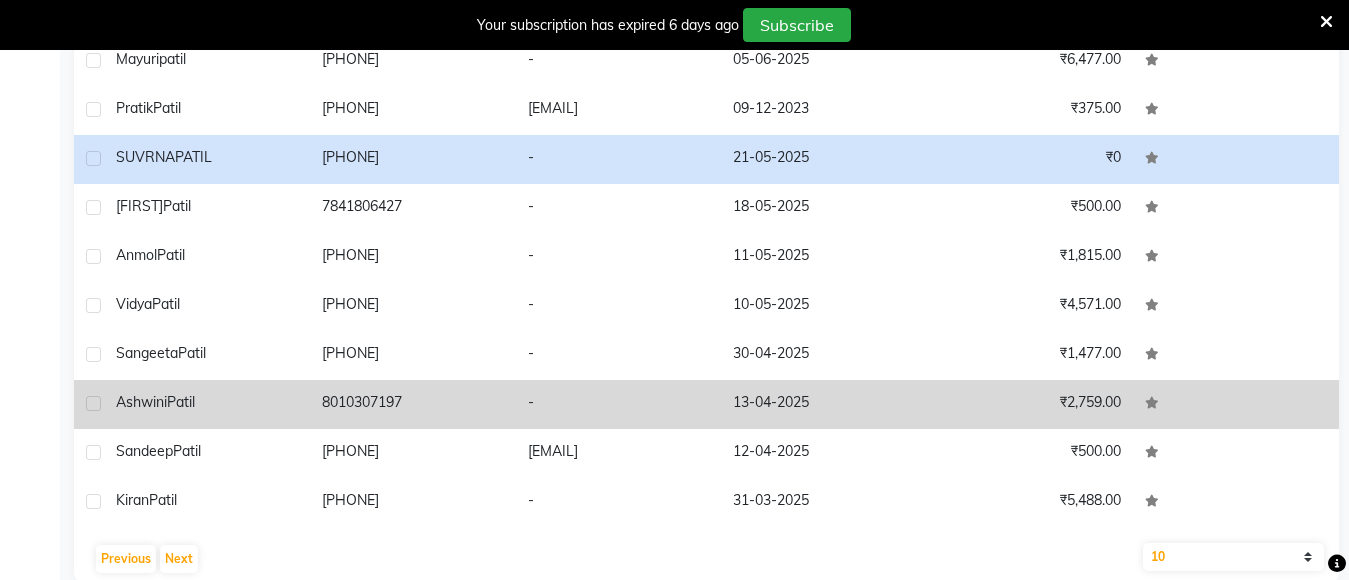 scroll, scrollTop: 336, scrollLeft: 0, axis: vertical 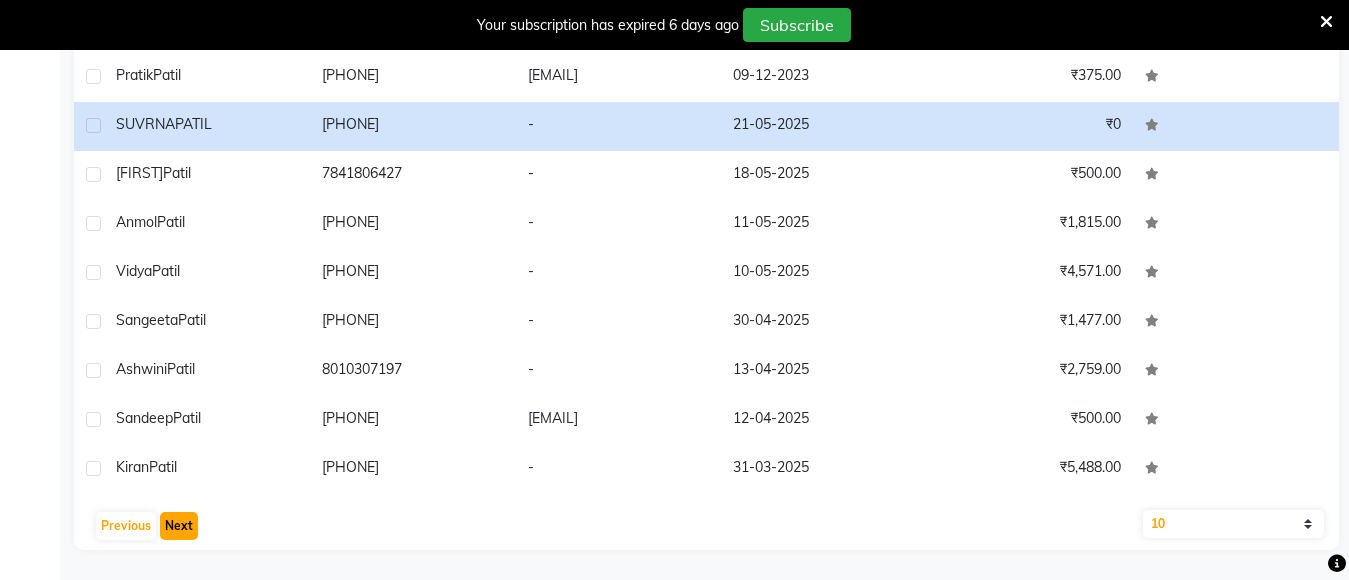 click on "Next" 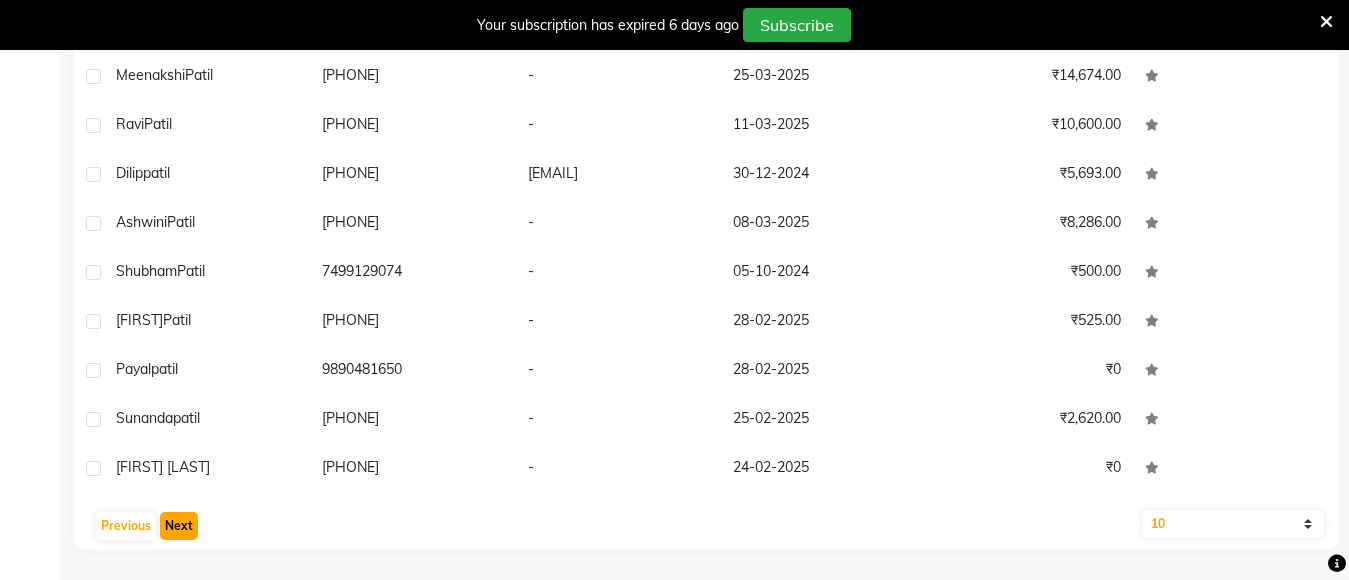 click on "Next" 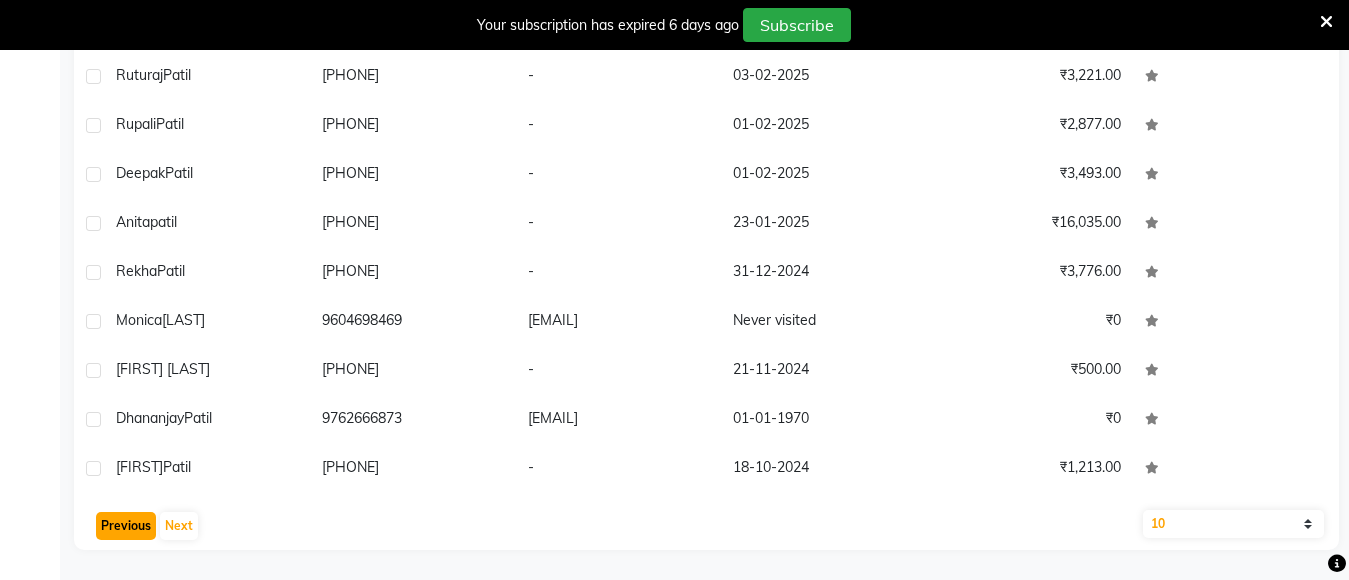 click on "Previous" 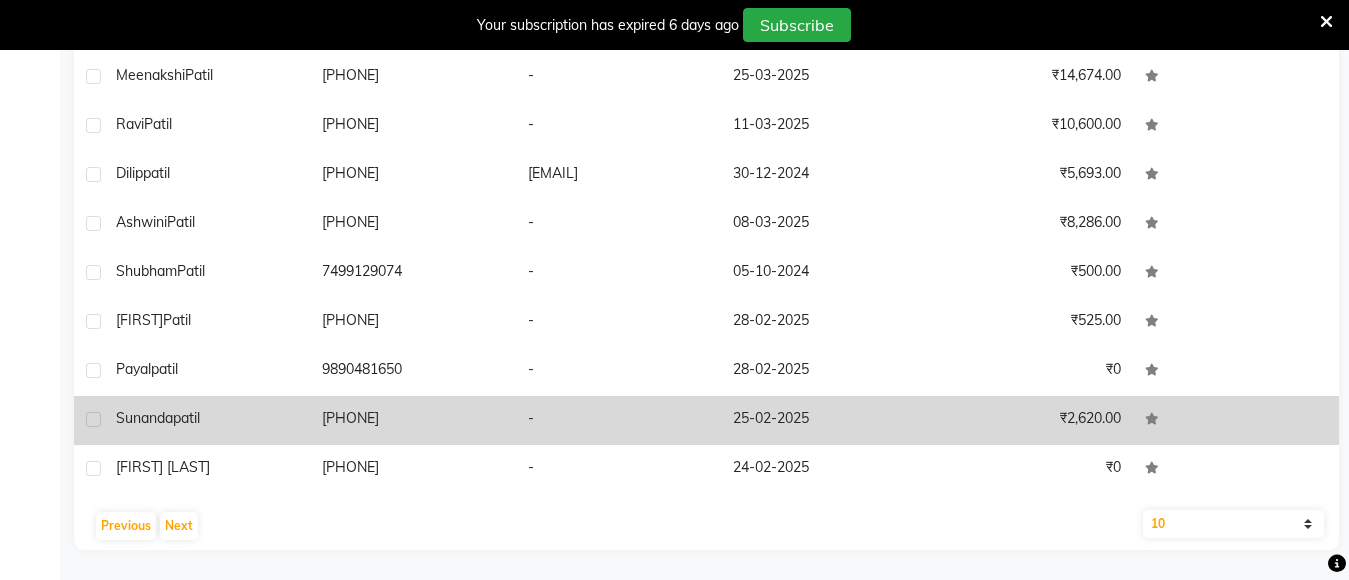click on "patil" 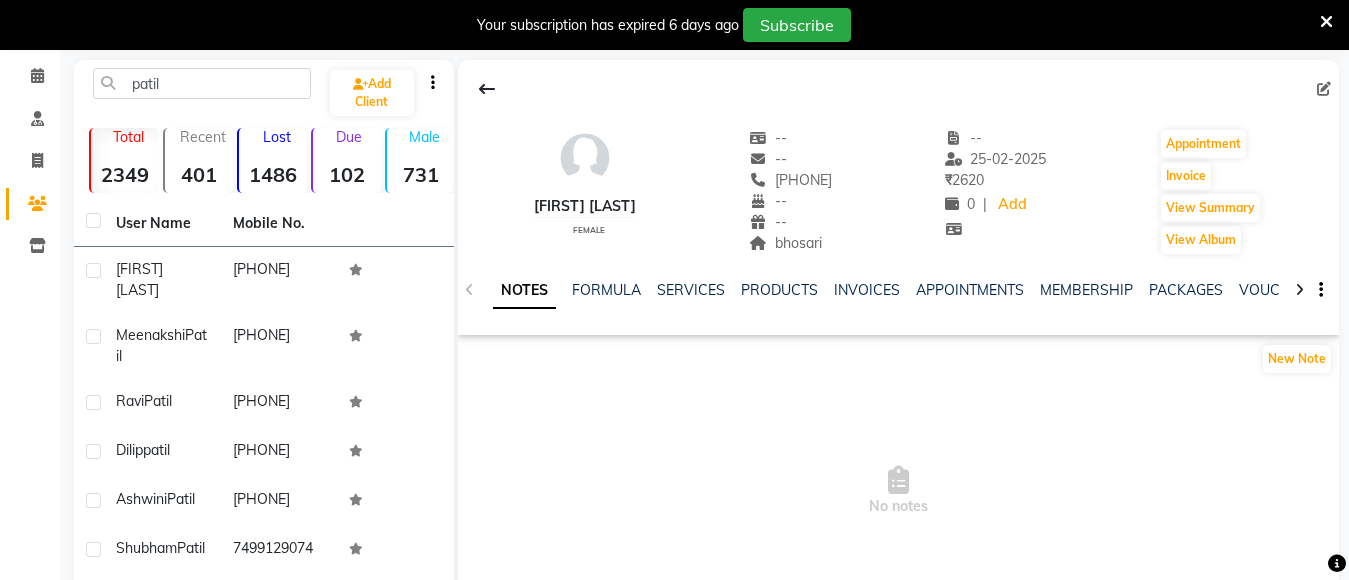 scroll, scrollTop: 0, scrollLeft: 0, axis: both 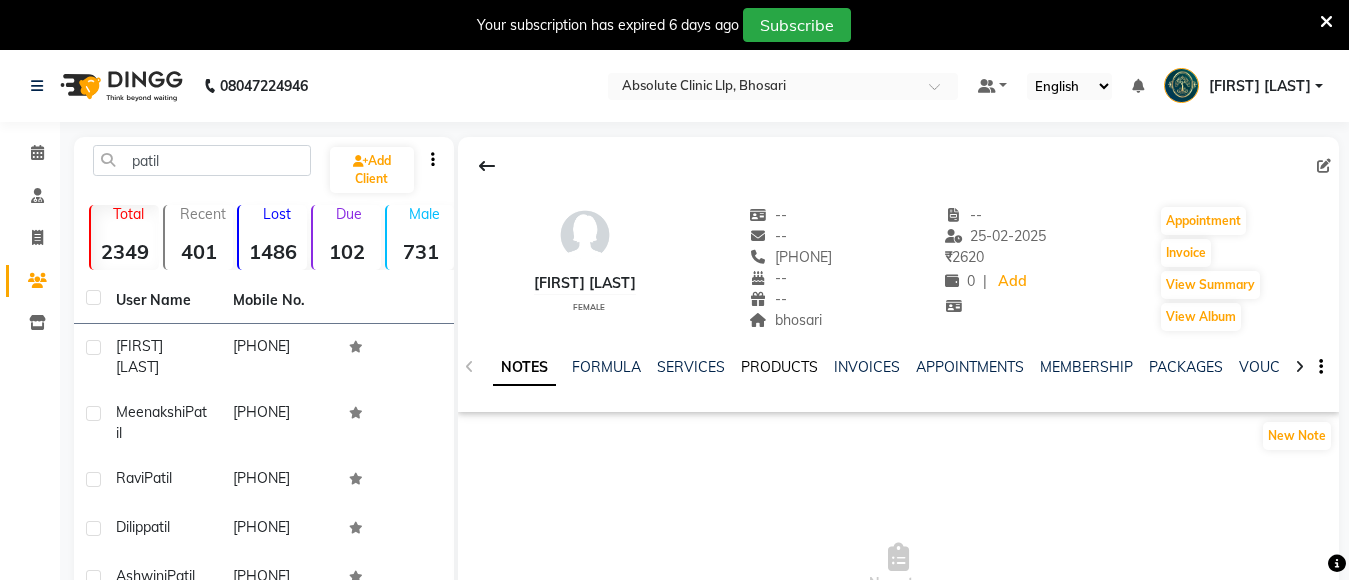 click on "PRODUCTS" 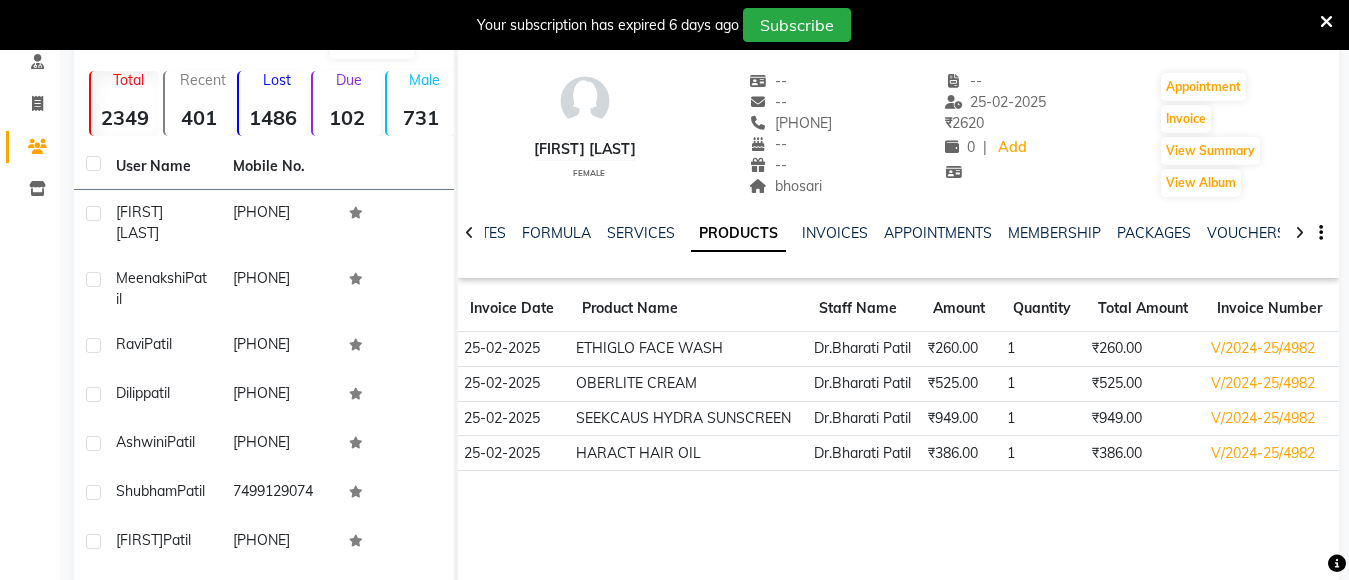 scroll, scrollTop: 100, scrollLeft: 0, axis: vertical 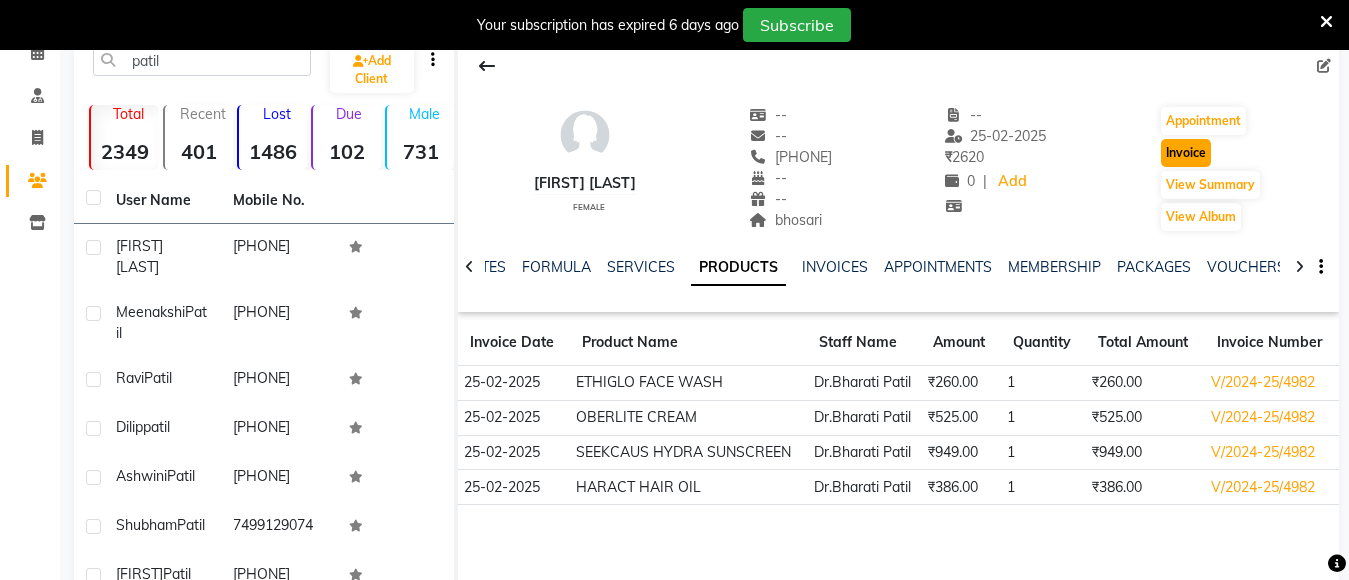 click on "Invoice" 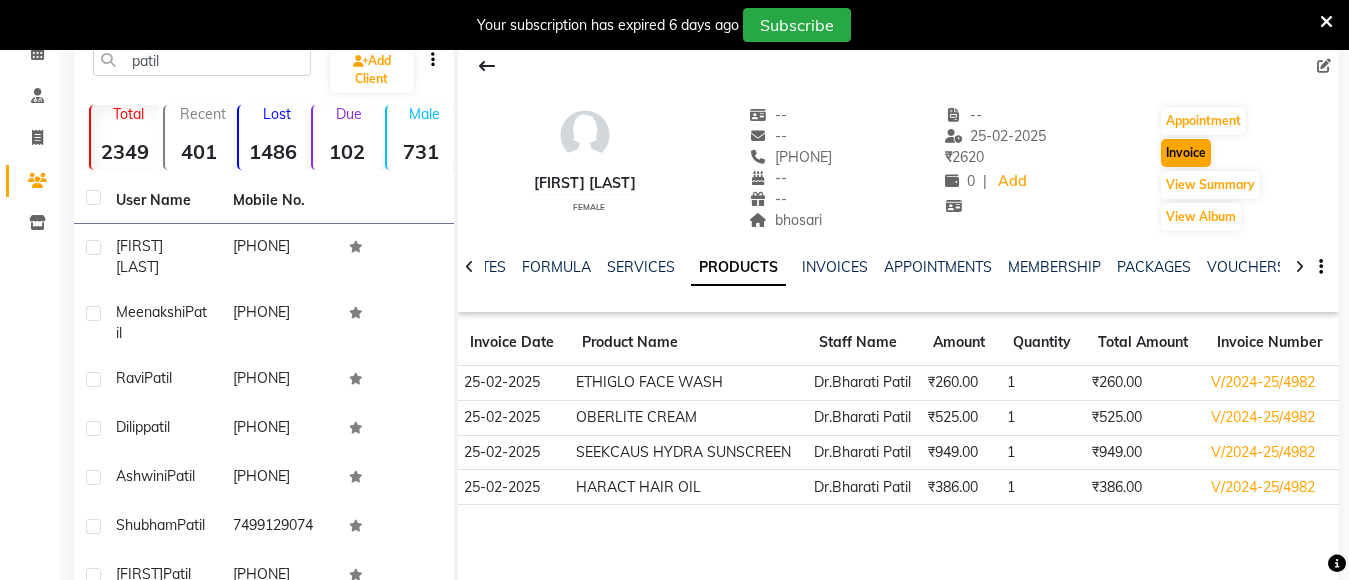 select on "service" 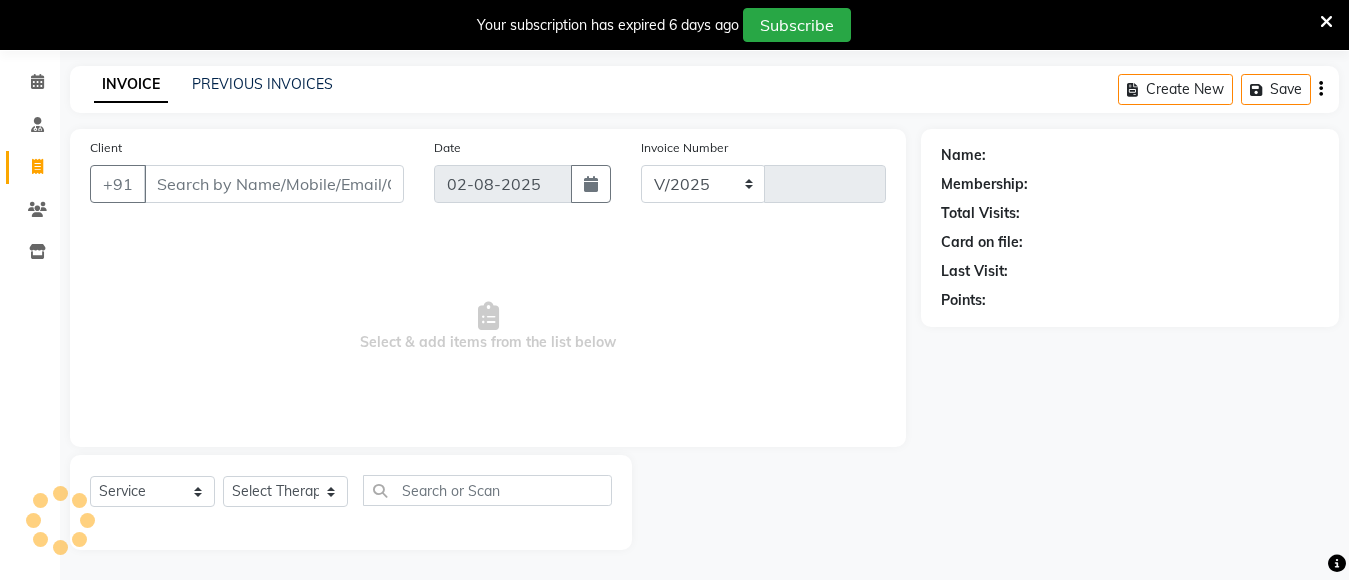 select on "4706" 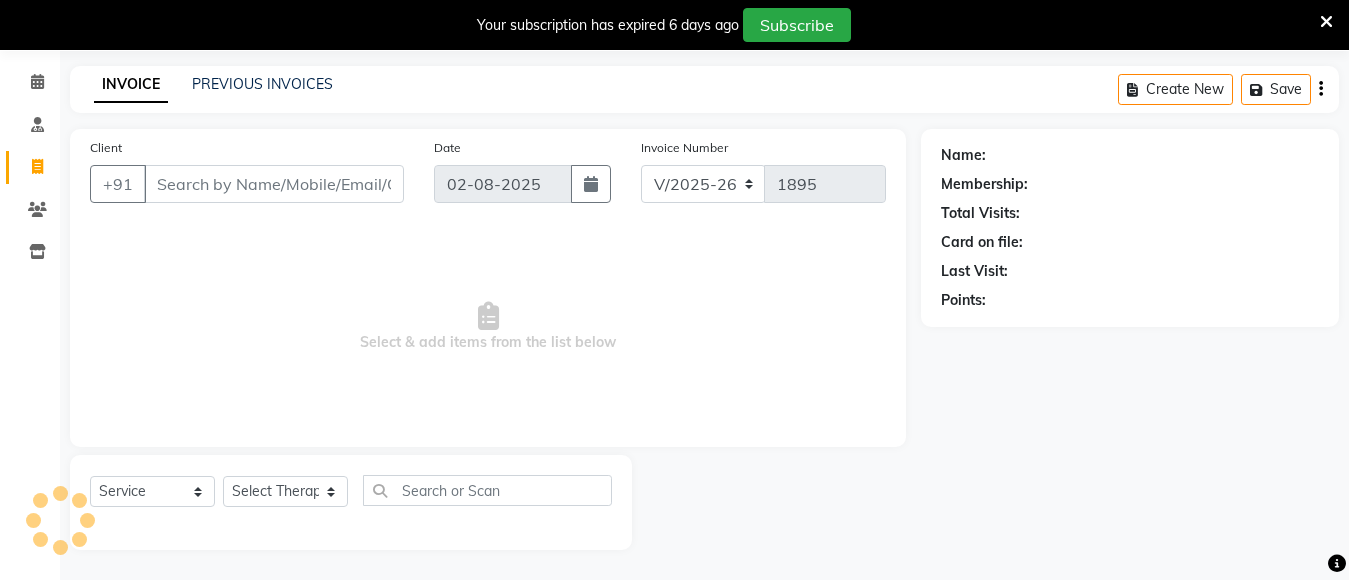 scroll, scrollTop: 71, scrollLeft: 0, axis: vertical 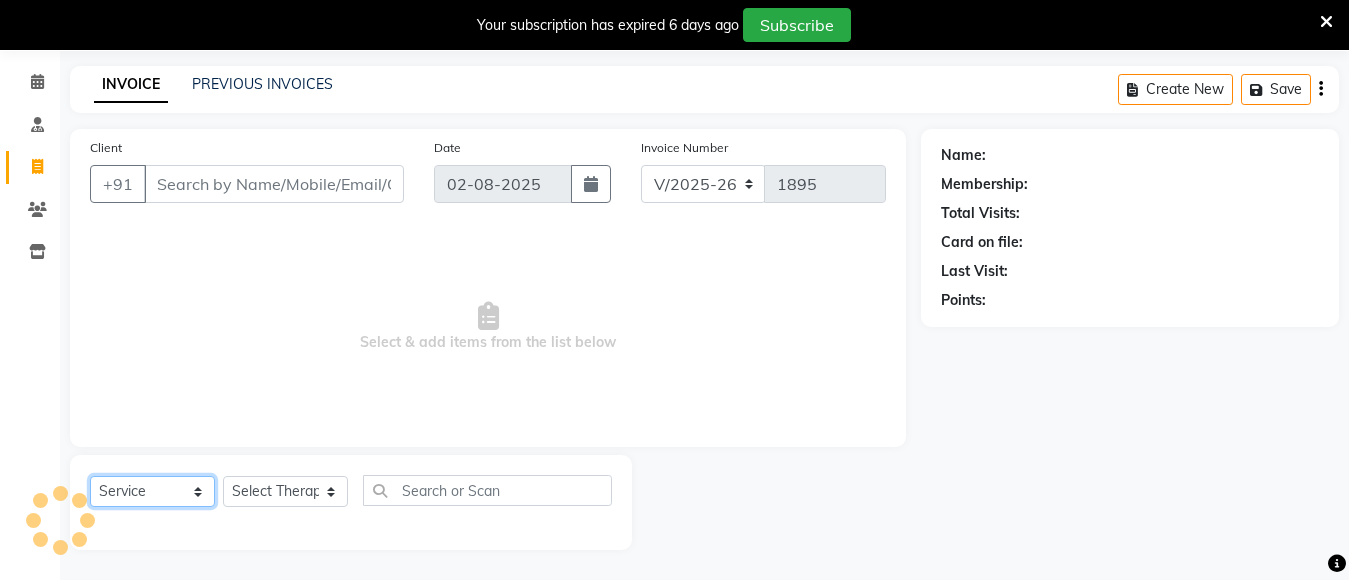drag, startPoint x: 152, startPoint y: 503, endPoint x: 152, endPoint y: 476, distance: 27 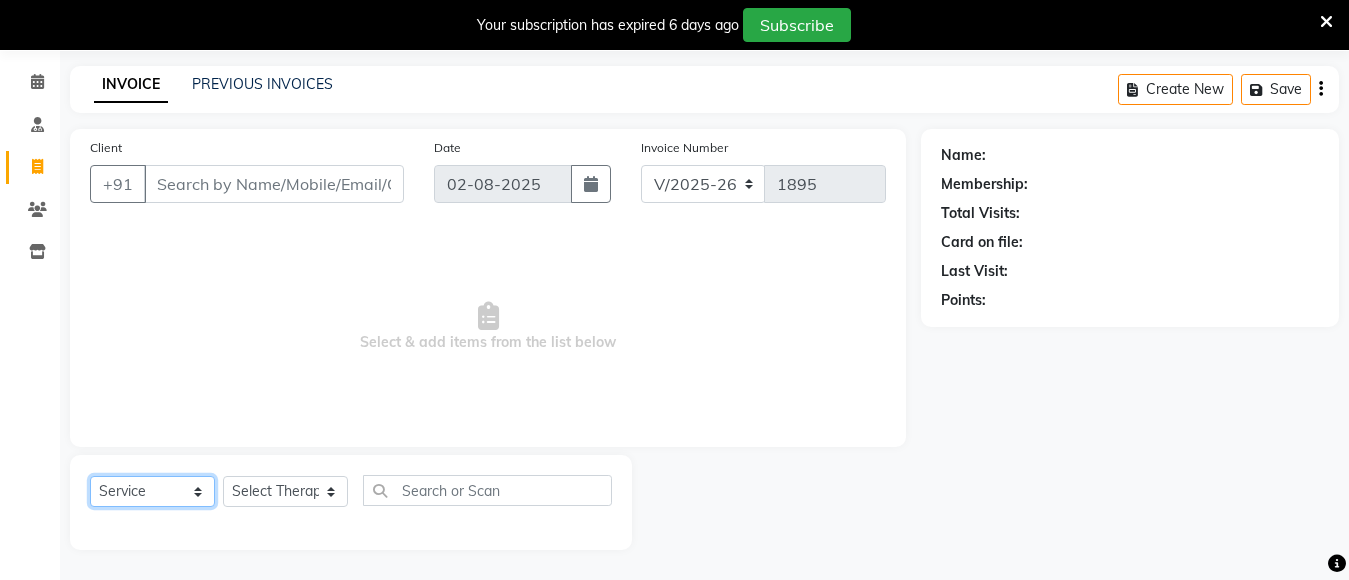 select on "product" 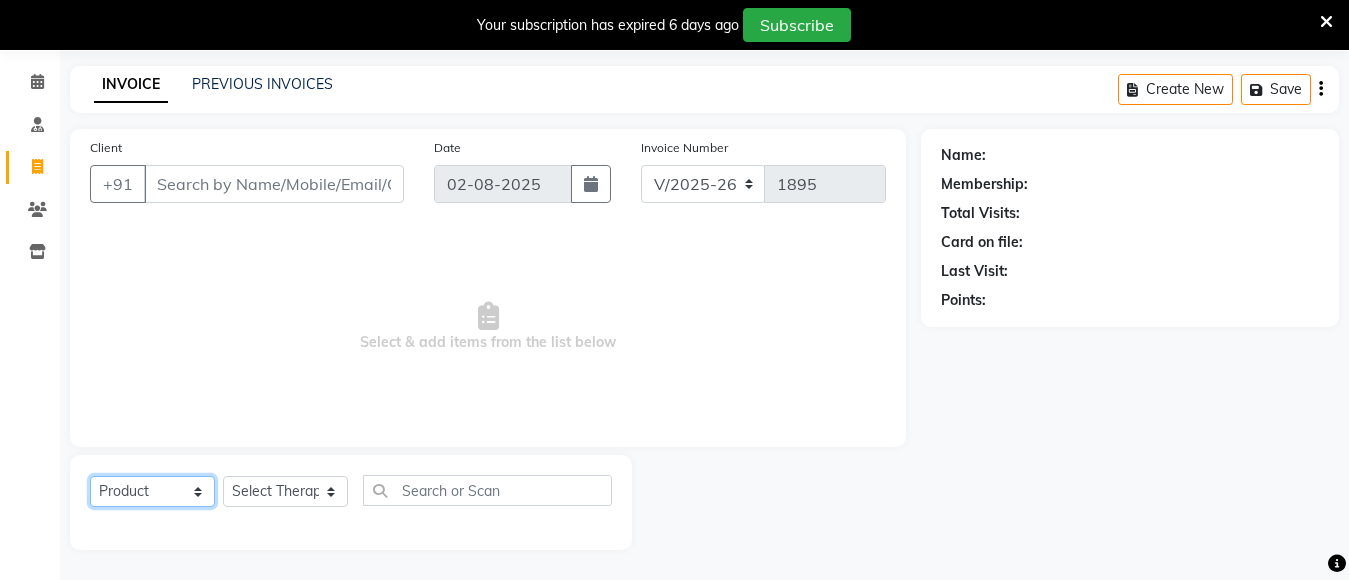 click on "Select  Service  Product  Membership  Package Voucher Prepaid Gift Card" 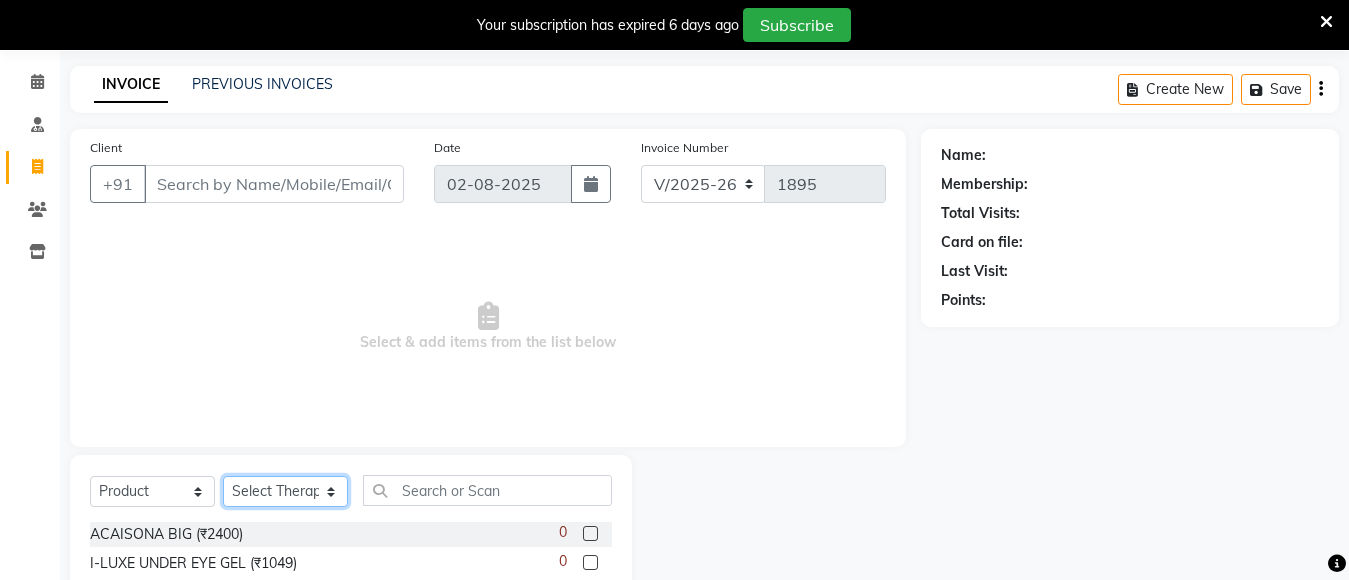 click on "Select Therapist" 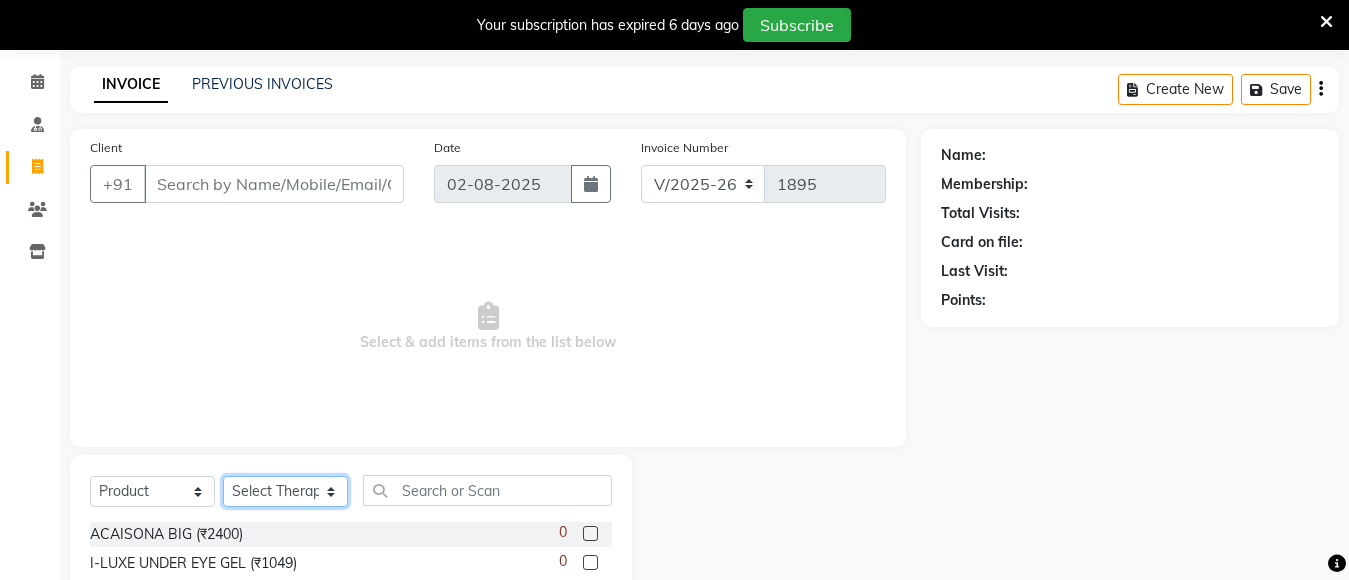 type on "[PHONE]" 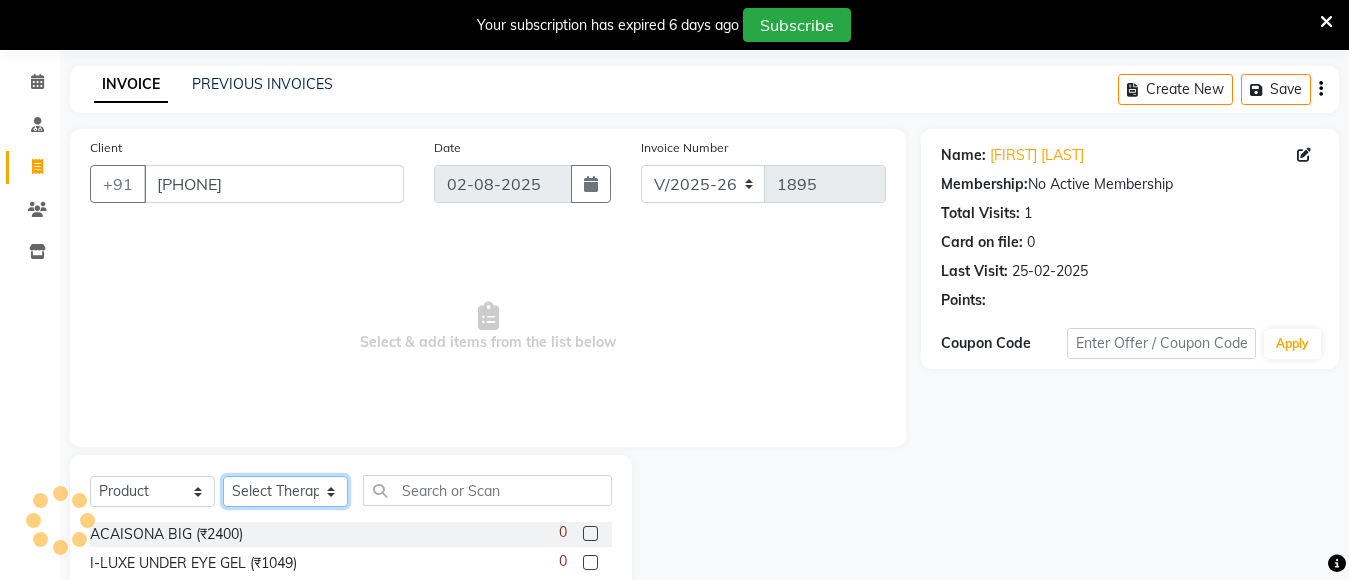 select on "[POSTAL_CODE]" 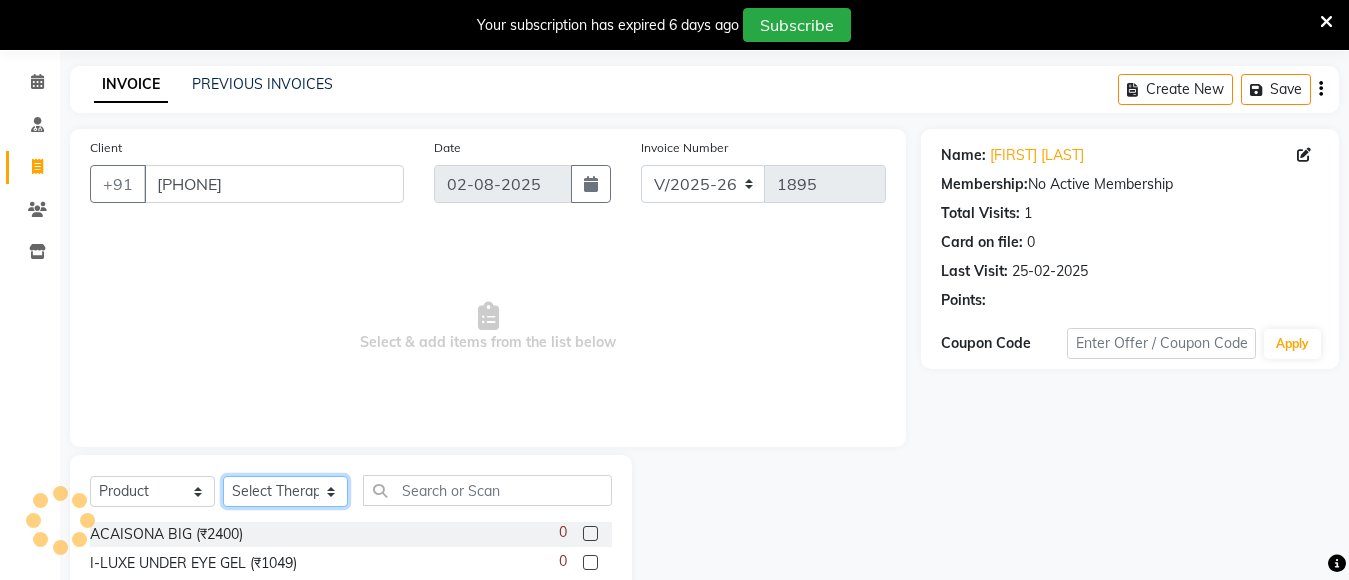 click on "Select Therapist Anita Gawli	 Dr.Bharati Patil Dr.Dhananjay Patil Dr.Rachana Hivarkar Gaurav Raaj Neha Rokde Priyanka  More RECEPTION-phuge prima Sachin Kale	 Sanjivni Kale	 Shekhar Chavan Sonali Naikre	 Vaishali Chowgule" 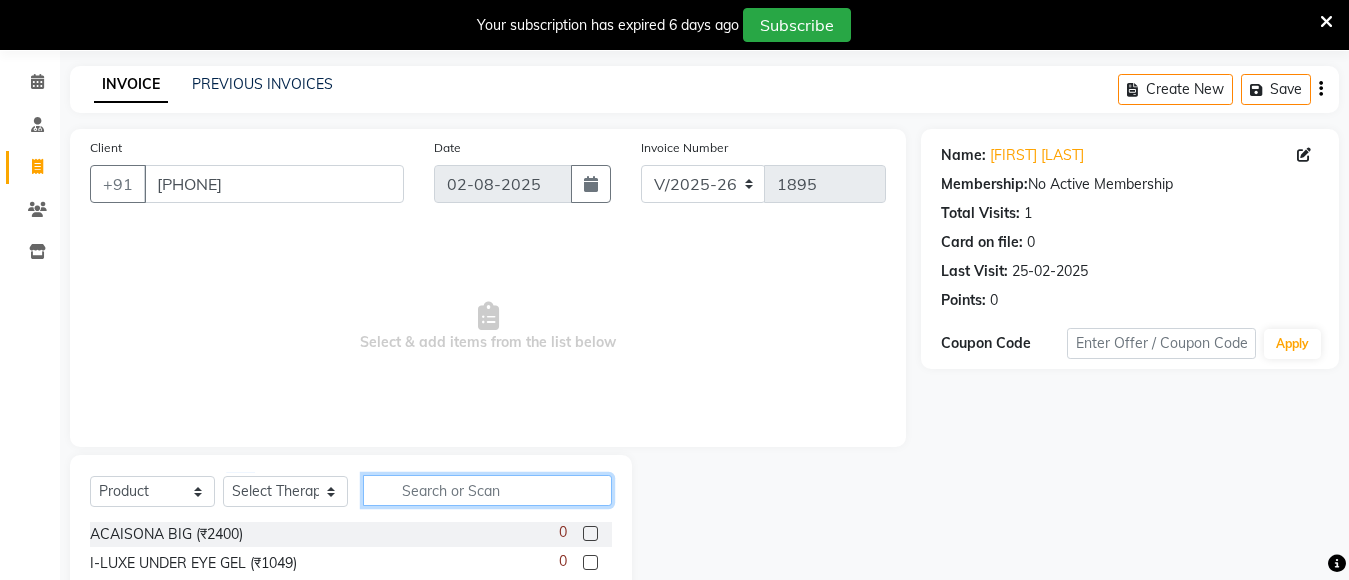 click 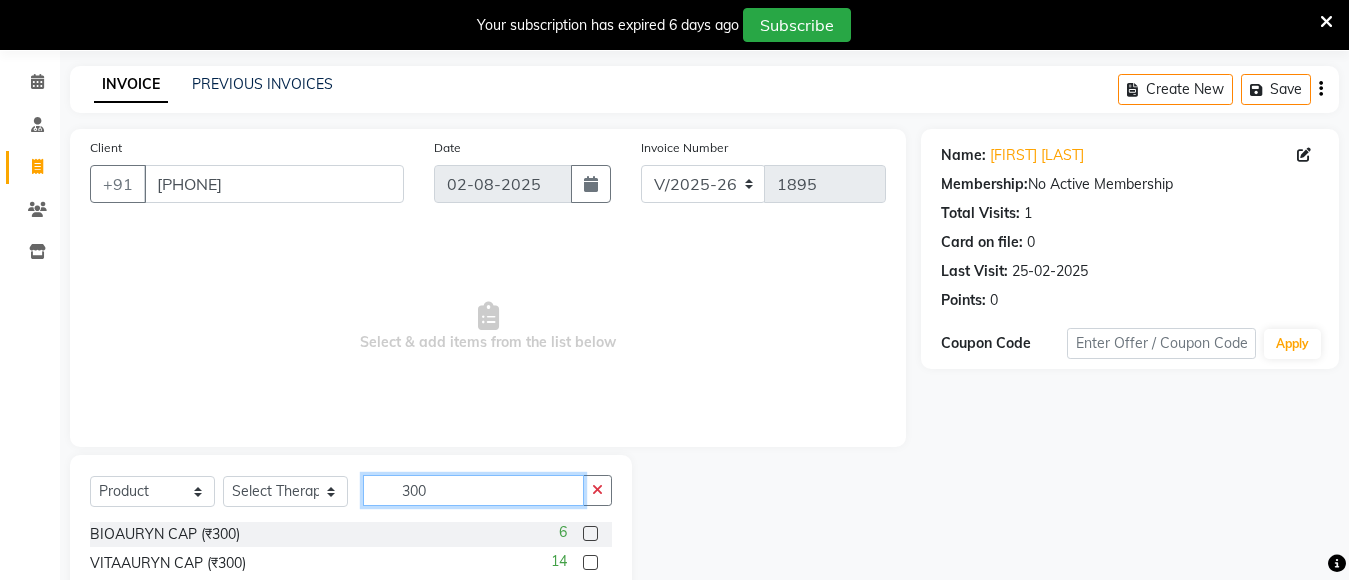 type on "300" 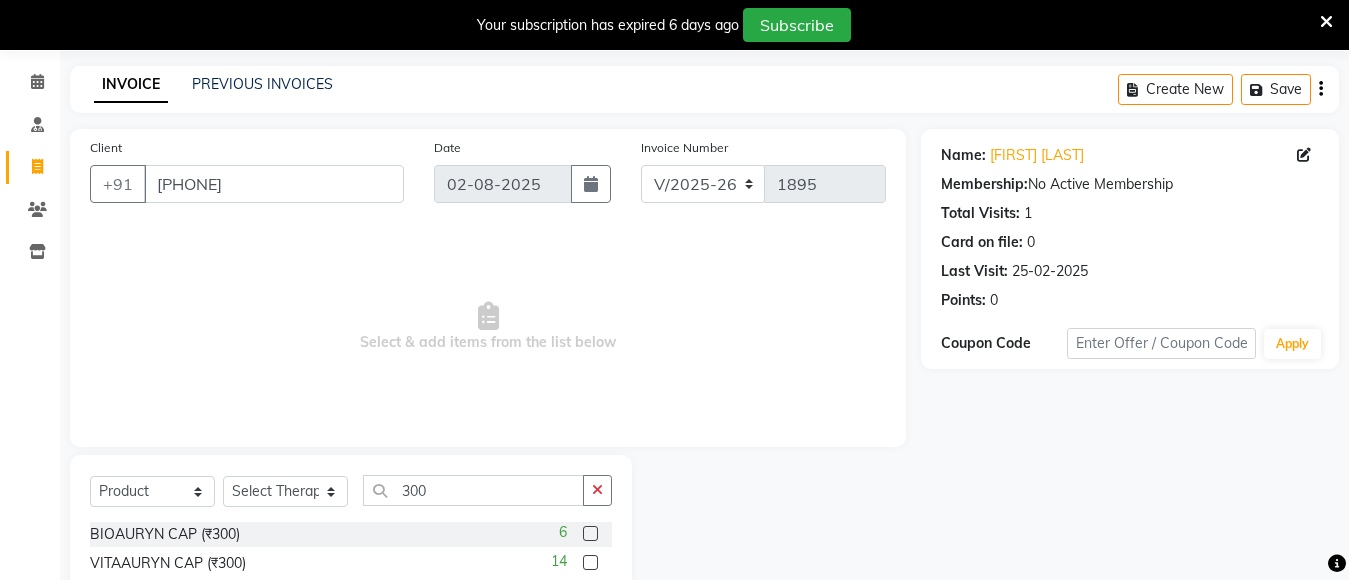 click 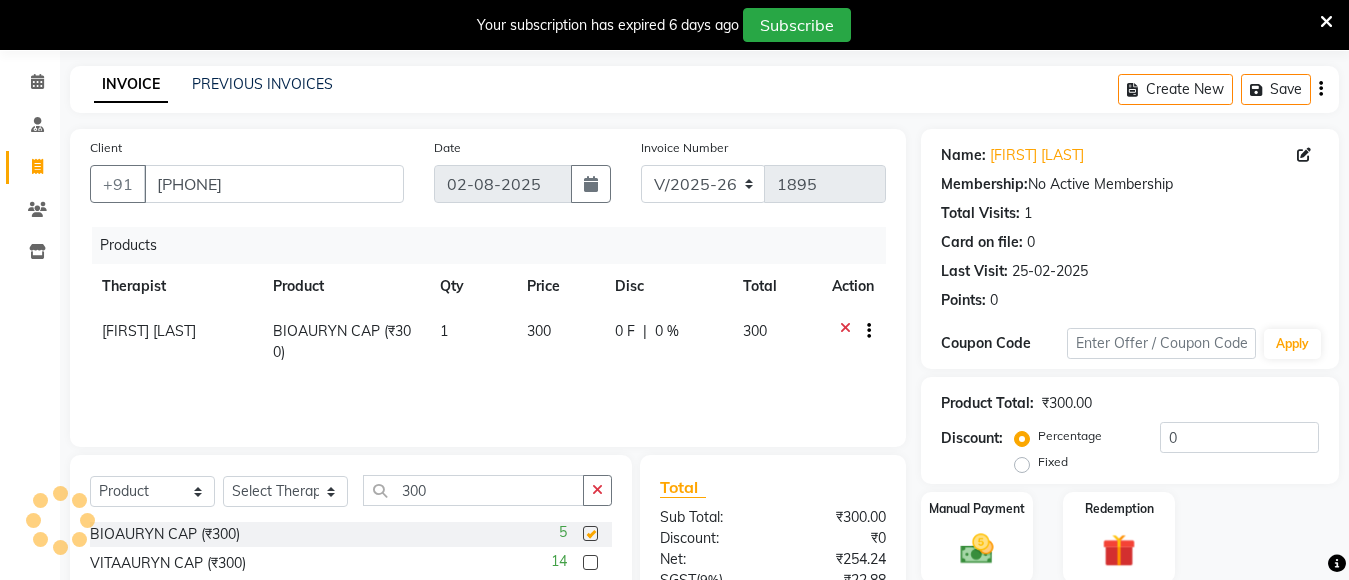 checkbox on "false" 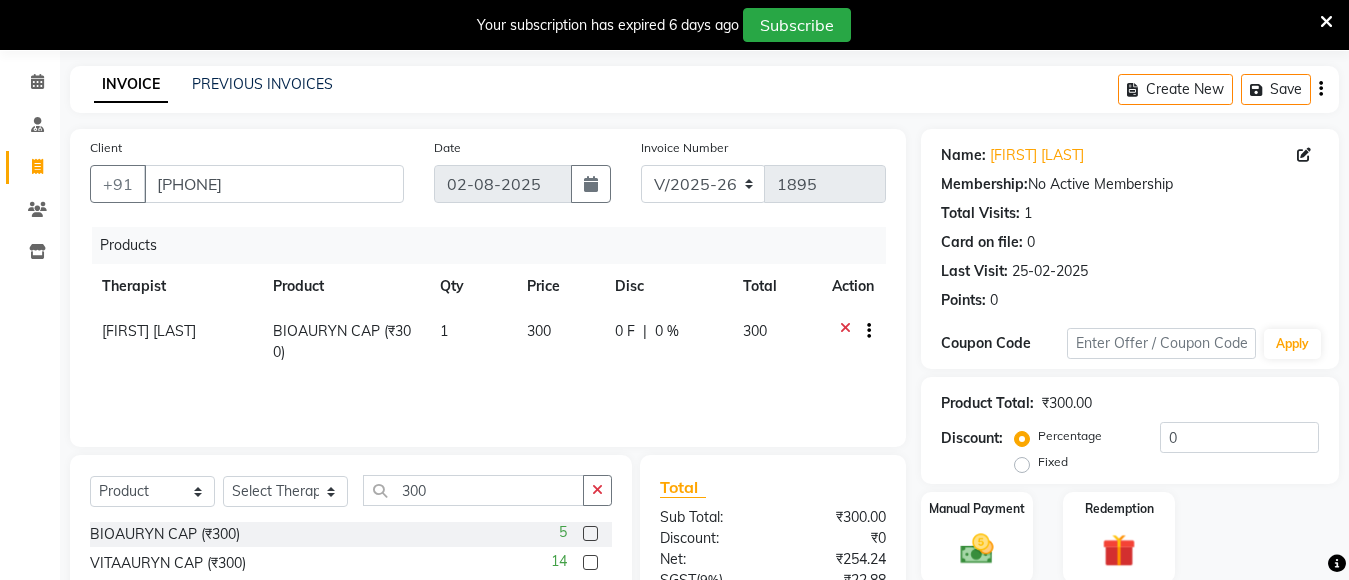 click on "1" 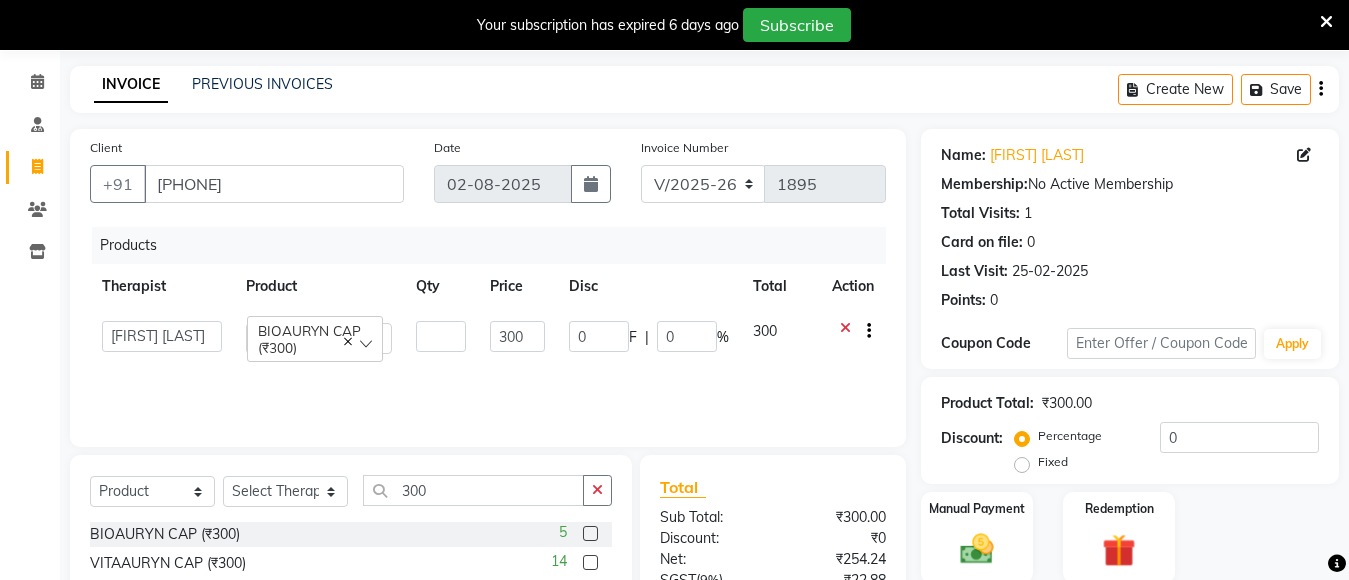 type on "2" 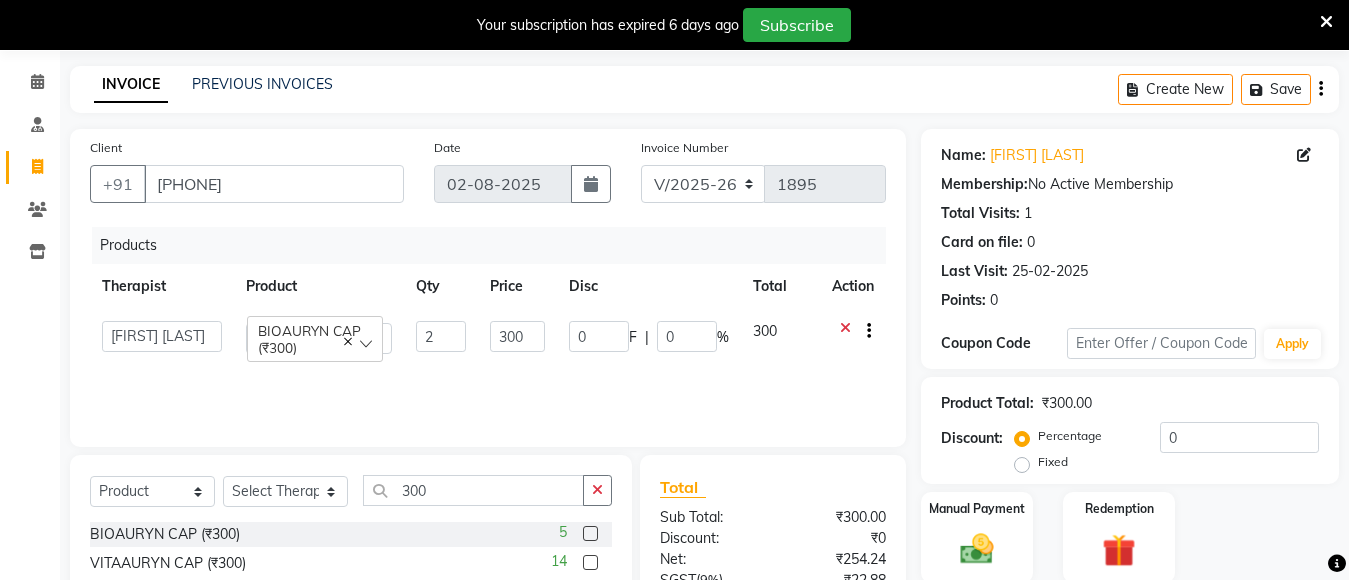 scroll, scrollTop: 271, scrollLeft: 0, axis: vertical 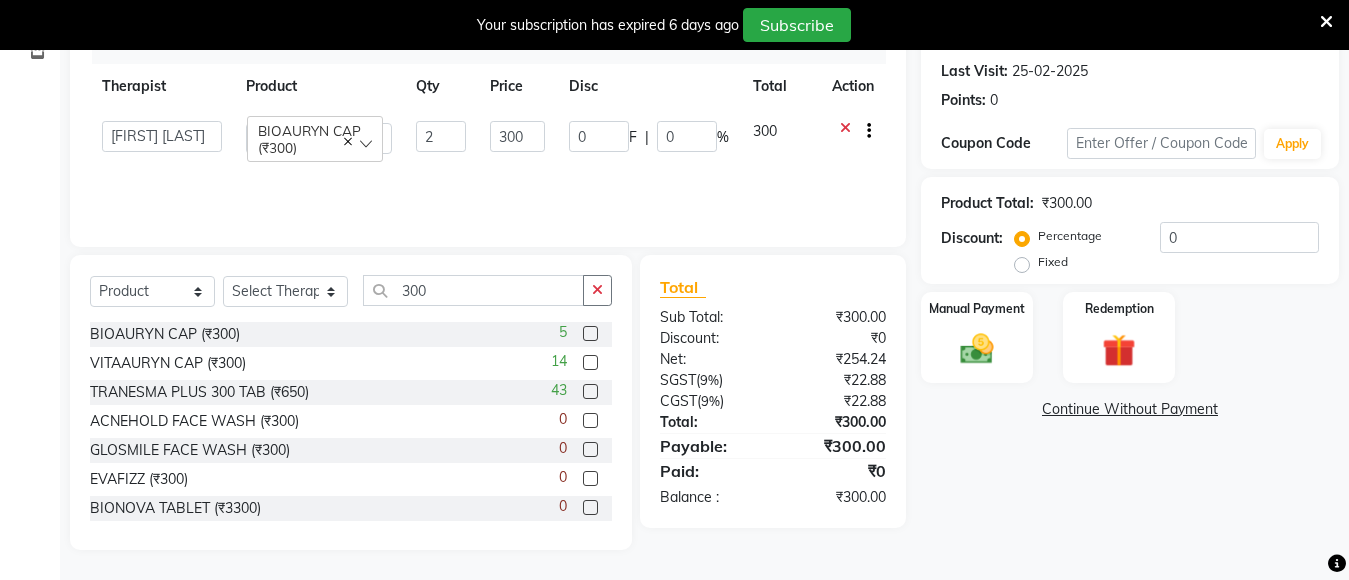 click on "Name: [FIRST] [LAST] Membership:  No Active Membership  Total Visits:  1 Card on file:  0 Last Visit:   25-02-2025 Points:   0  Coupon Code Apply Product Total:  ₹300.00  Discount:  Percentage   Fixed  0 Manual Payment Redemption  Continue Without Payment" 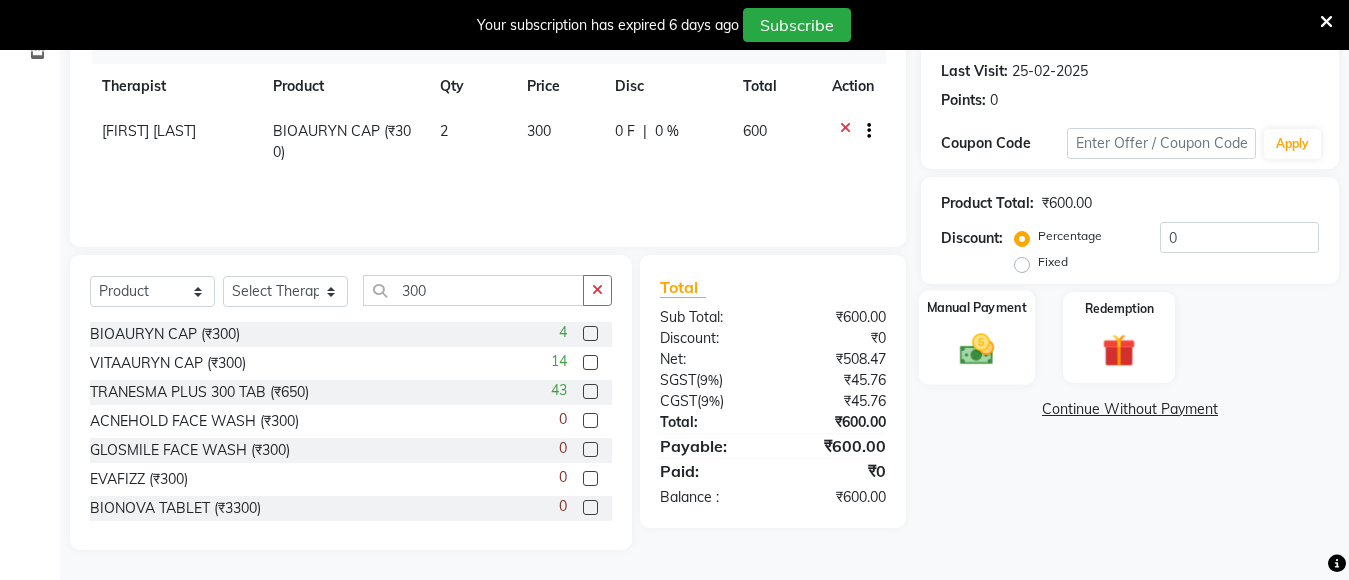 click on "Manual Payment" 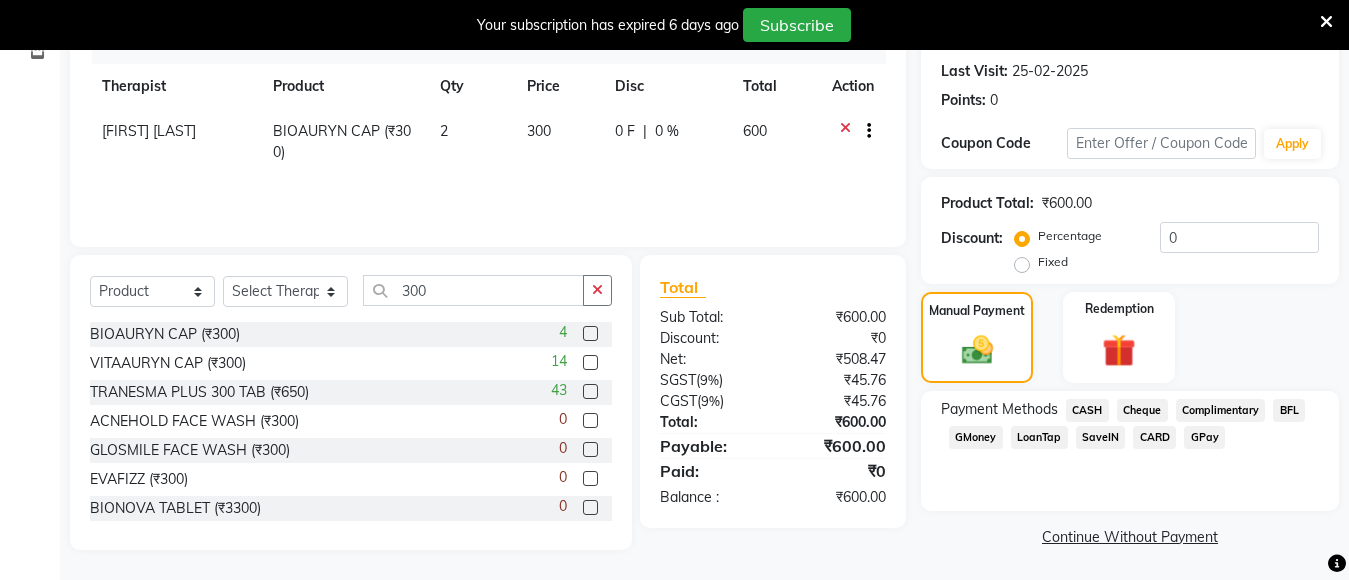 click on "GPay" 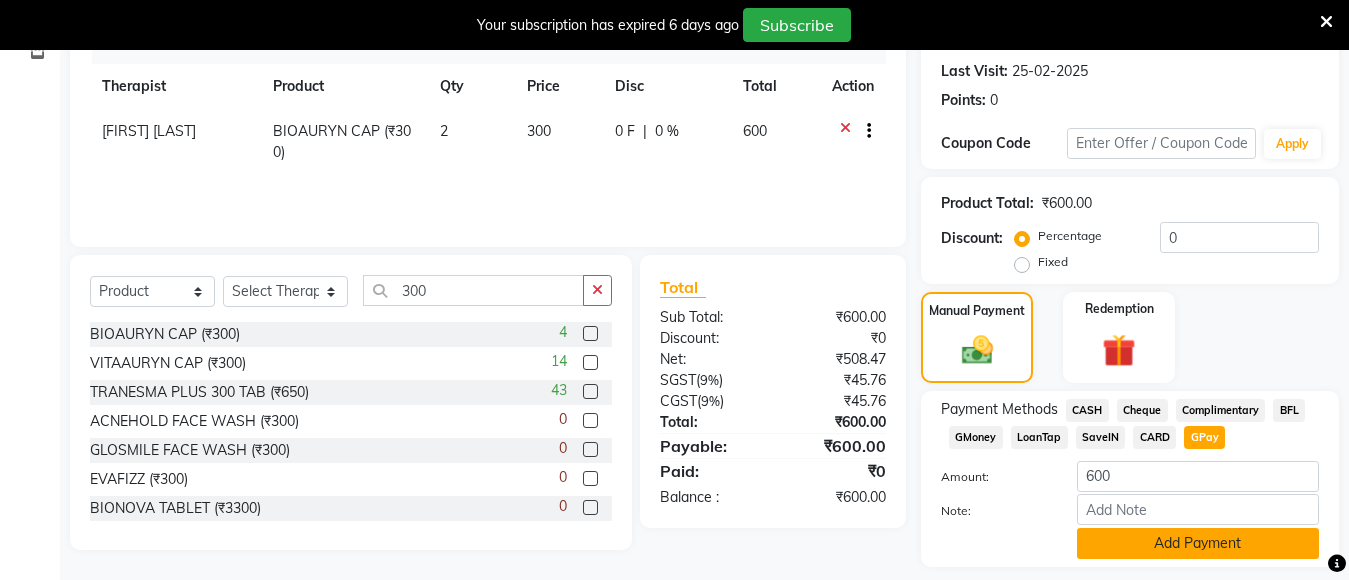click on "Add Payment" 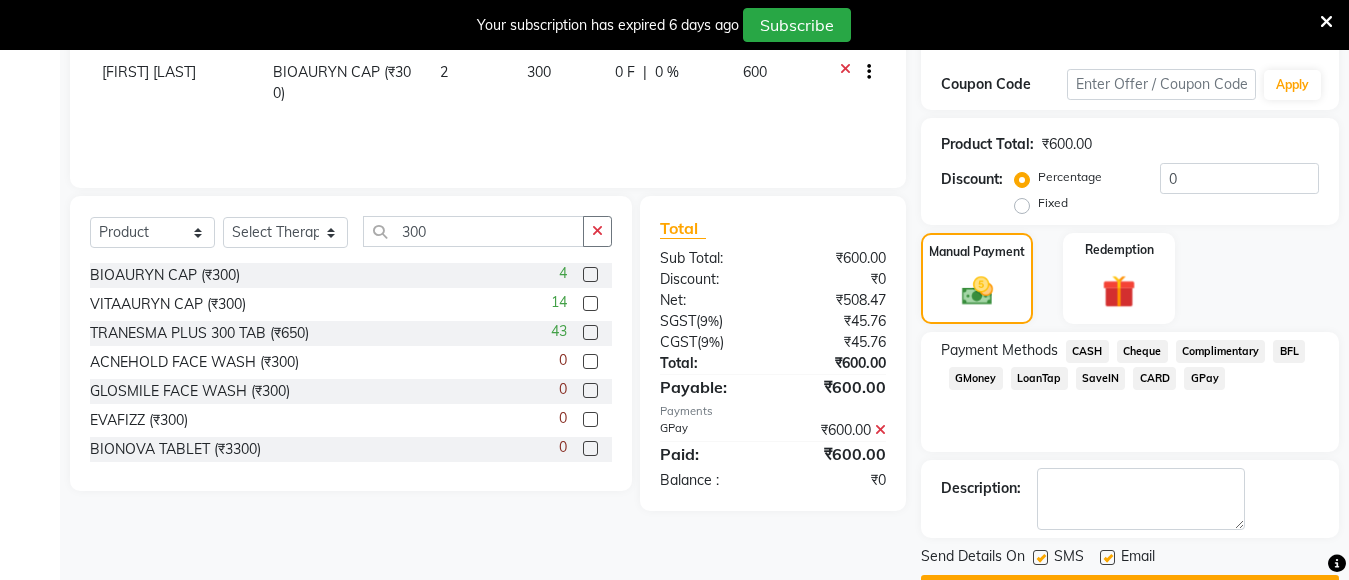 scroll, scrollTop: 386, scrollLeft: 0, axis: vertical 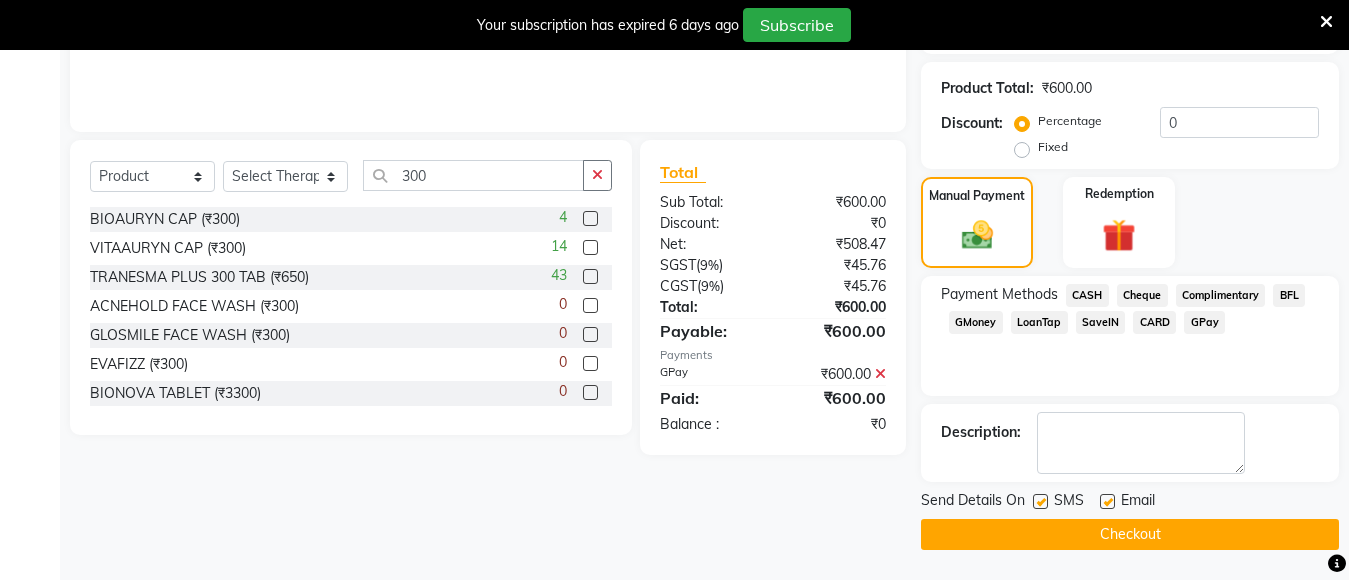 click on "Checkout" 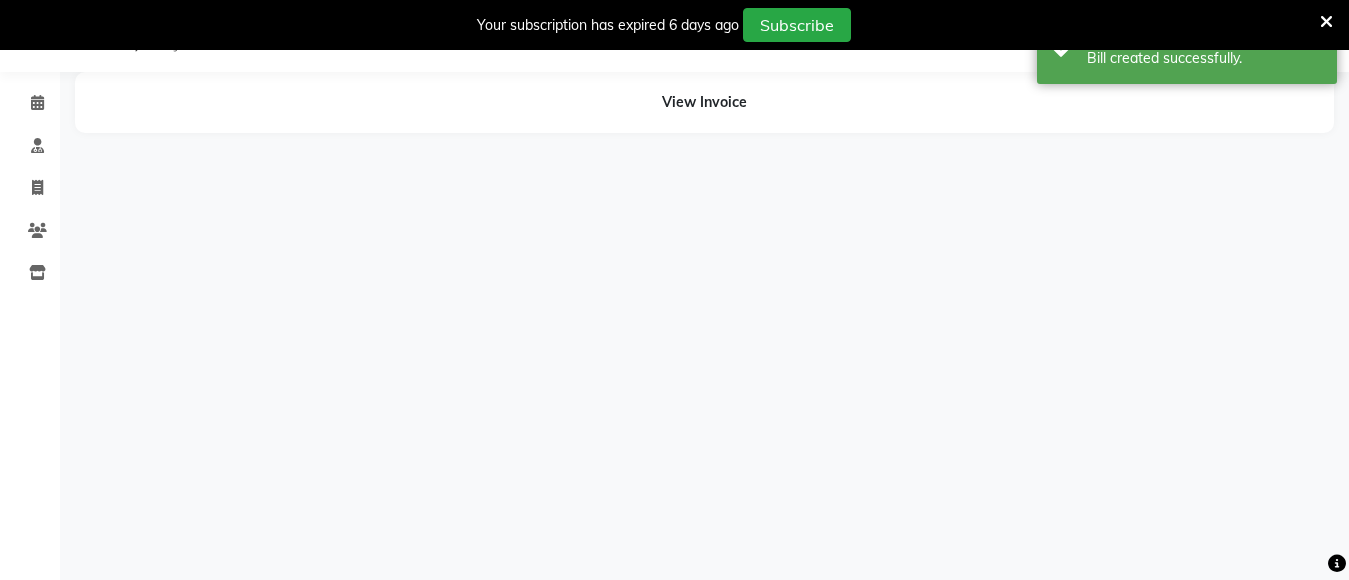 scroll, scrollTop: 50, scrollLeft: 0, axis: vertical 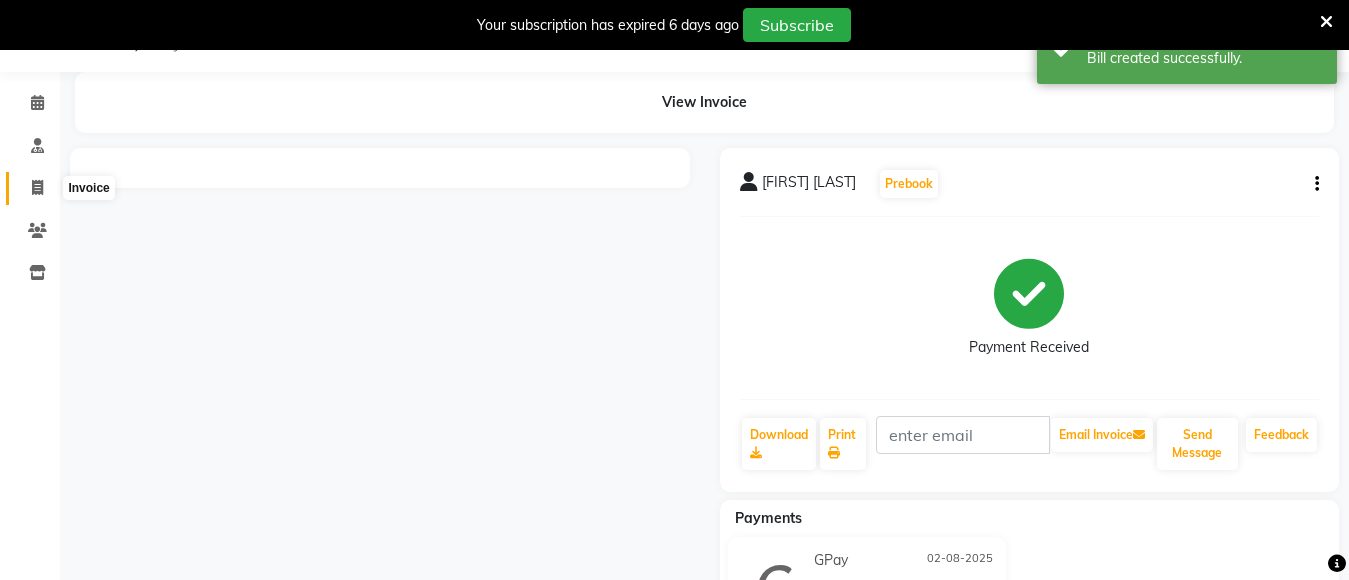 click 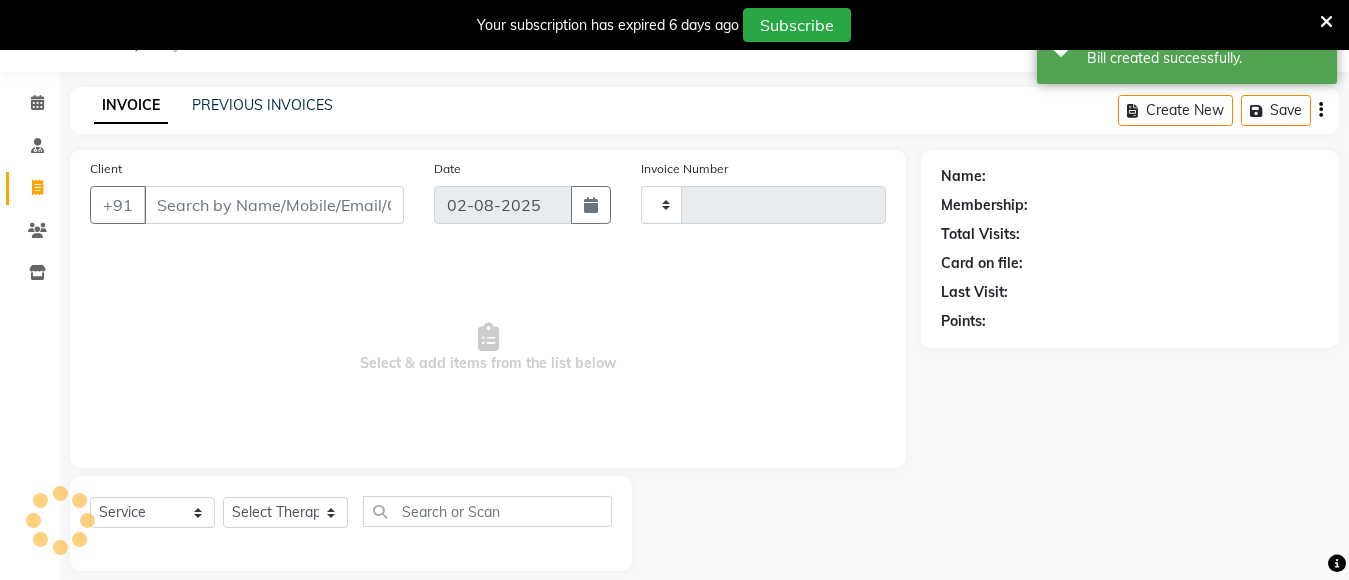 scroll, scrollTop: 71, scrollLeft: 0, axis: vertical 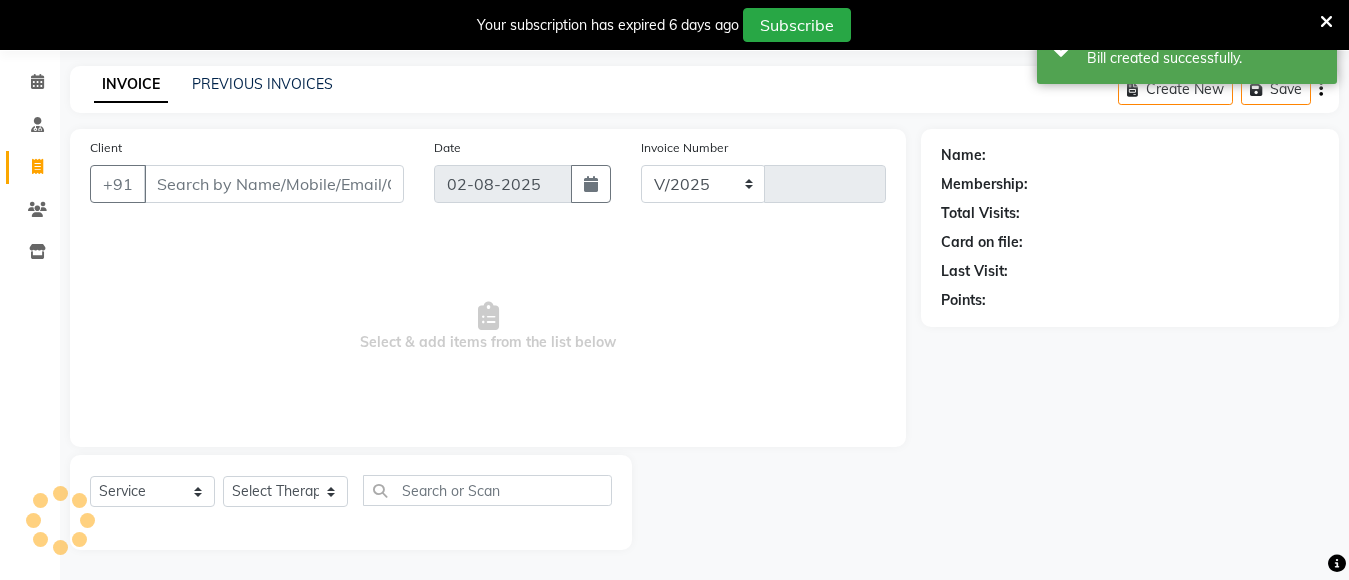select on "4706" 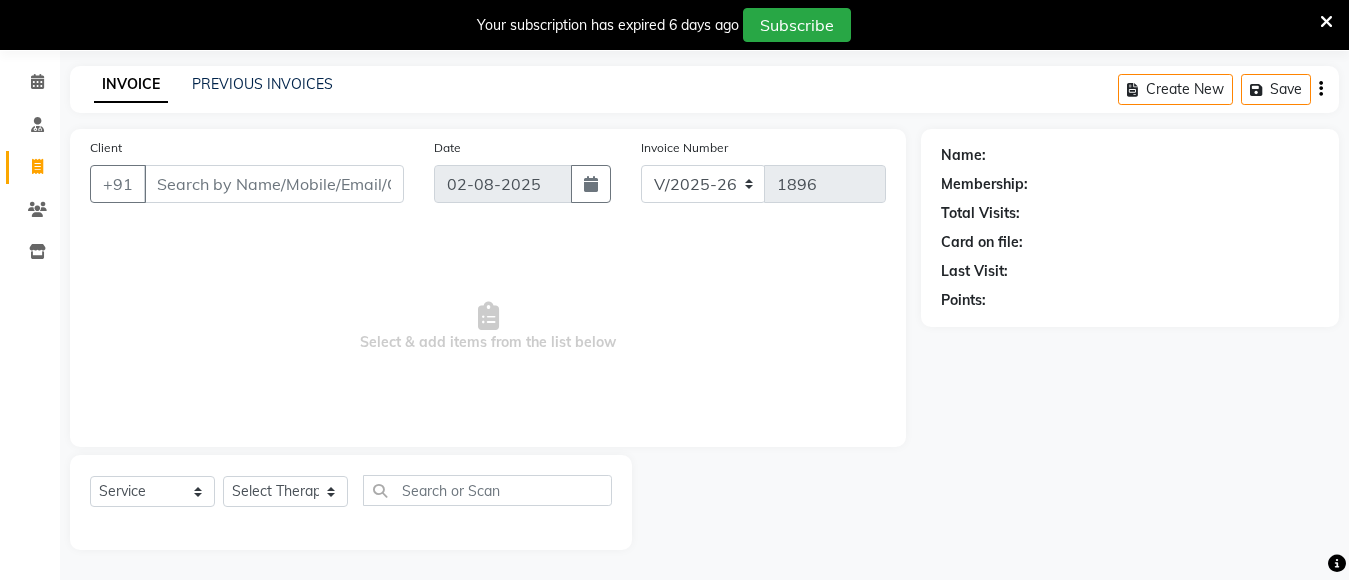 click on "Calendar" 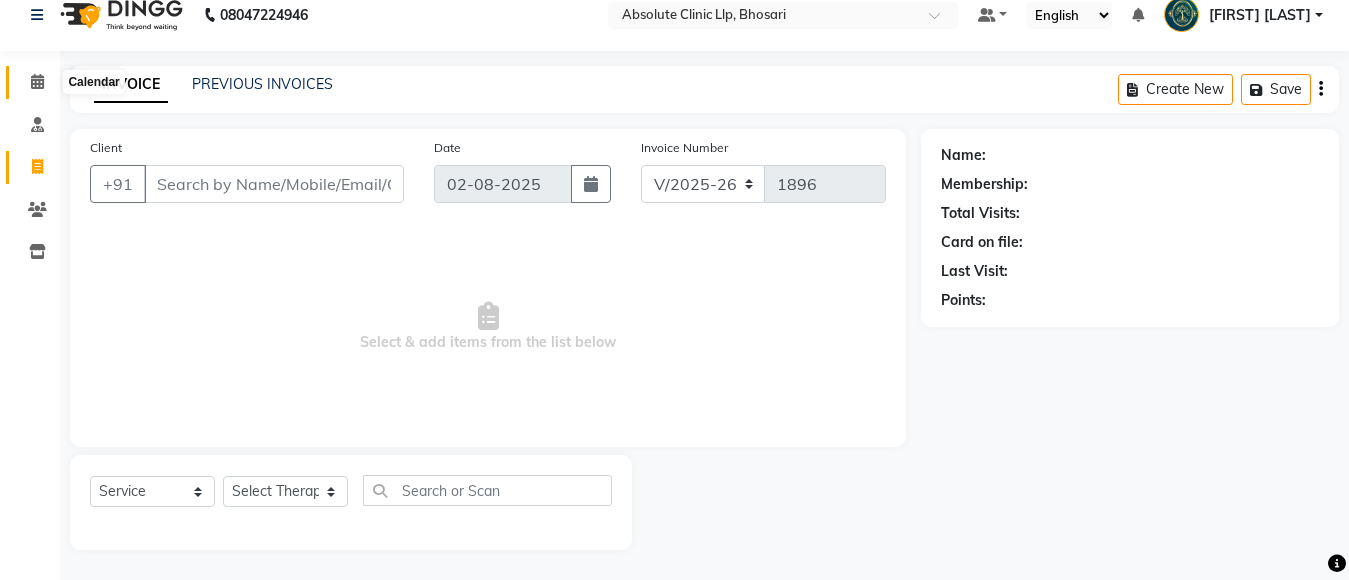 click 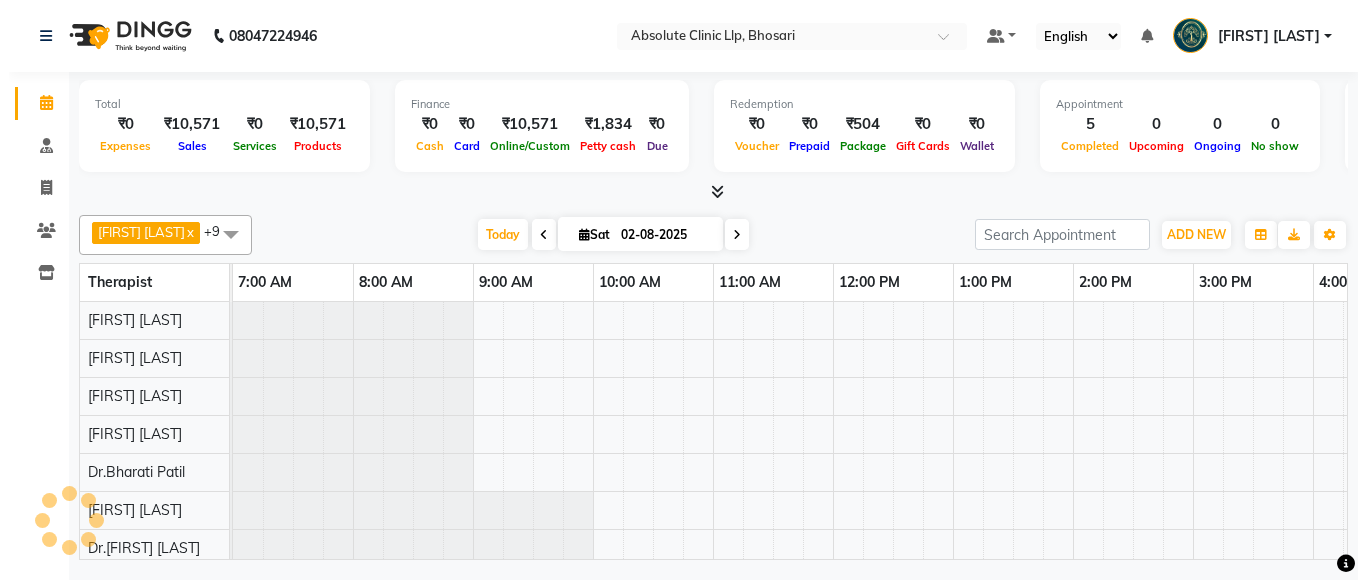 scroll, scrollTop: 0, scrollLeft: 0, axis: both 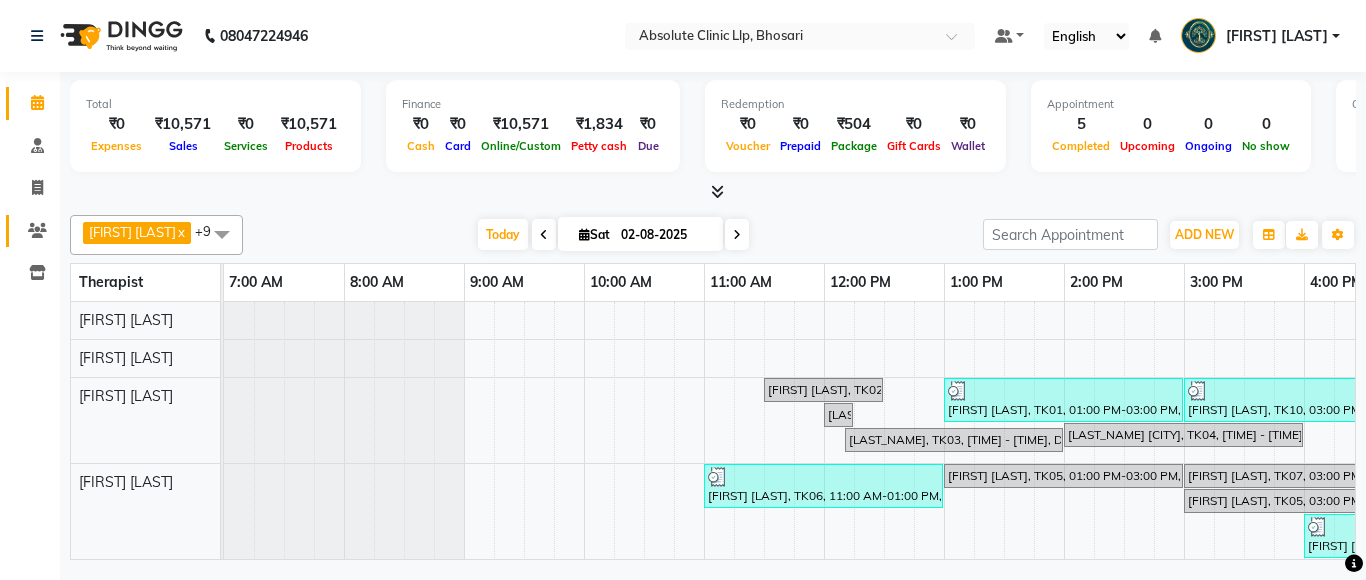 click 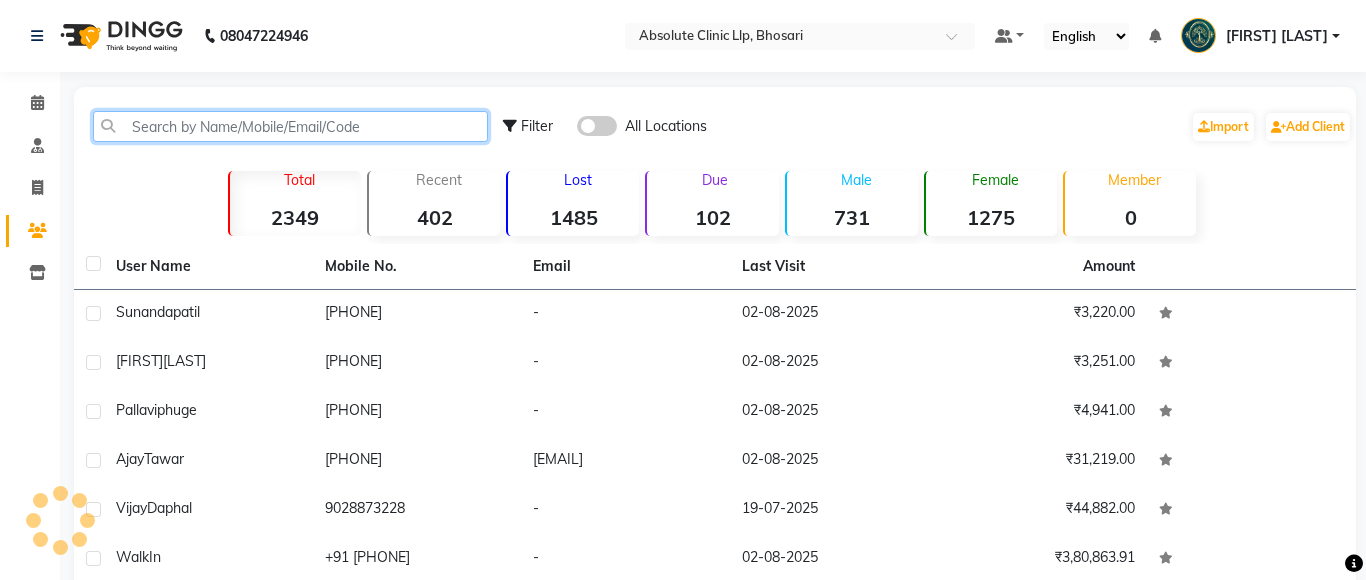 click 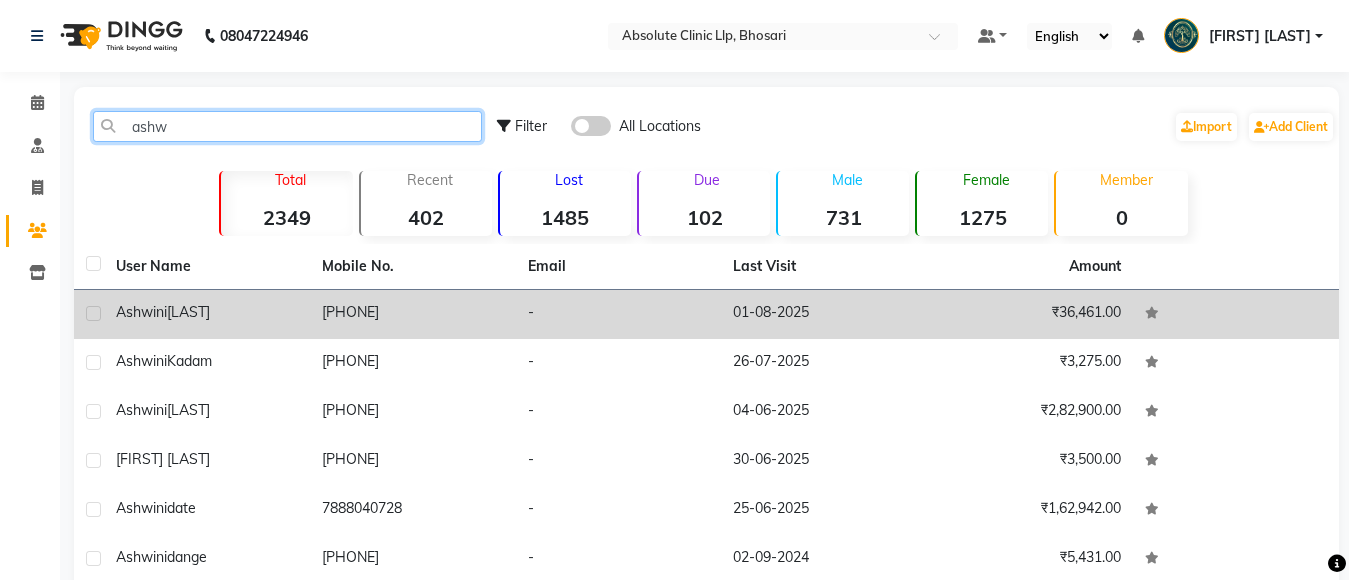 type on "ashw" 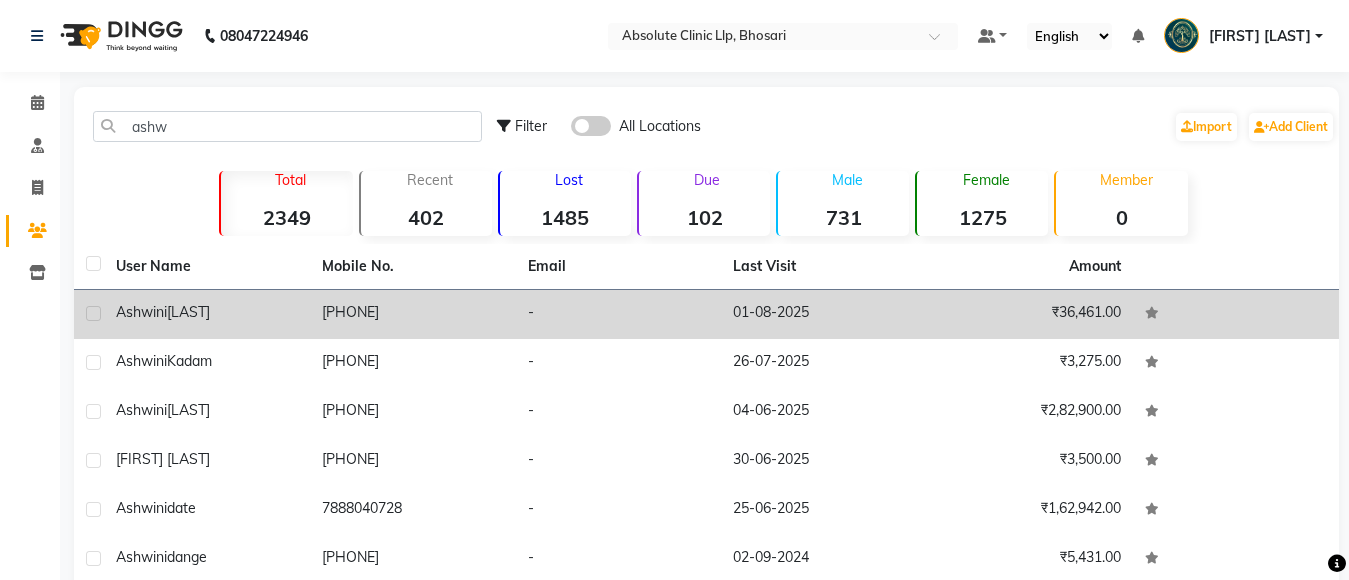 click on "[PHONE]" 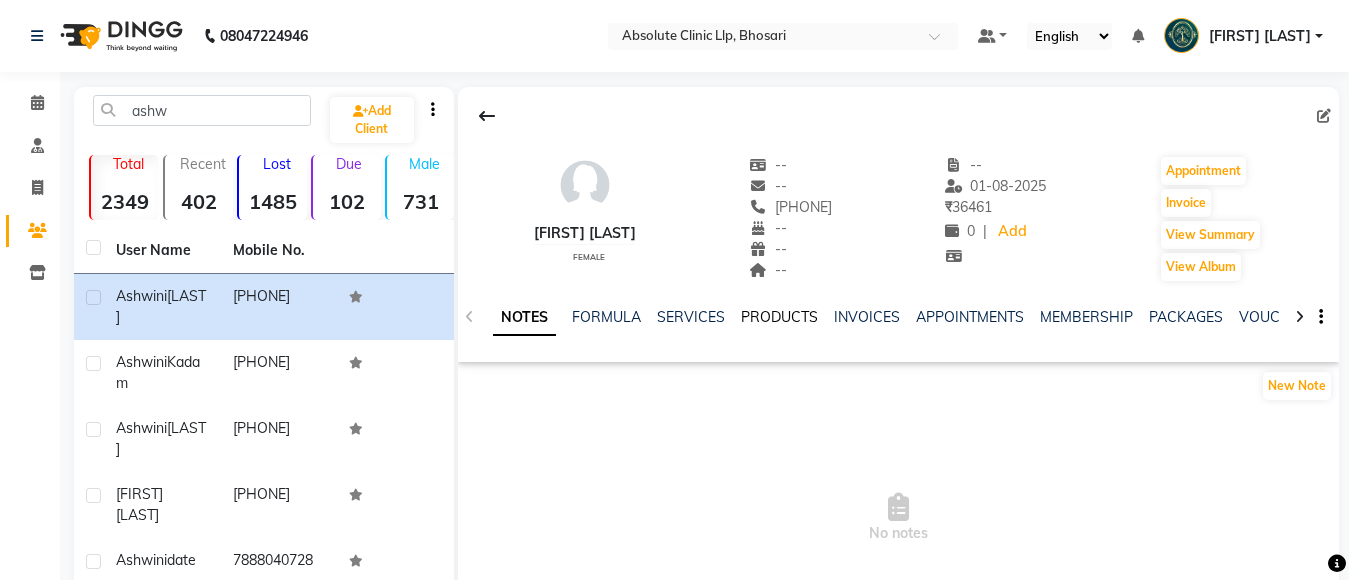 click on "PRODUCTS" 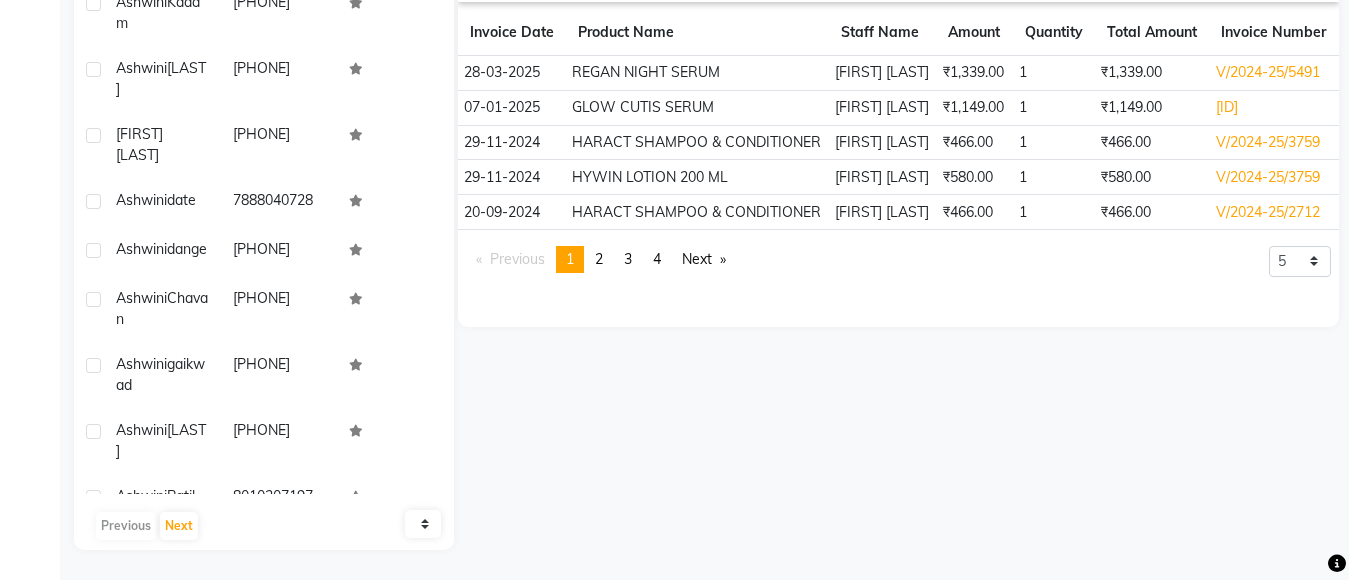 scroll, scrollTop: 260, scrollLeft: 0, axis: vertical 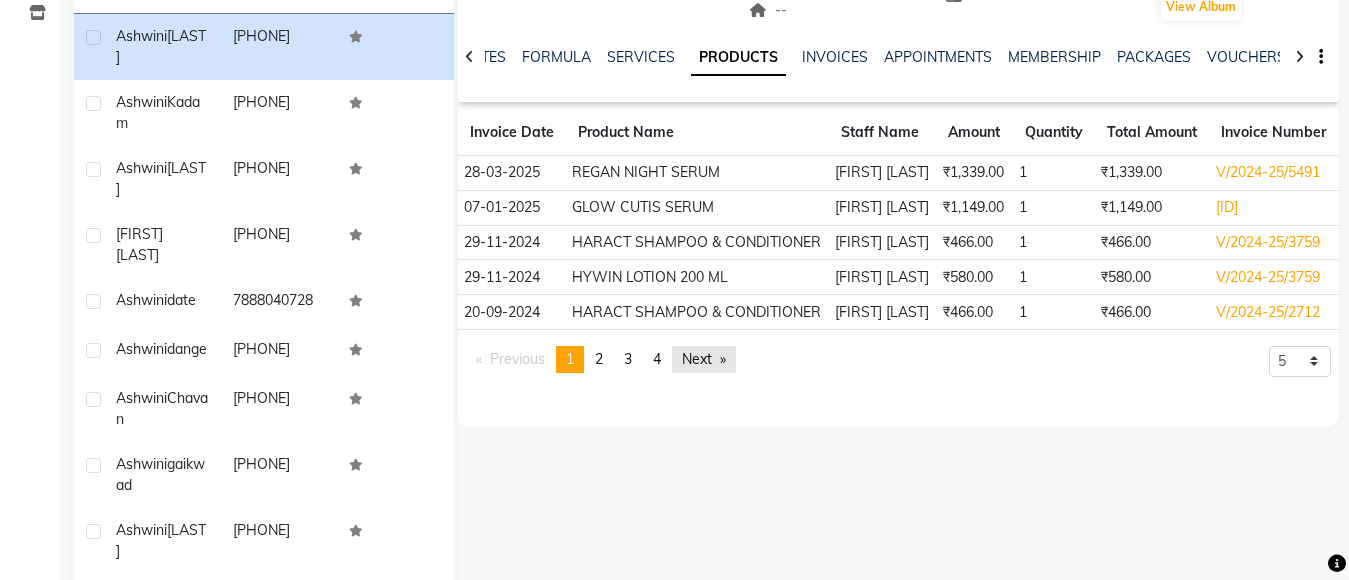 click on "Next  page" 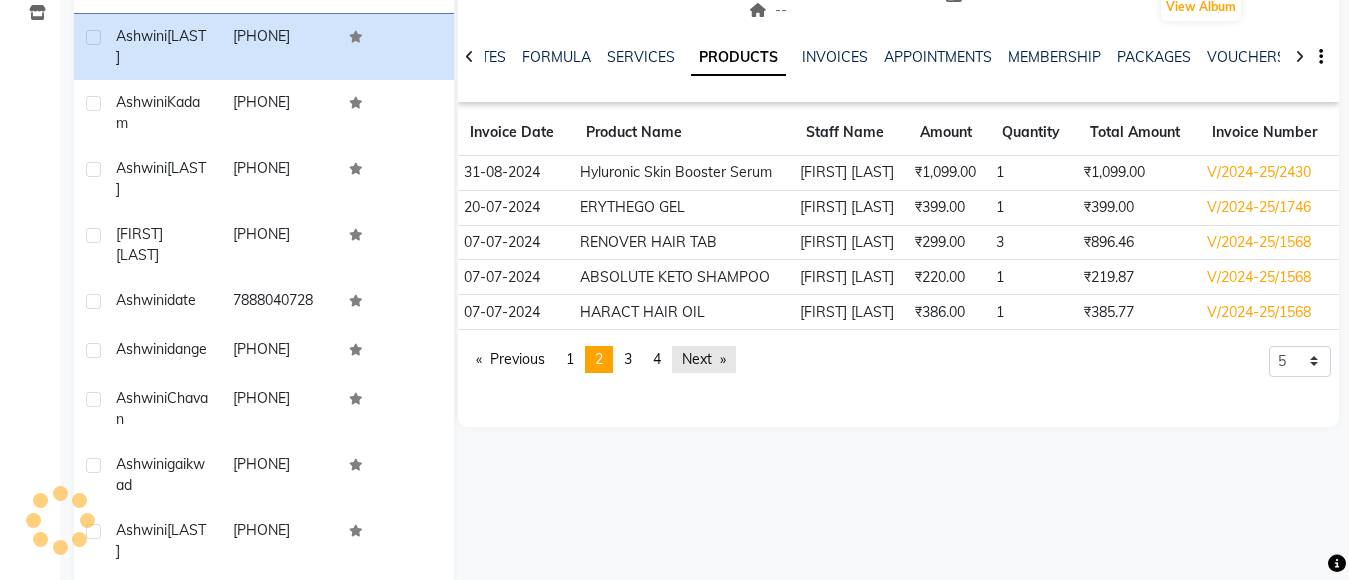 click on "Next  page" 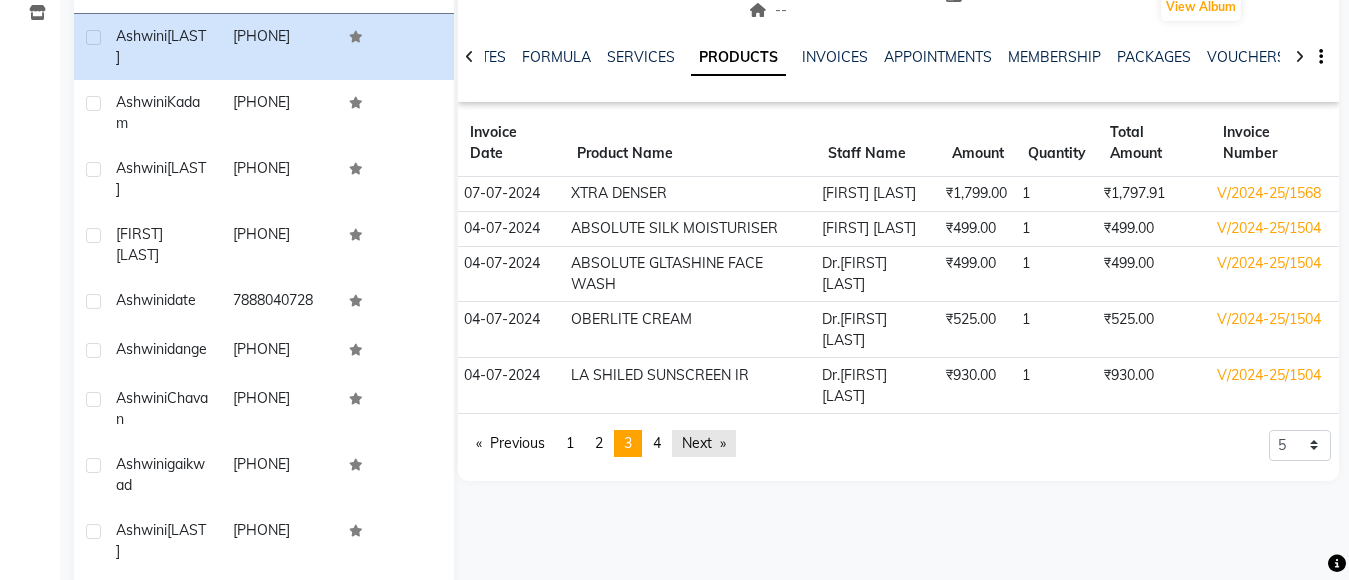 click on "Next  page" 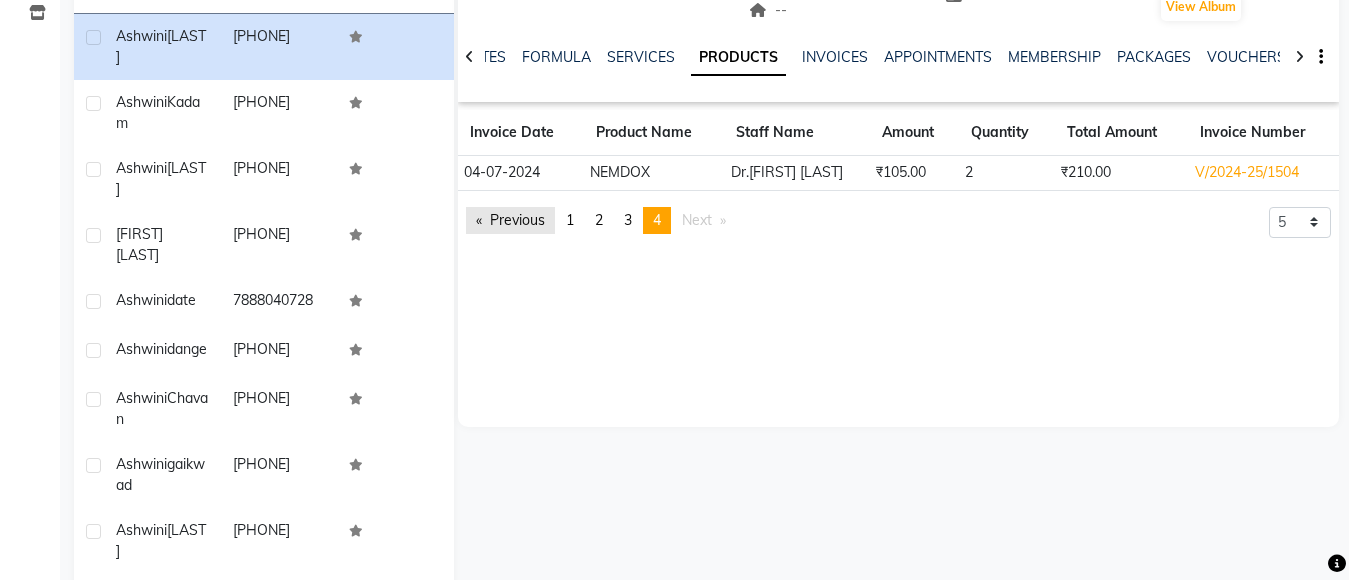 click on "Previous  page" 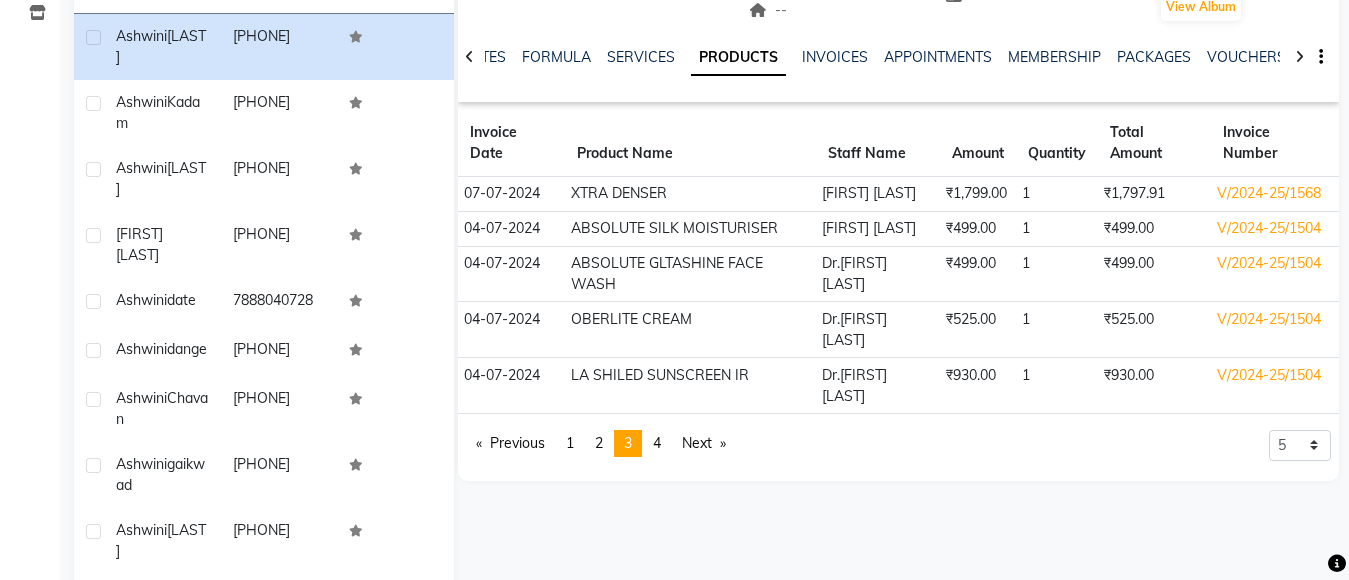 click on "Previous  page  3 / 4  page  1 page  2 You're on page  3 page  4  Next  page" 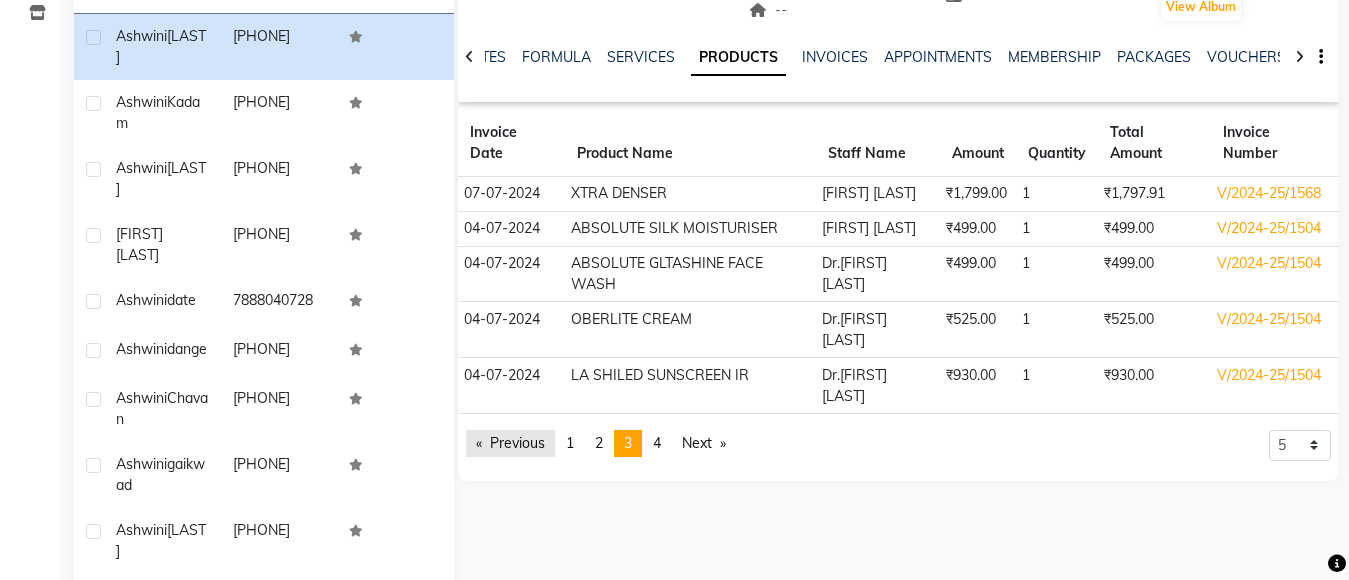 click on "Previous  page" 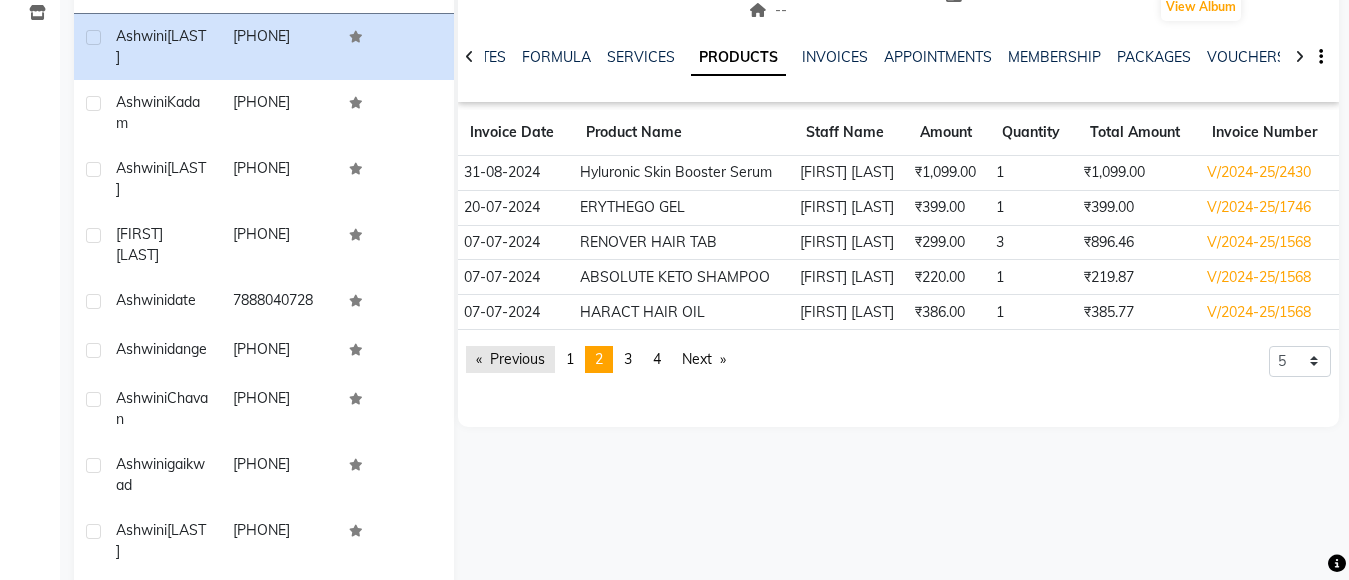 click on "Previous  page" 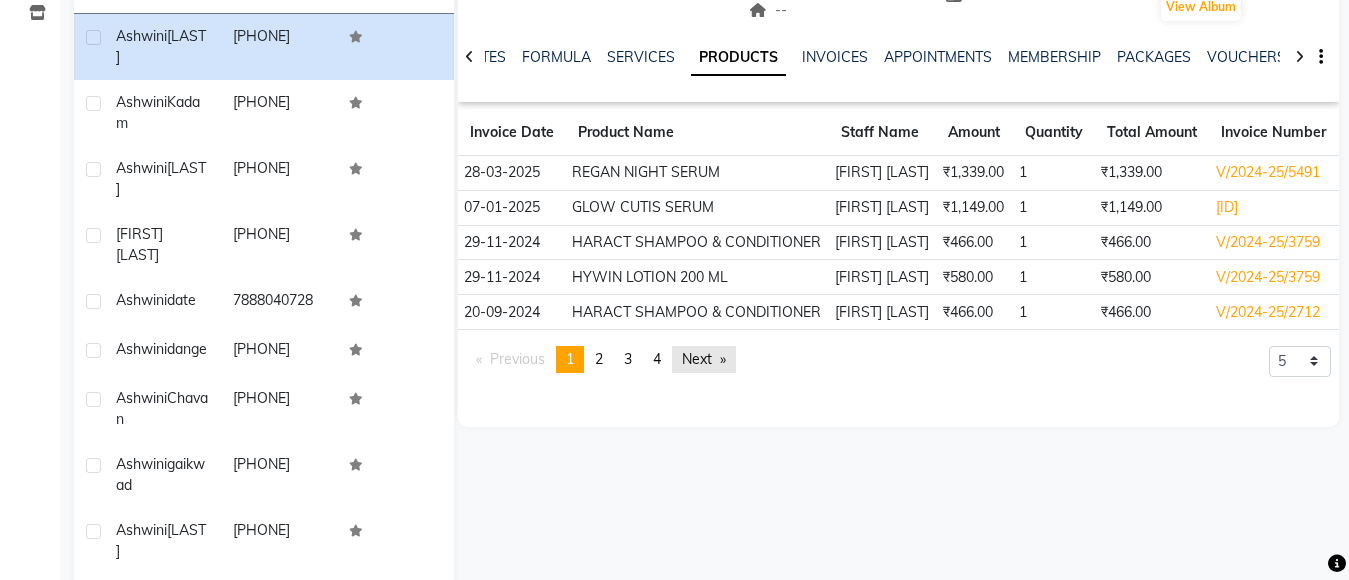 click on "Next  page" 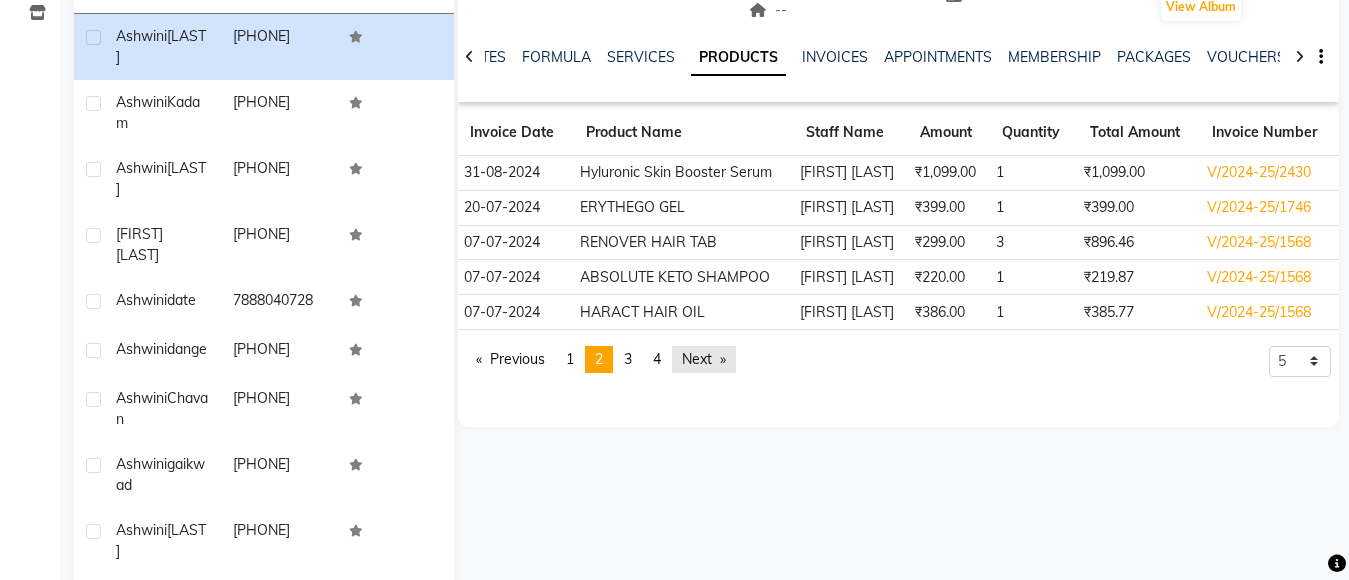 click on "Next  page" 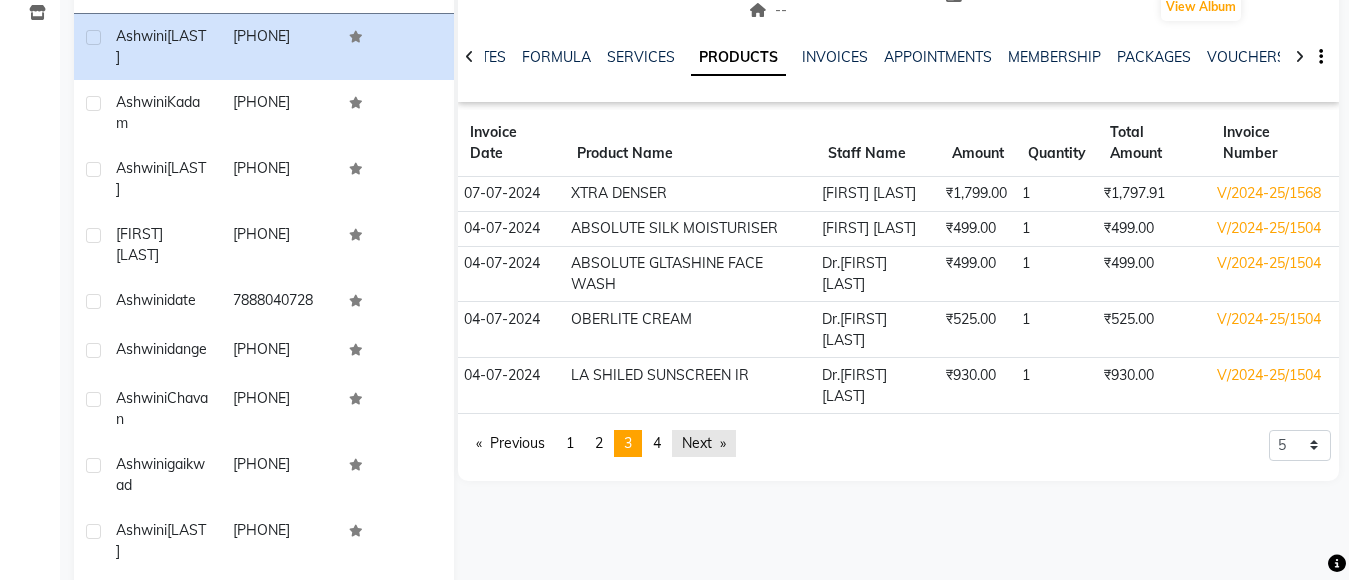 click on "Next  page" 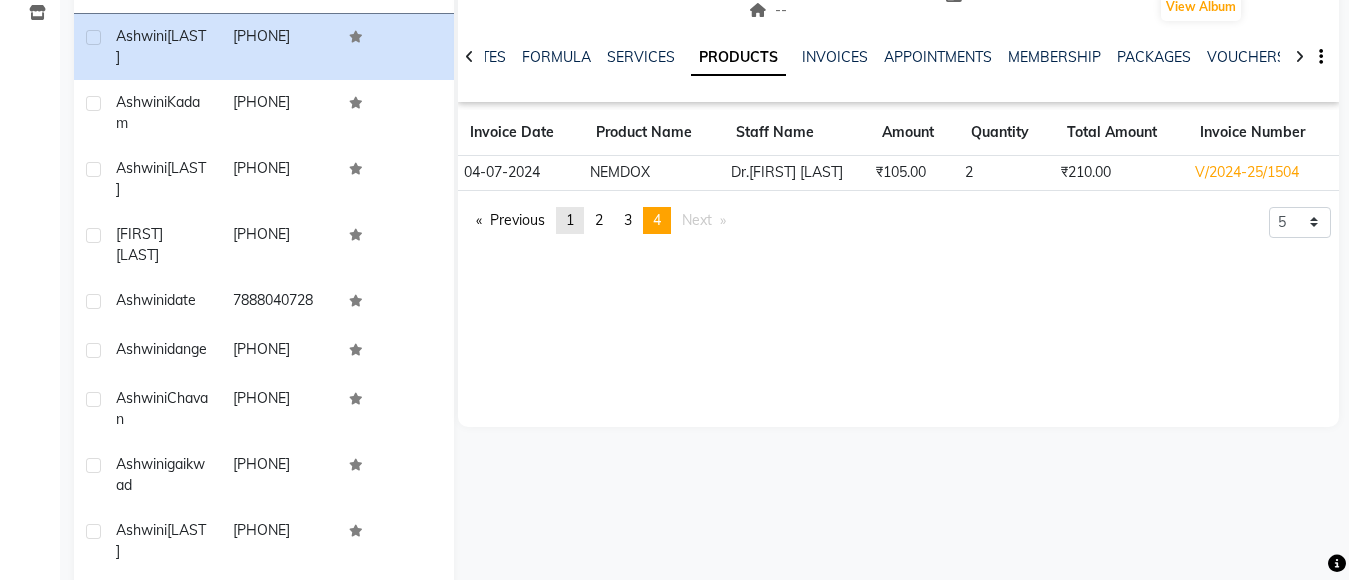 click on "page  1" 